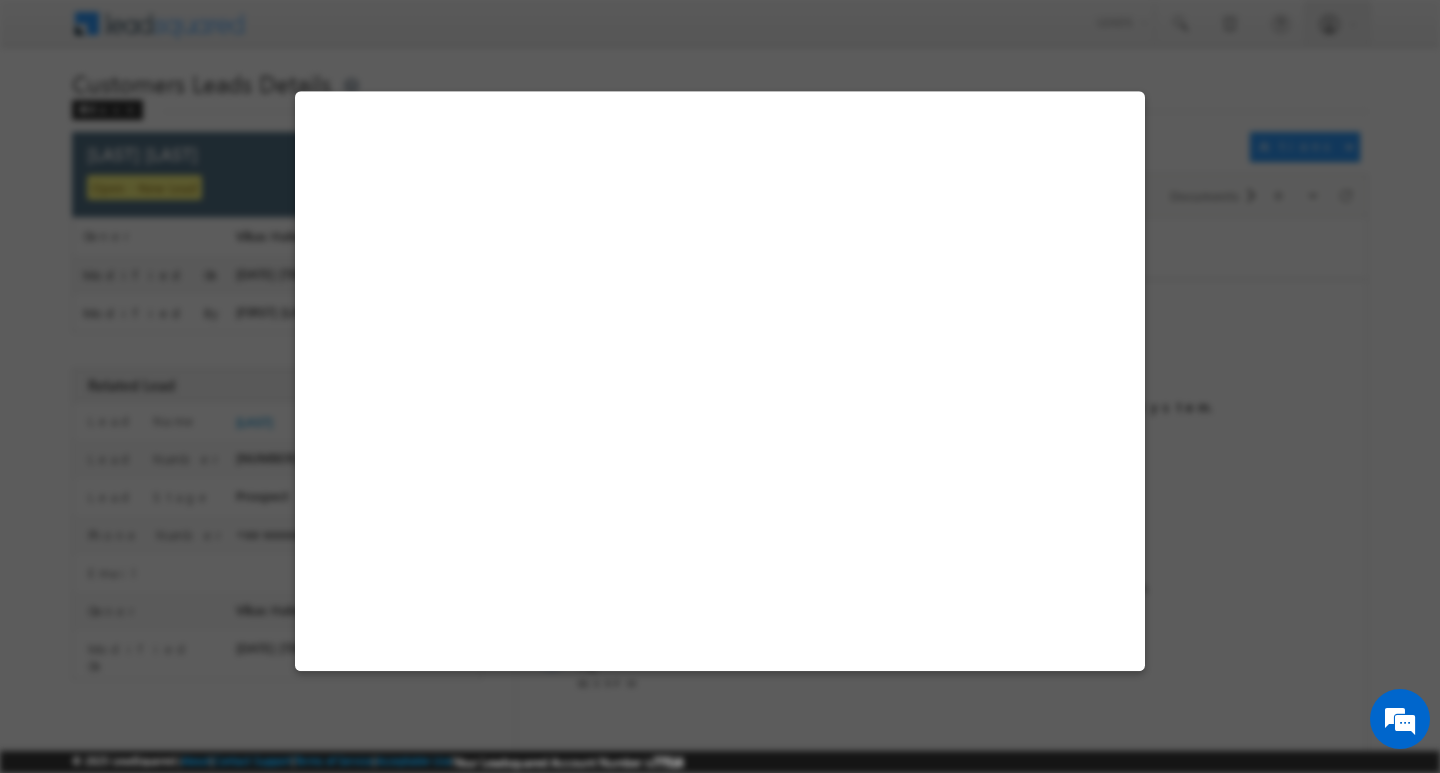 scroll, scrollTop: 0, scrollLeft: 0, axis: both 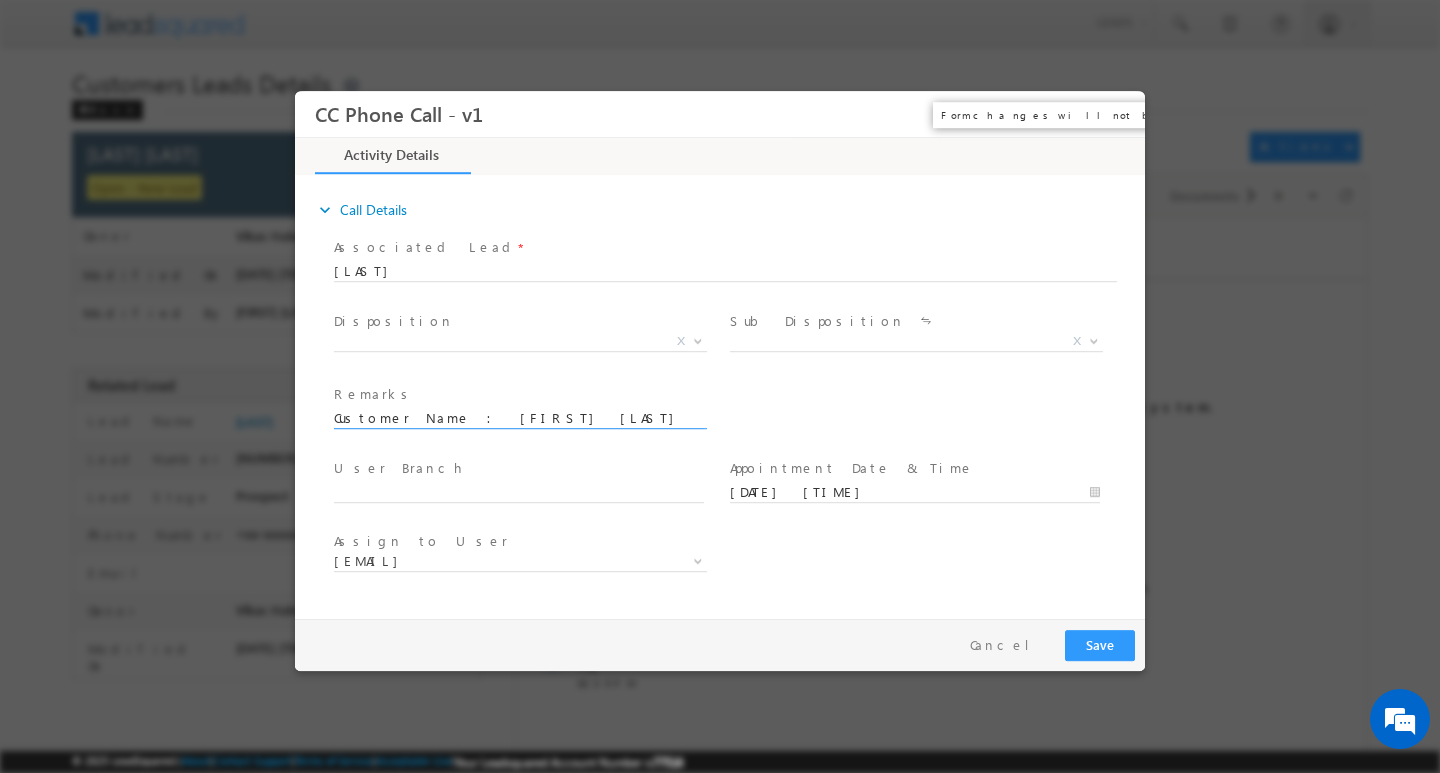 click on "×" at bounding box center (1115, 113) 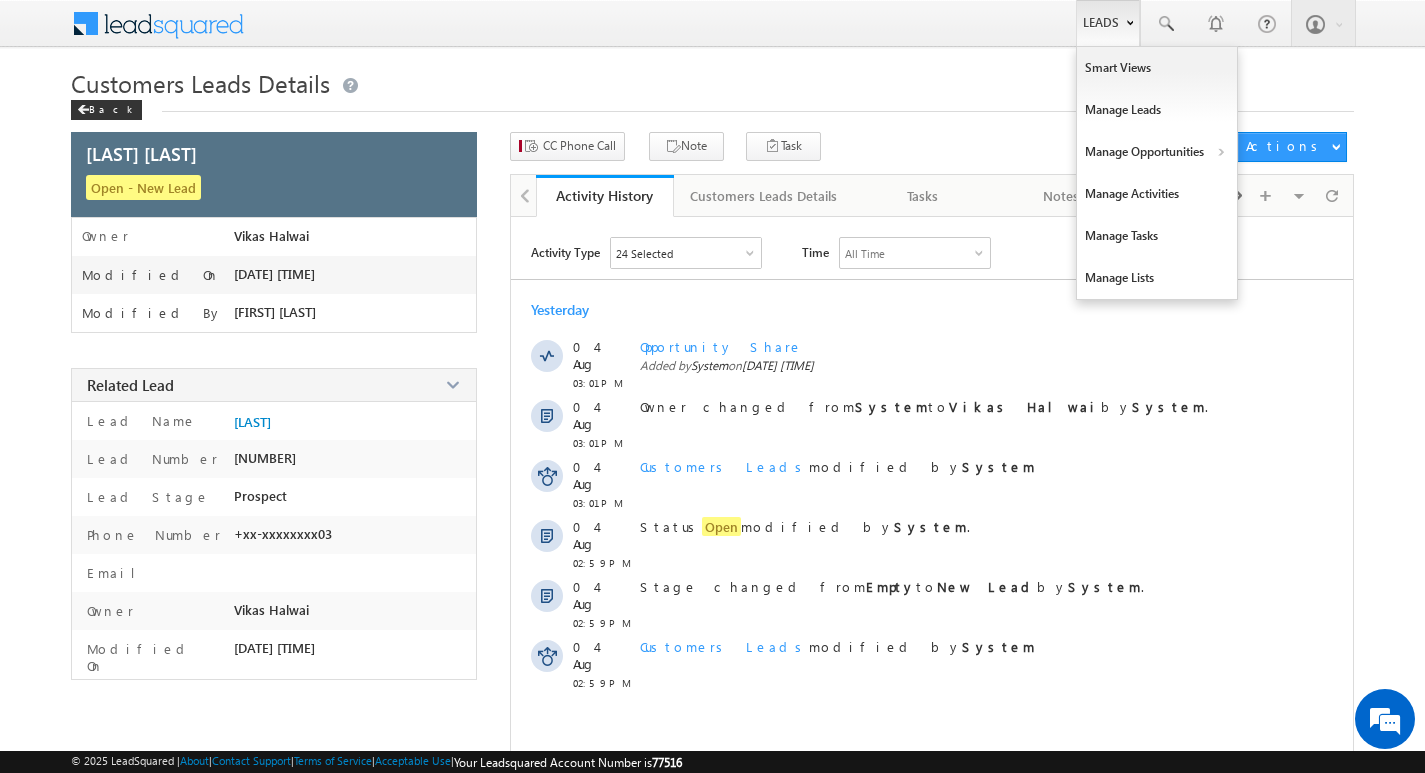 click on "Leads" at bounding box center [1108, 23] 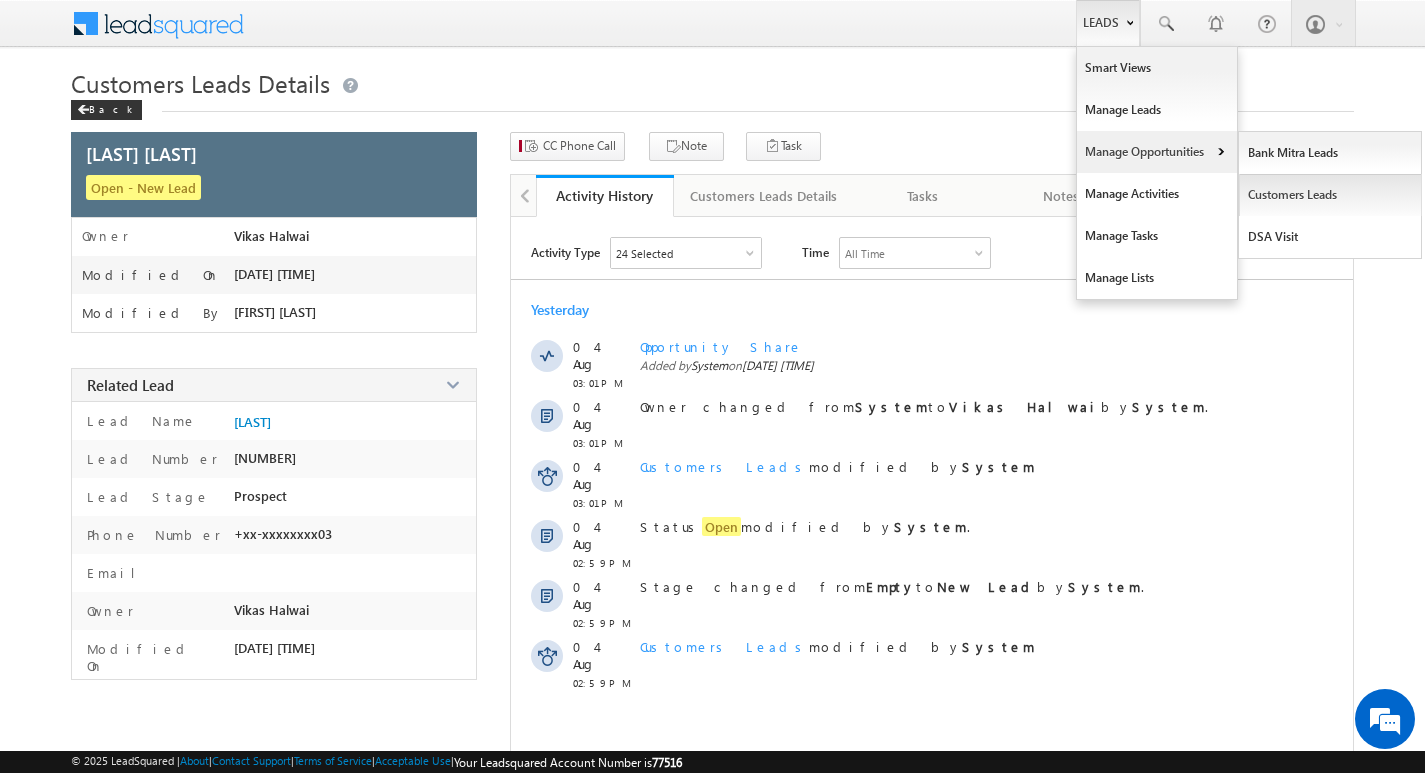 click on "Customers Leads" at bounding box center (1330, 195) 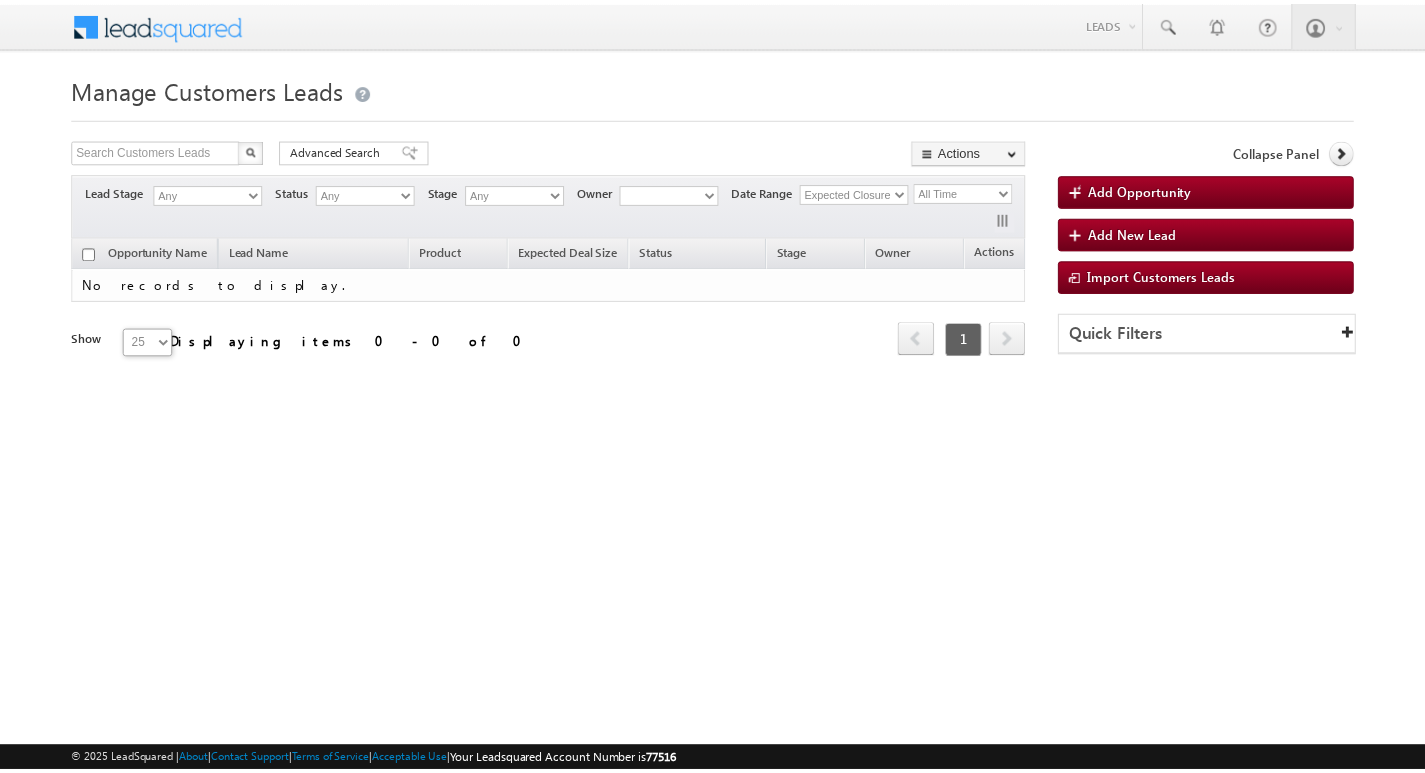 scroll, scrollTop: 0, scrollLeft: 0, axis: both 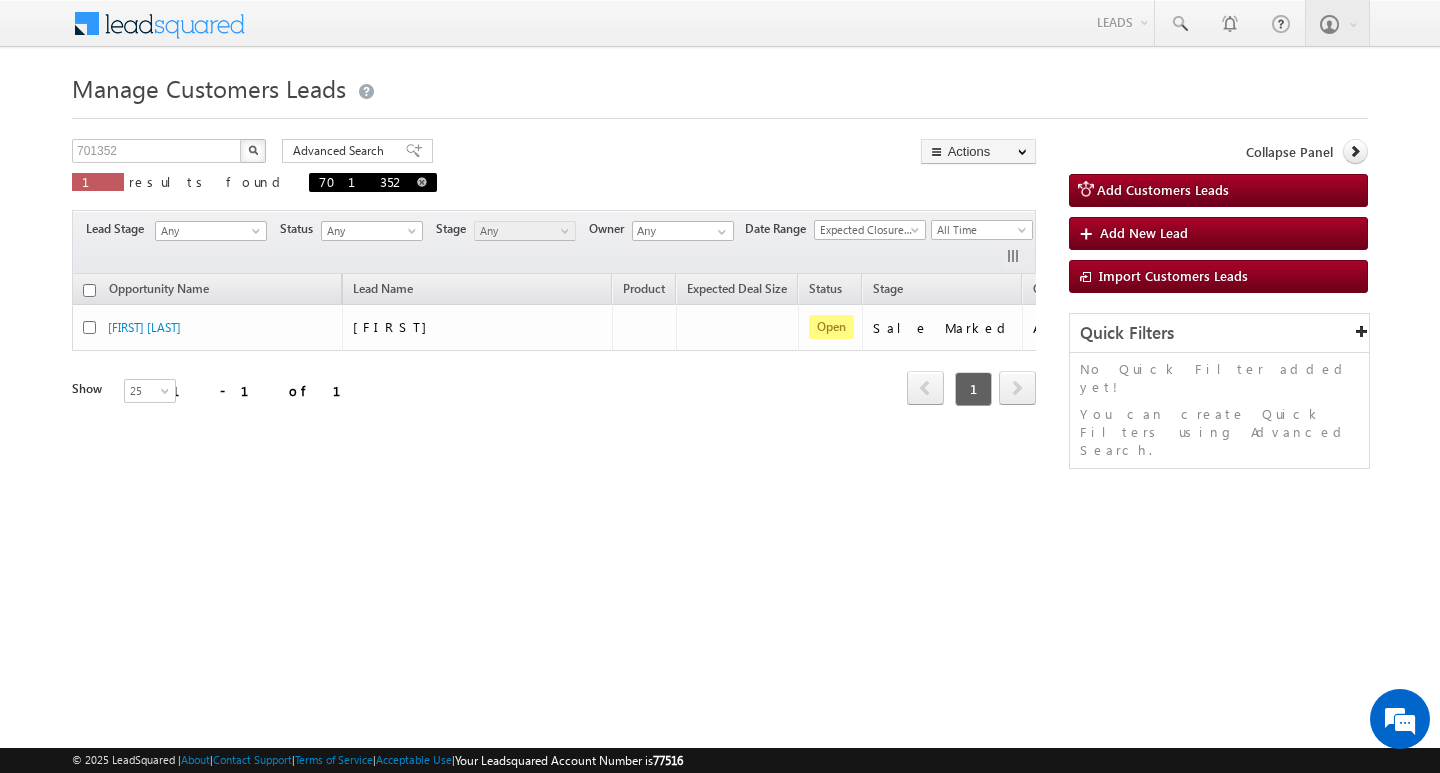 click at bounding box center [422, 182] 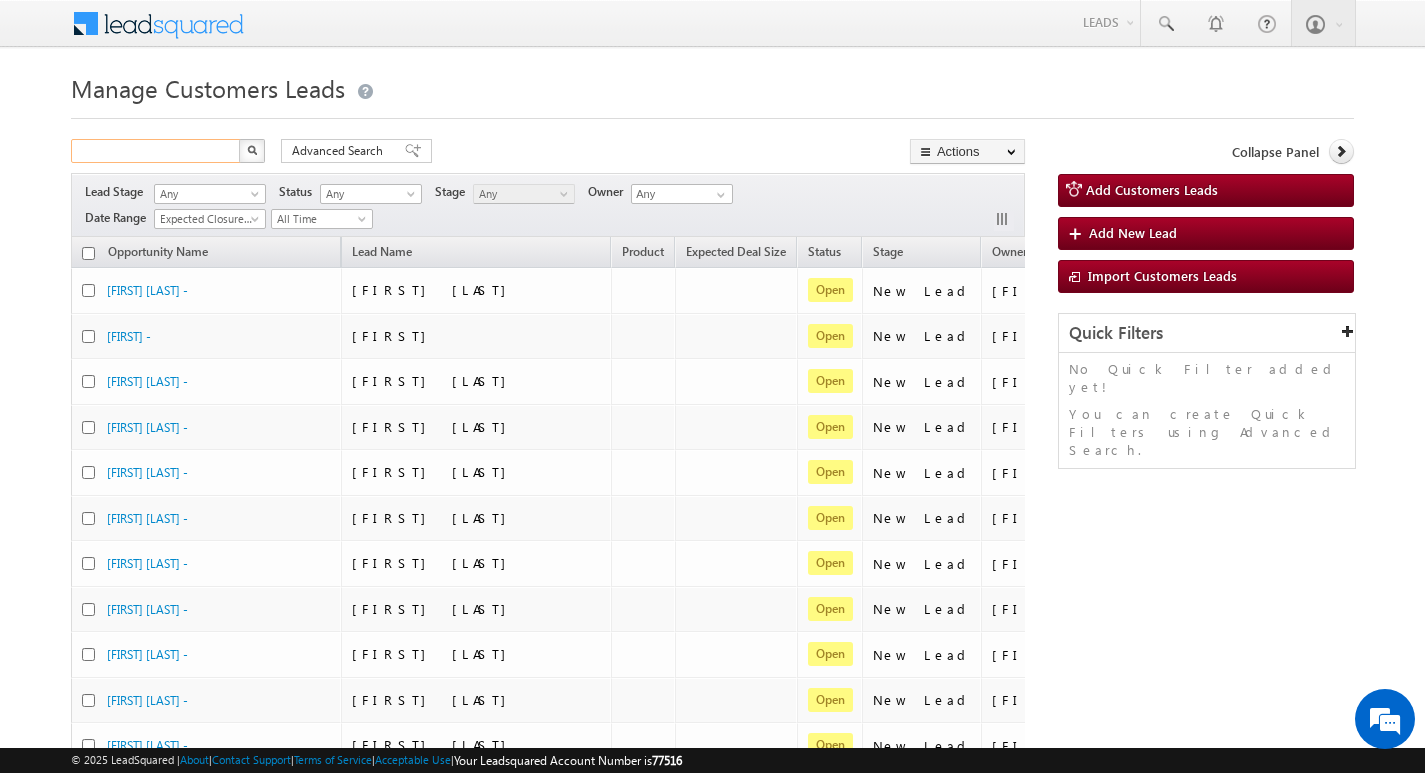 click at bounding box center [156, 151] 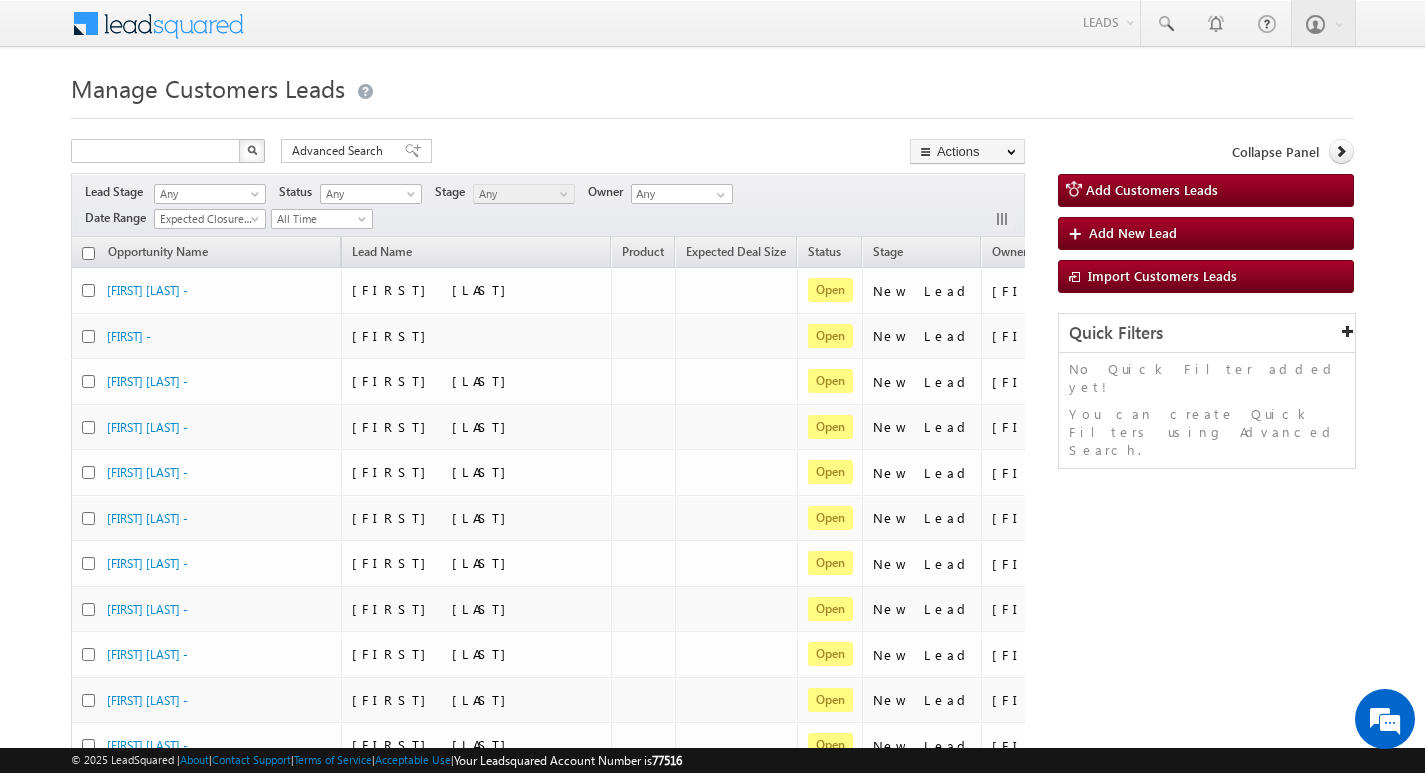 type on "Search Customers Leads" 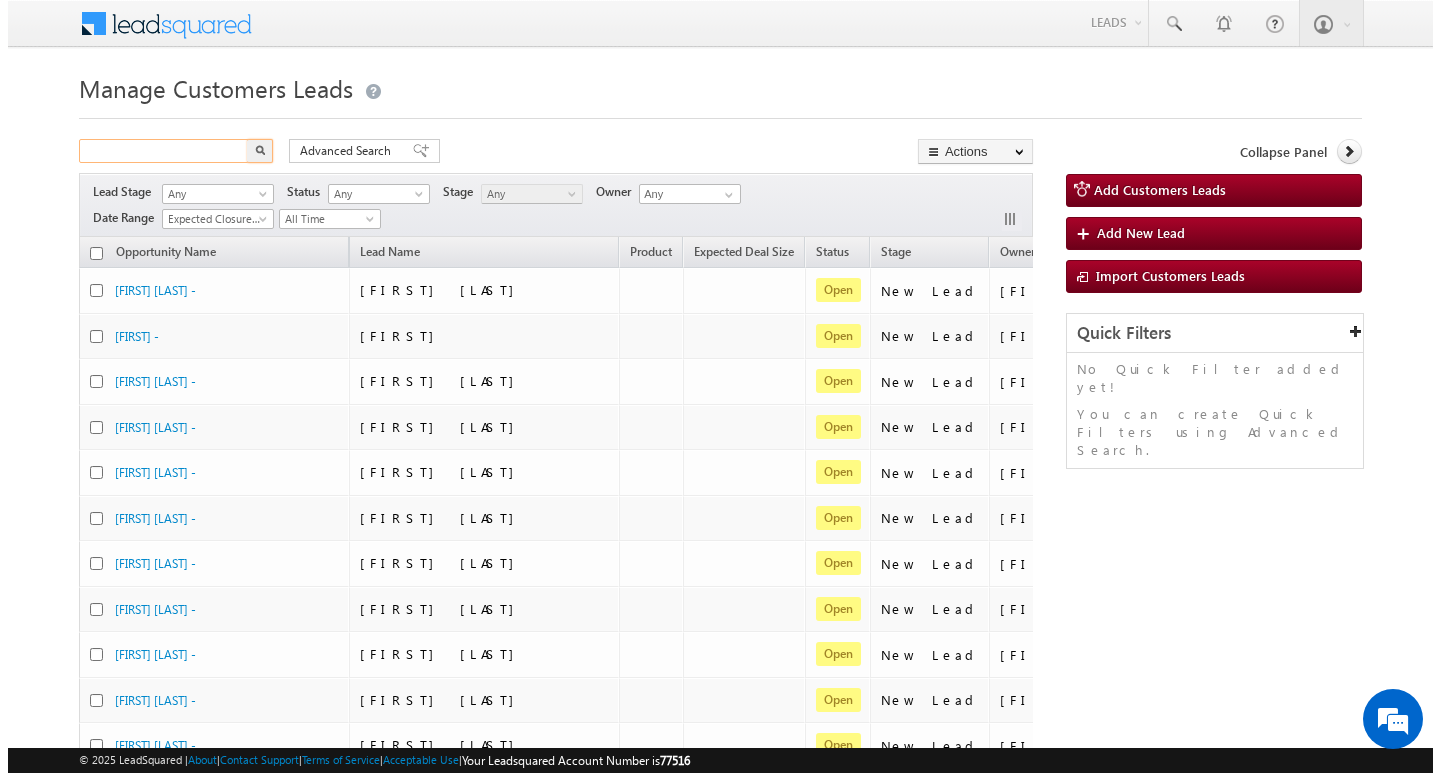 scroll, scrollTop: 0, scrollLeft: 0, axis: both 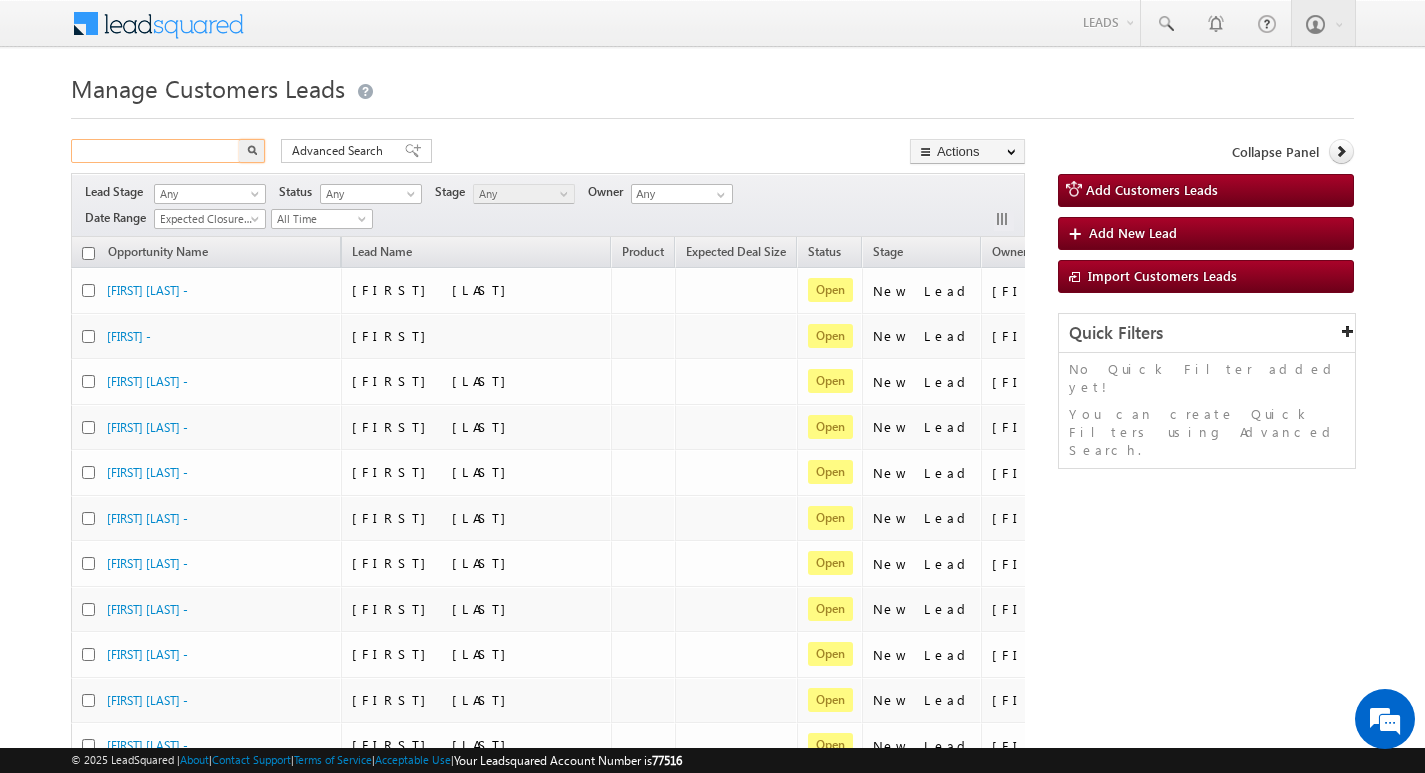 click at bounding box center (156, 151) 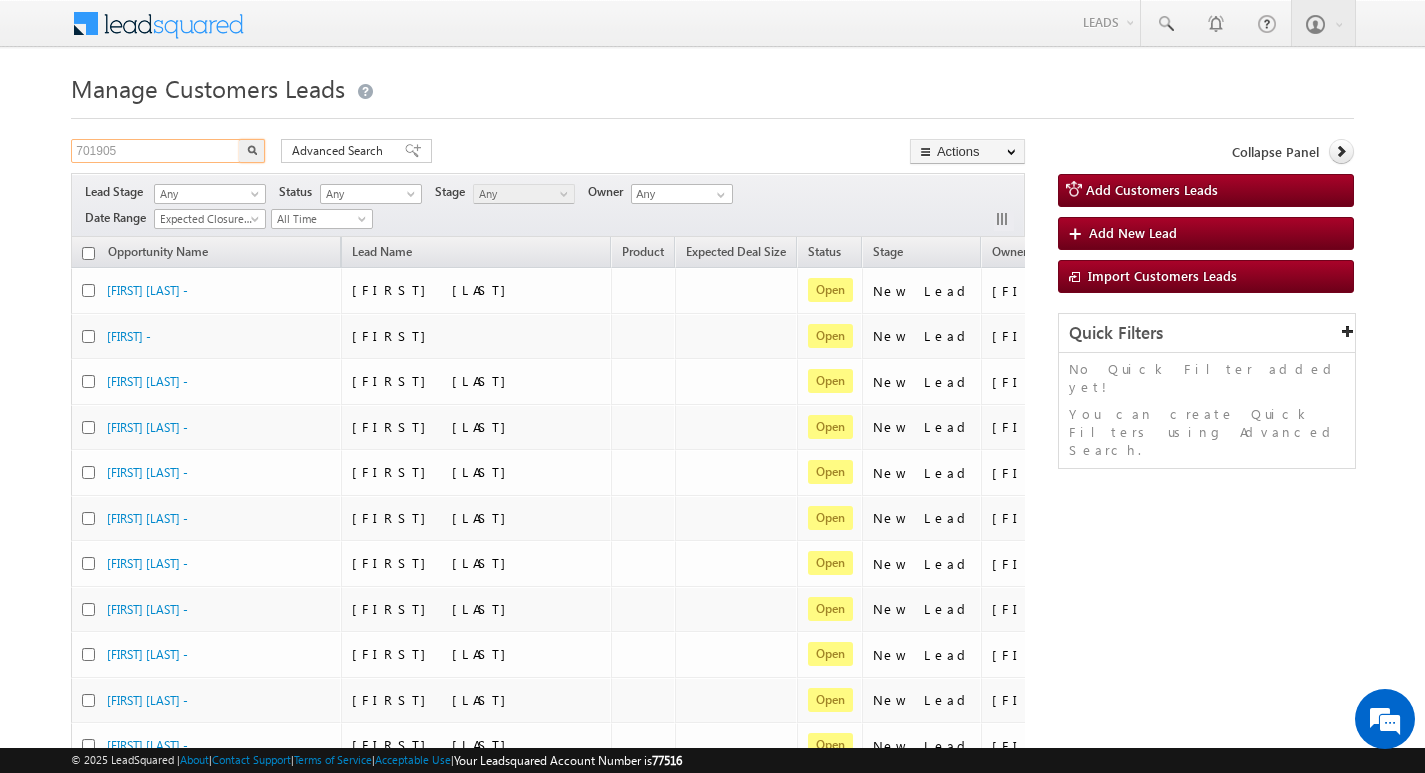 type on "[NUMBER]" 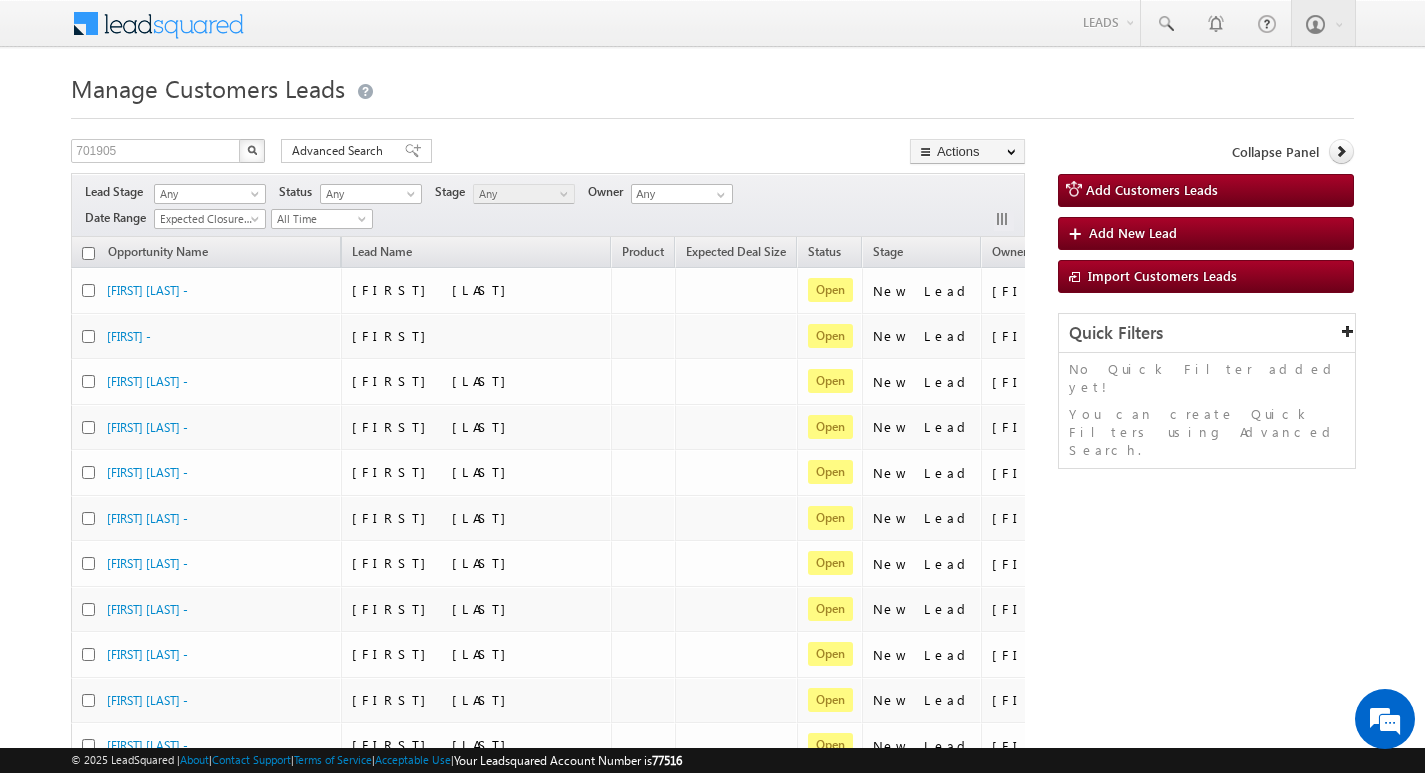click at bounding box center (252, 151) 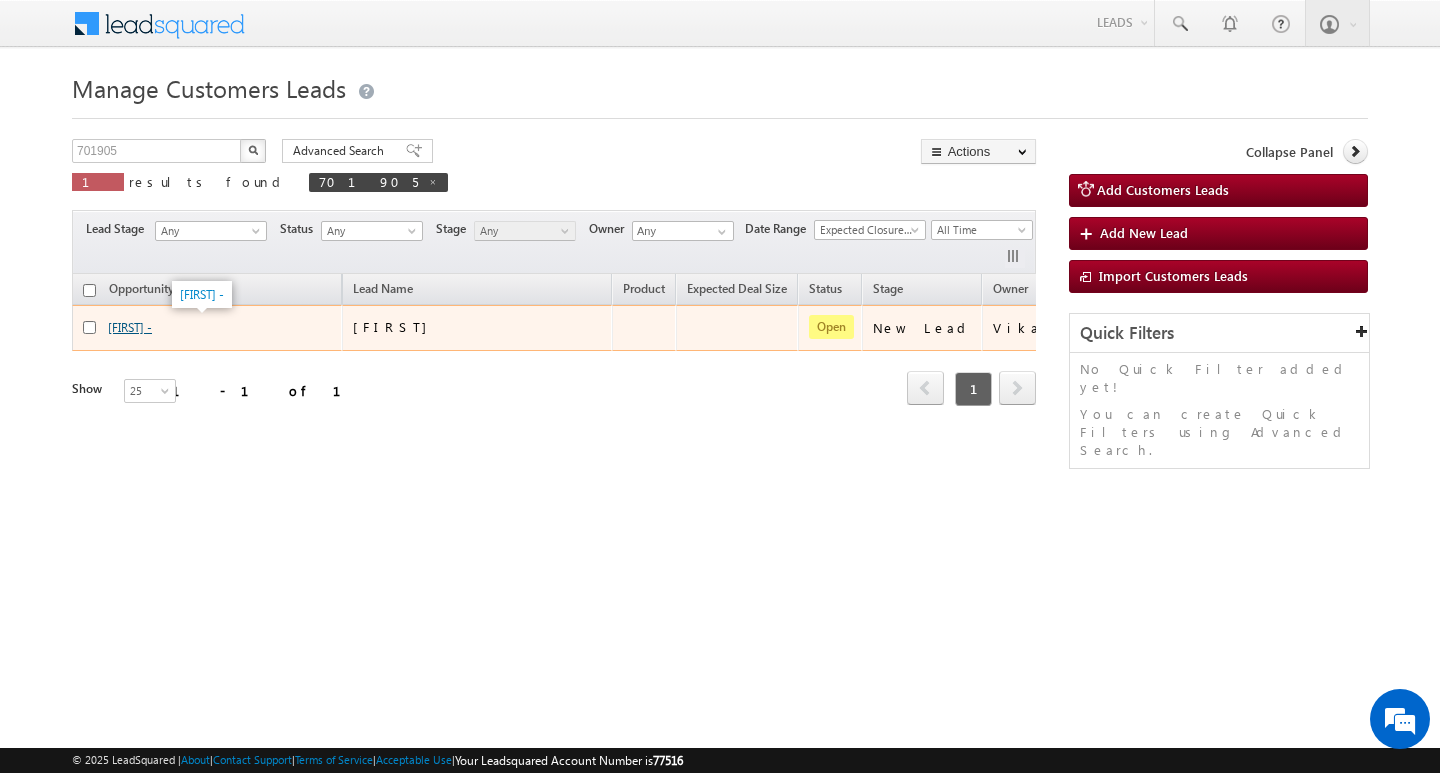 click on "[NAME] -" at bounding box center [130, 327] 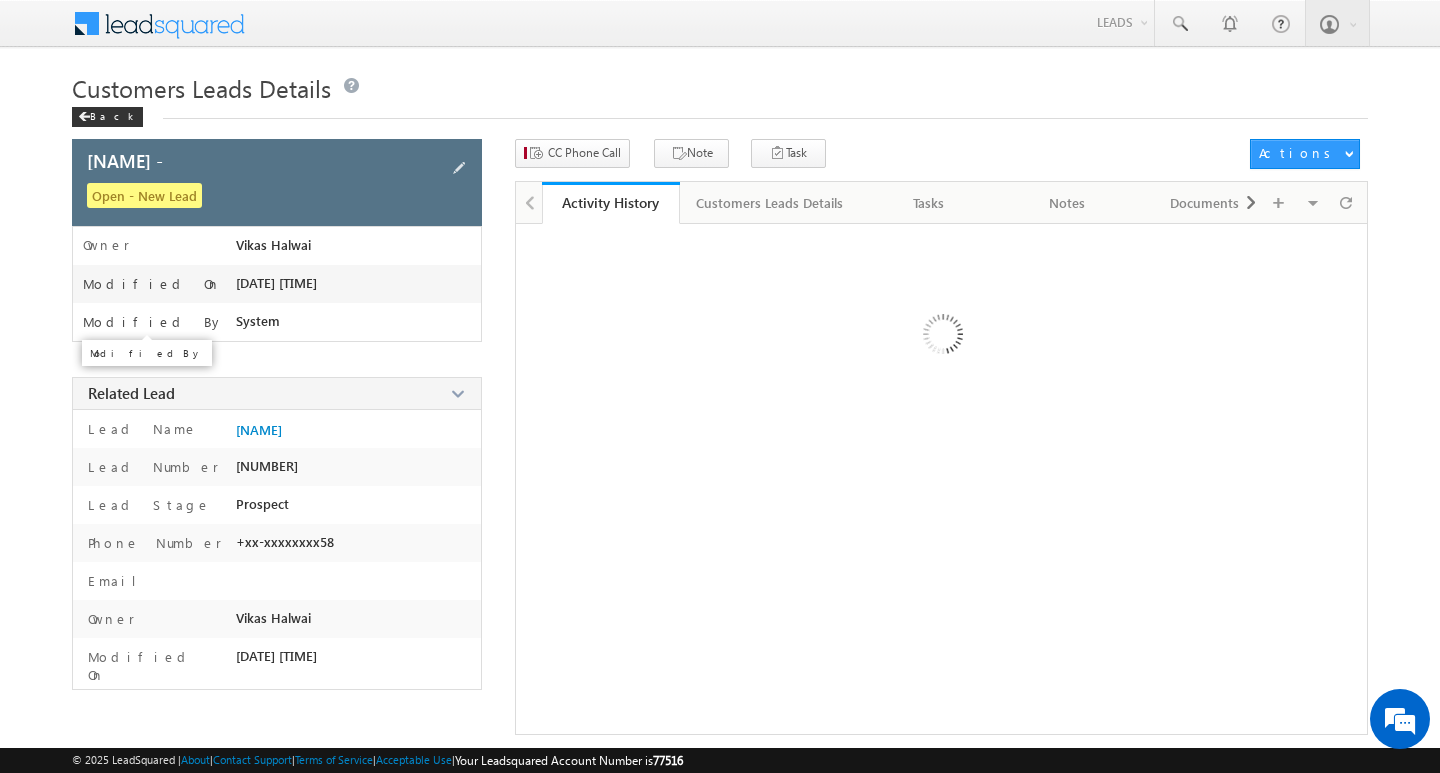 scroll, scrollTop: 0, scrollLeft: 0, axis: both 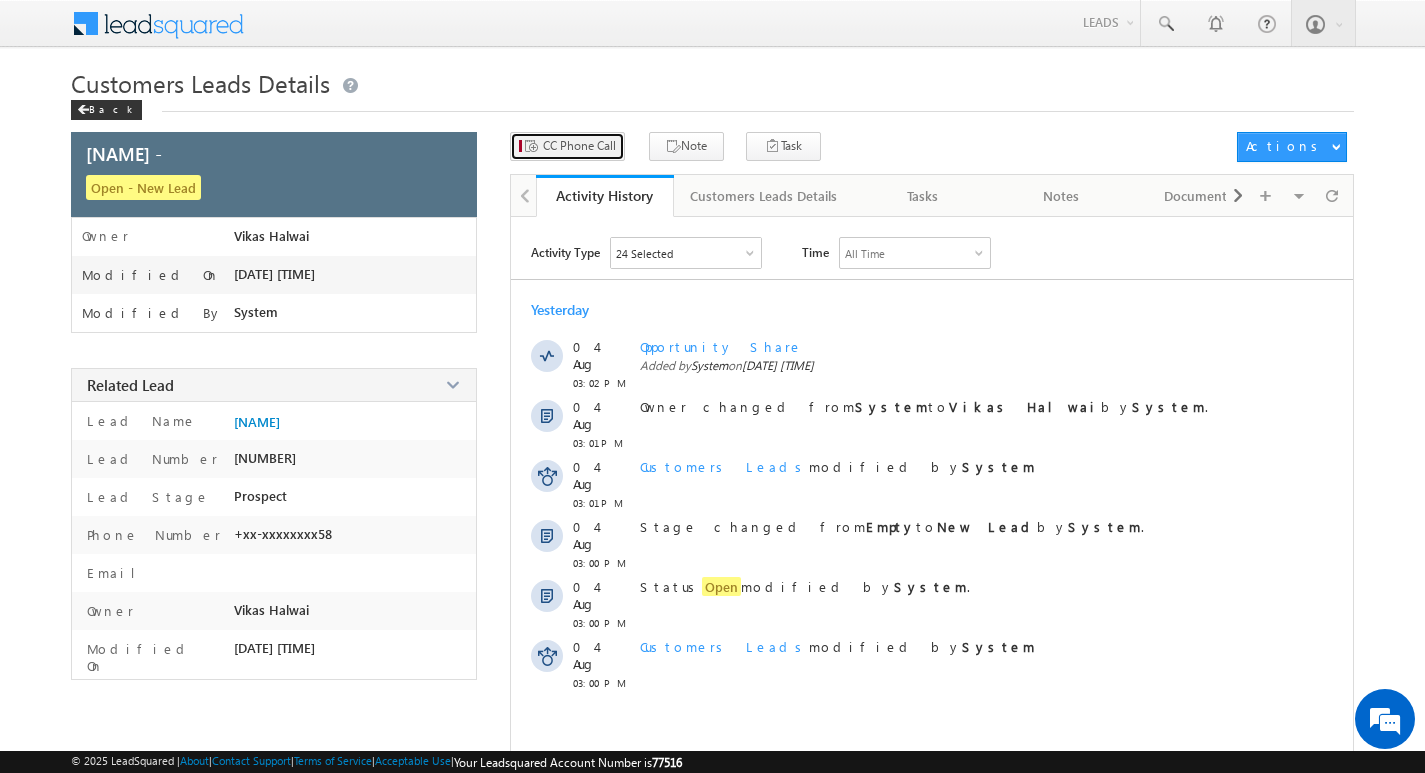 click on "CC Phone Call" at bounding box center (579, 146) 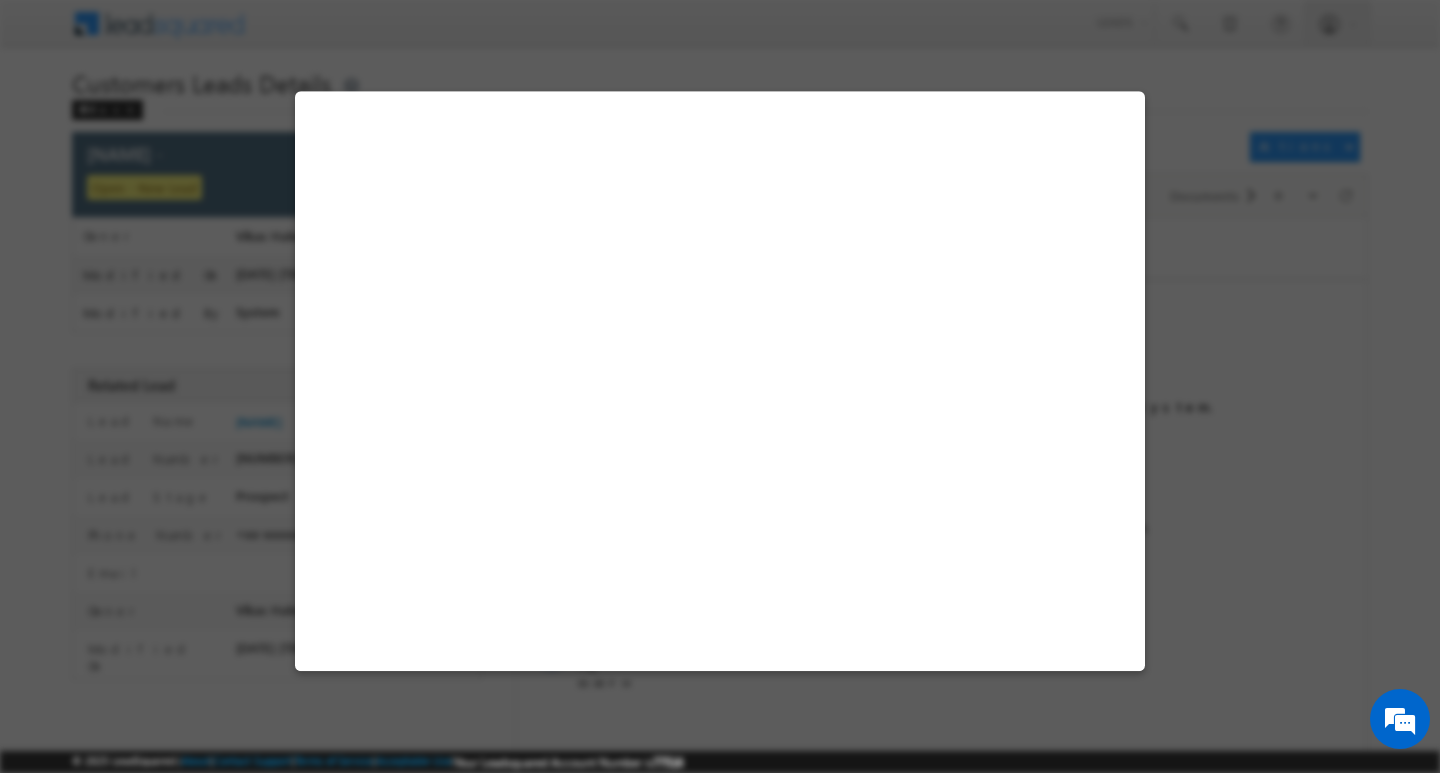 select on "Bareilly" 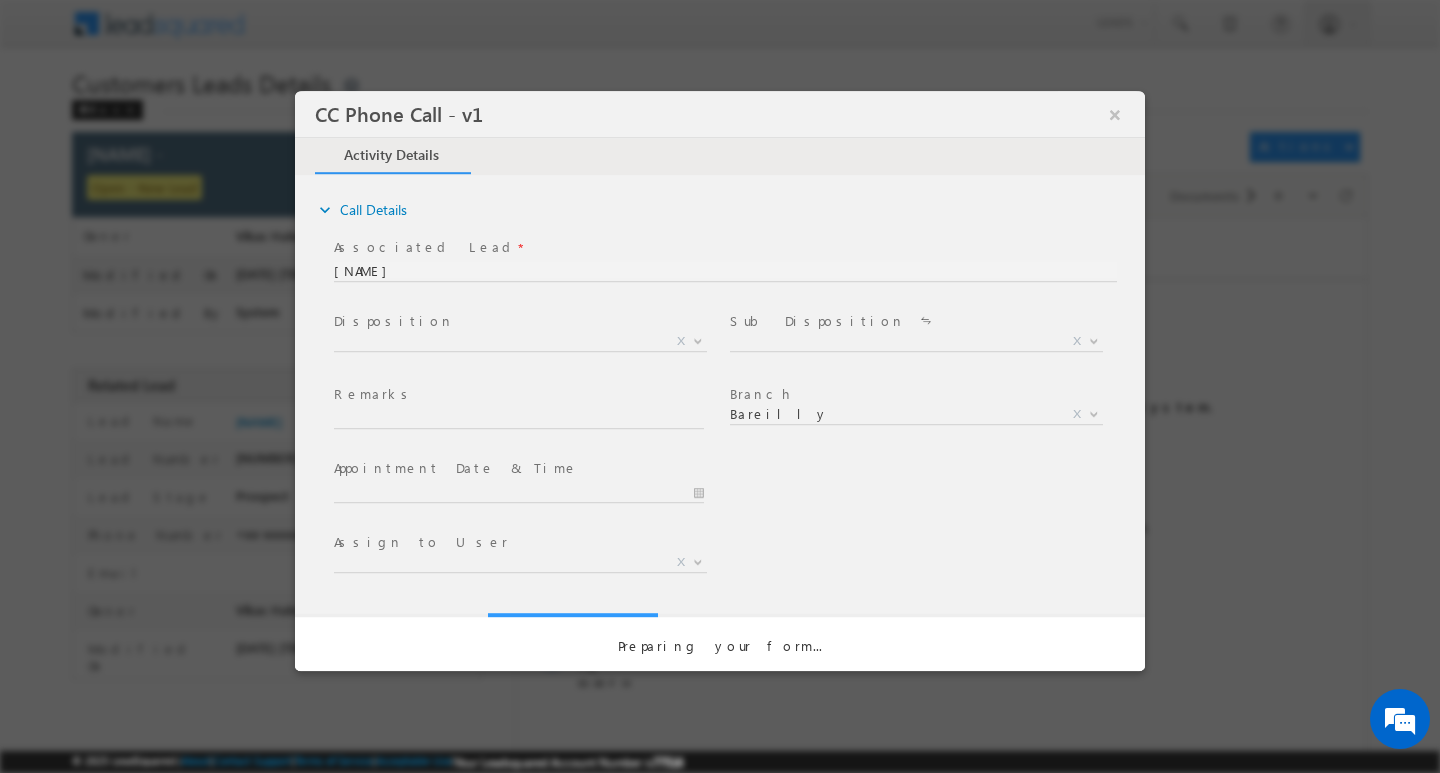 scroll, scrollTop: 0, scrollLeft: 0, axis: both 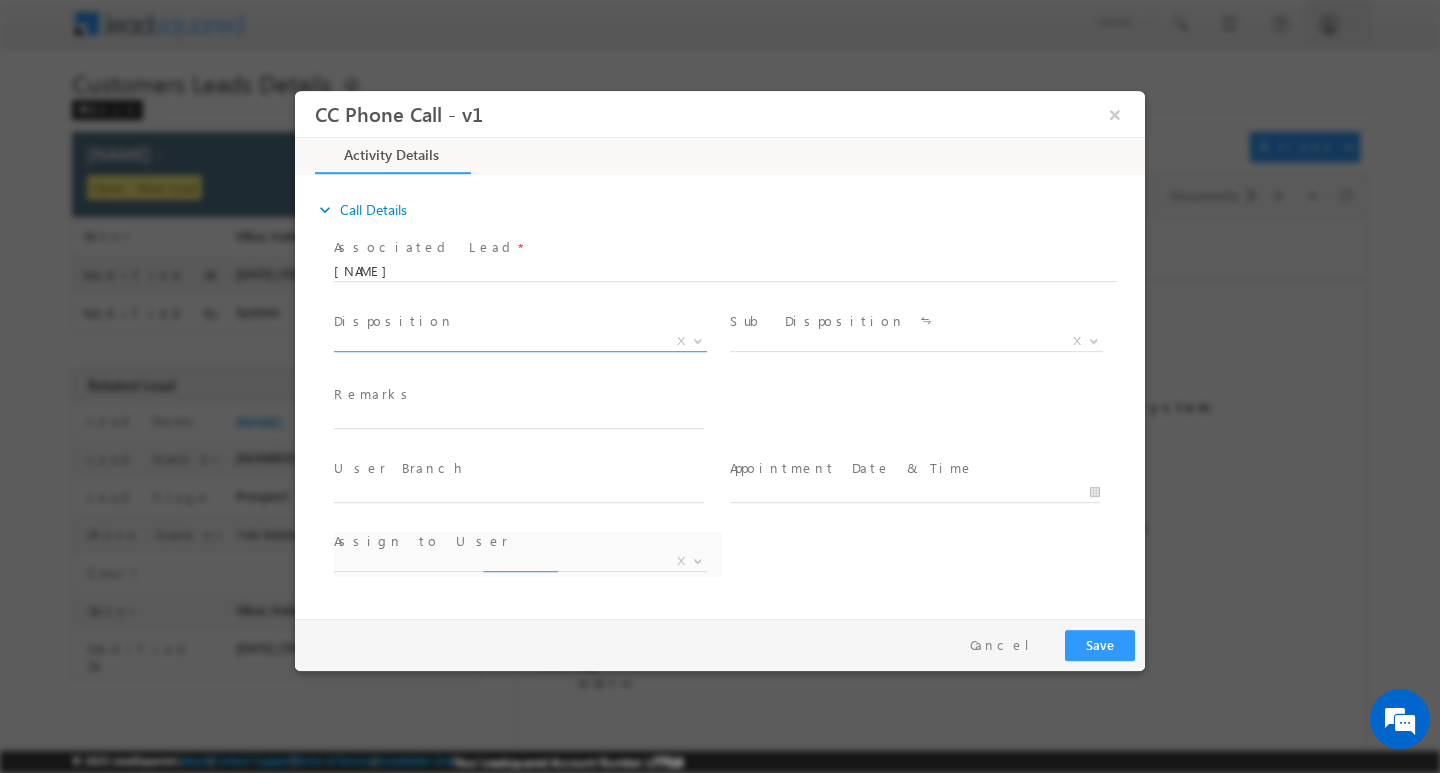 click at bounding box center [696, 340] 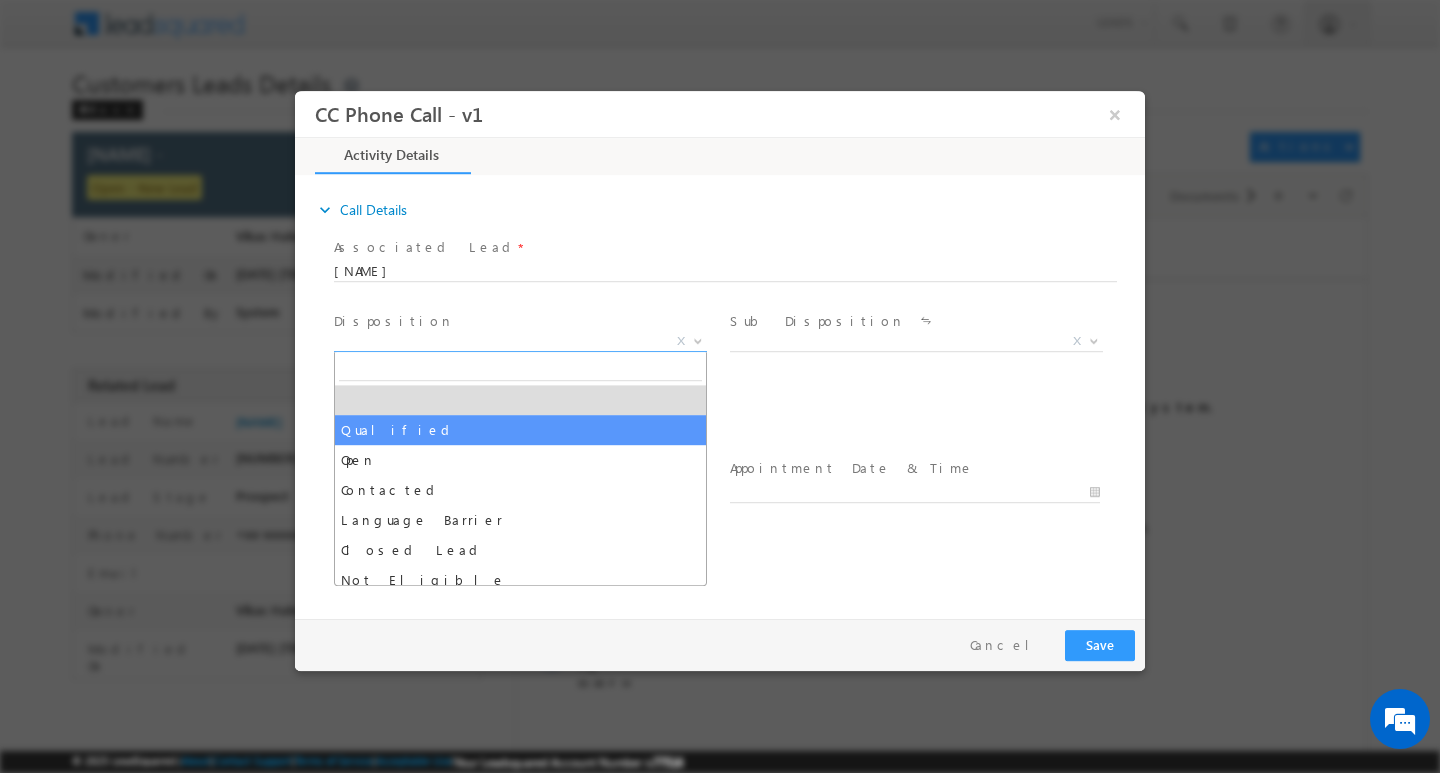 select on "Qualified" 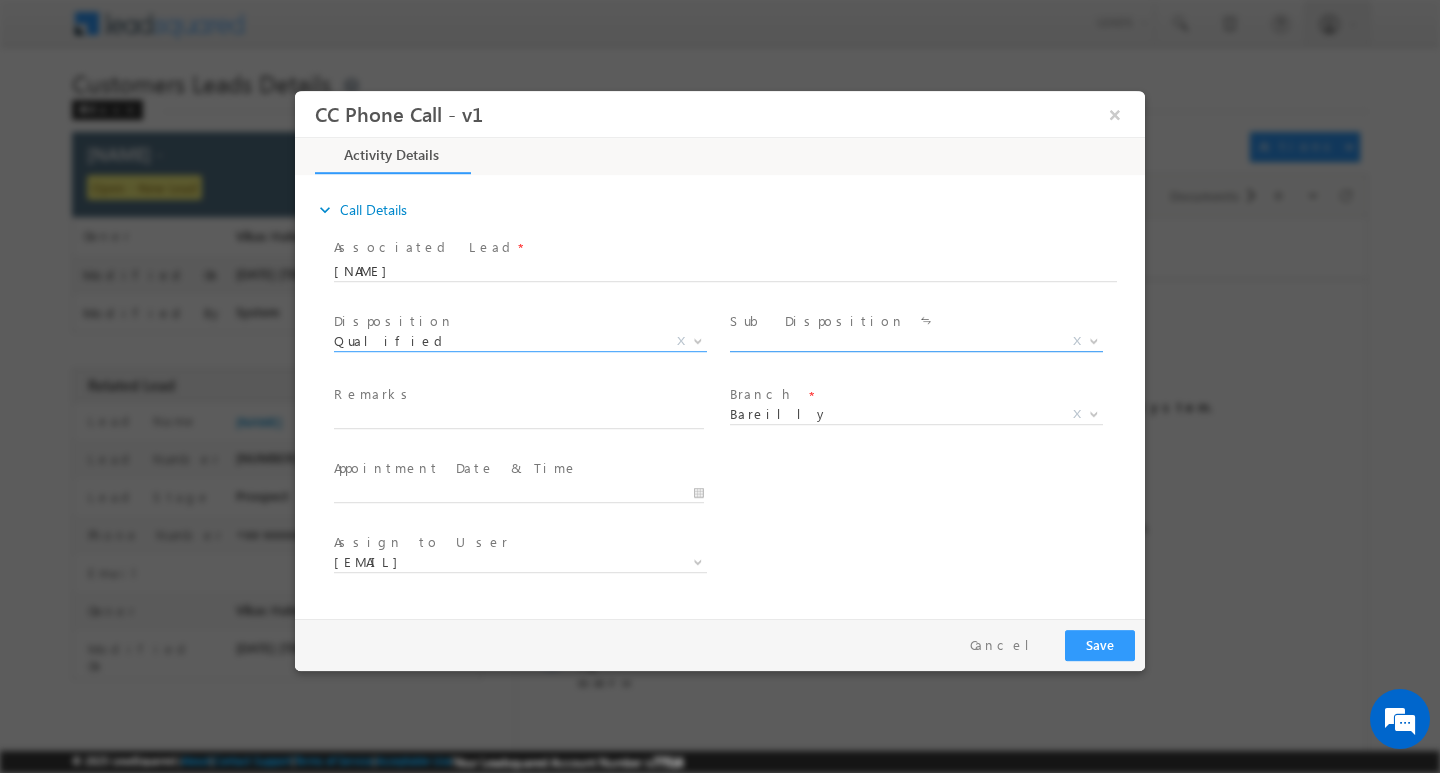 click at bounding box center [1094, 339] 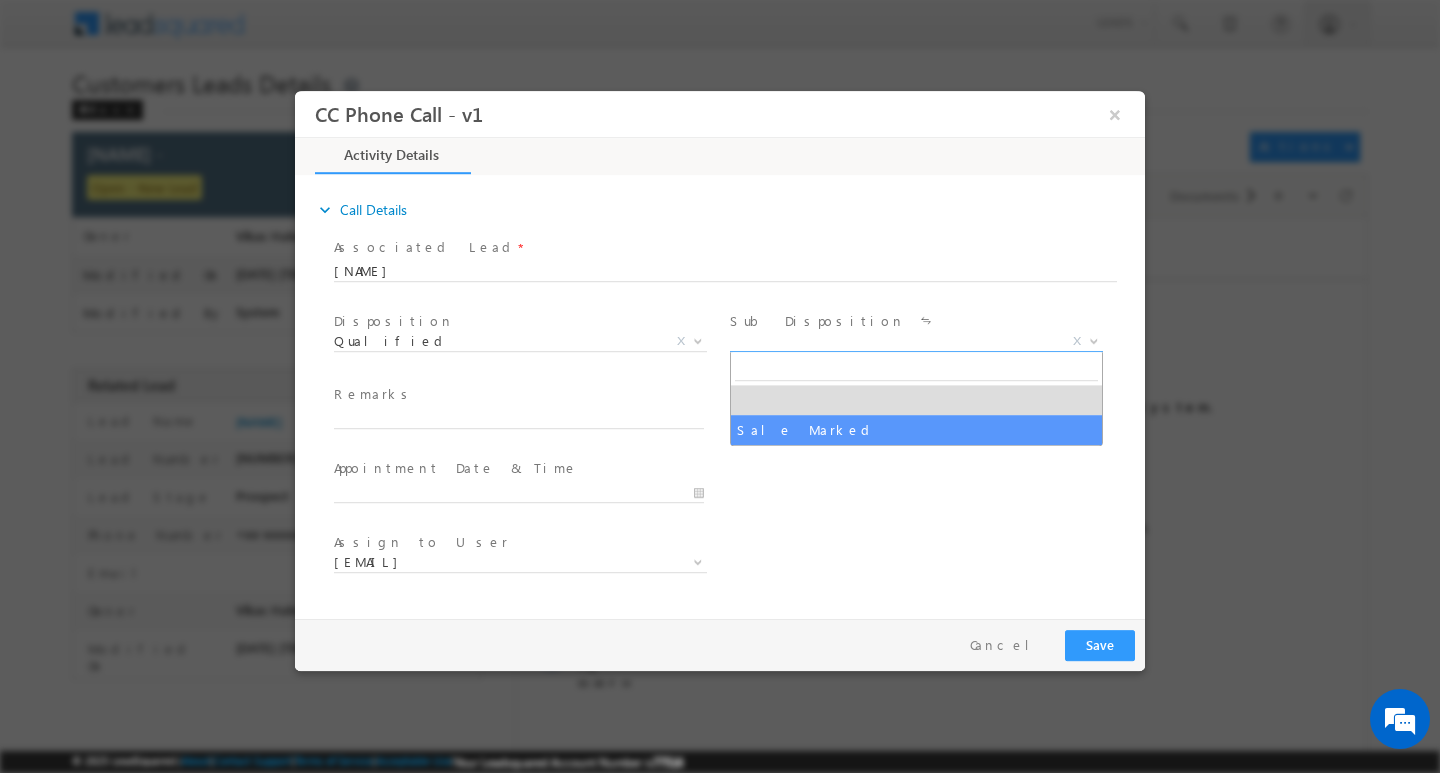 select on "Sale Marked" 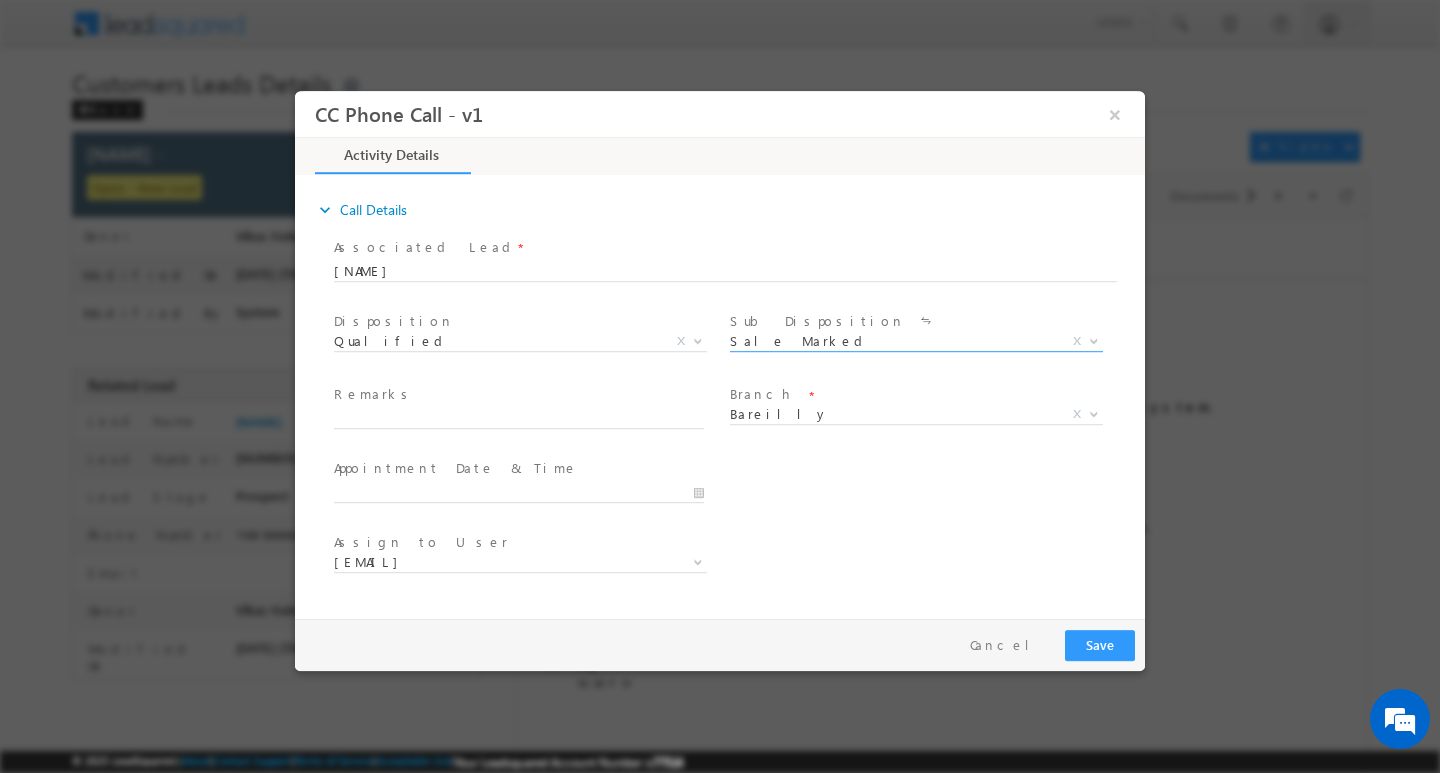 click on "Remarks
*" at bounding box center [518, 395] 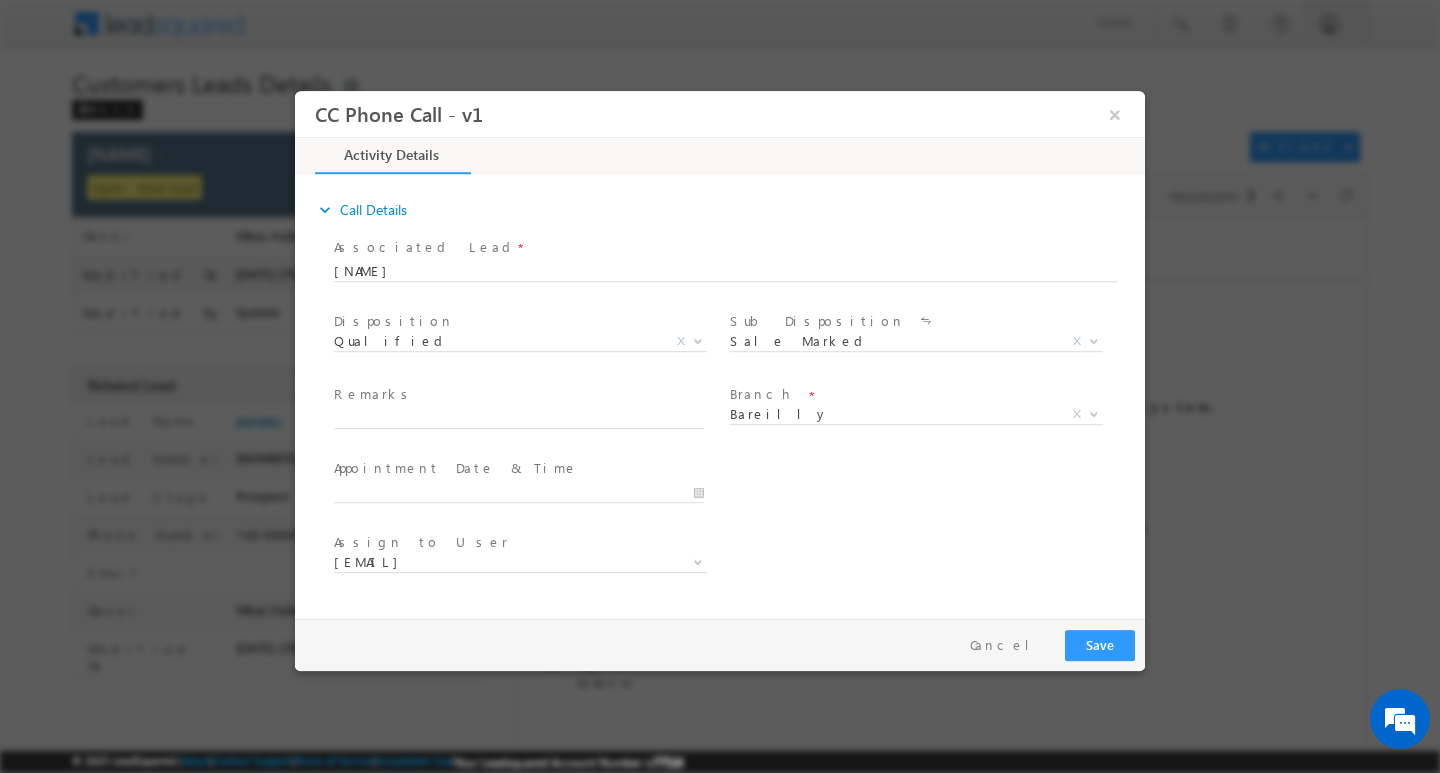 click on "Remarks
*" at bounding box center [518, 395] 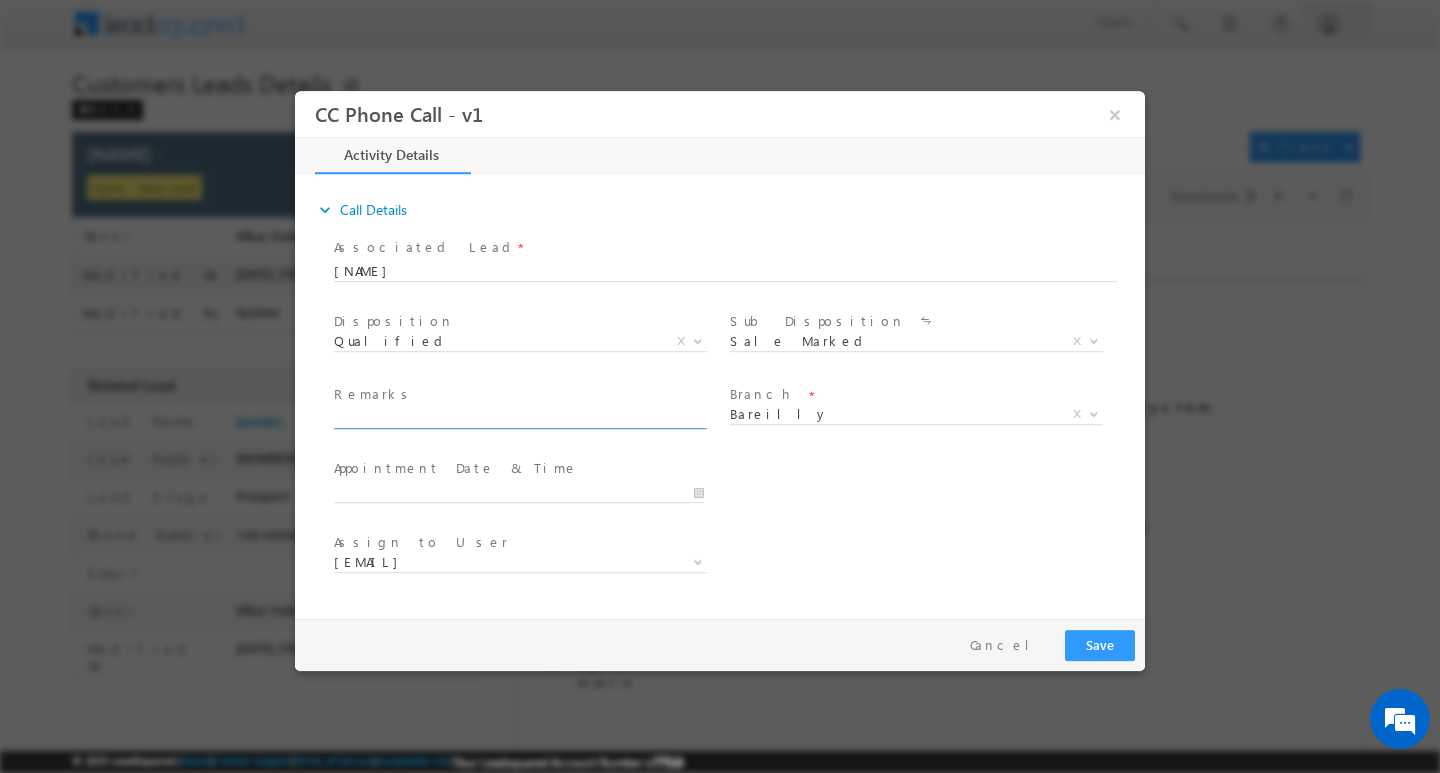 click at bounding box center (519, 418) 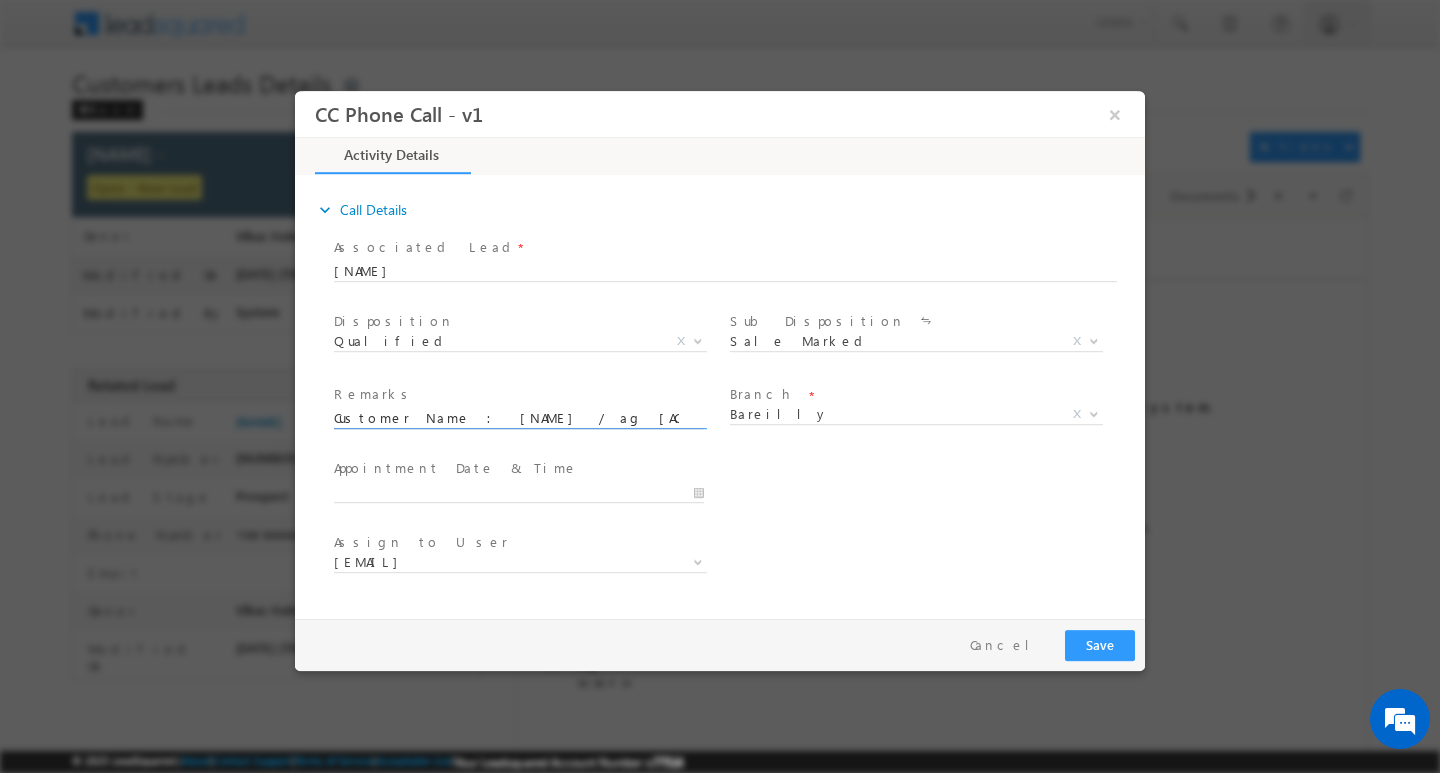 scroll, scrollTop: 0, scrollLeft: 788, axis: horizontal 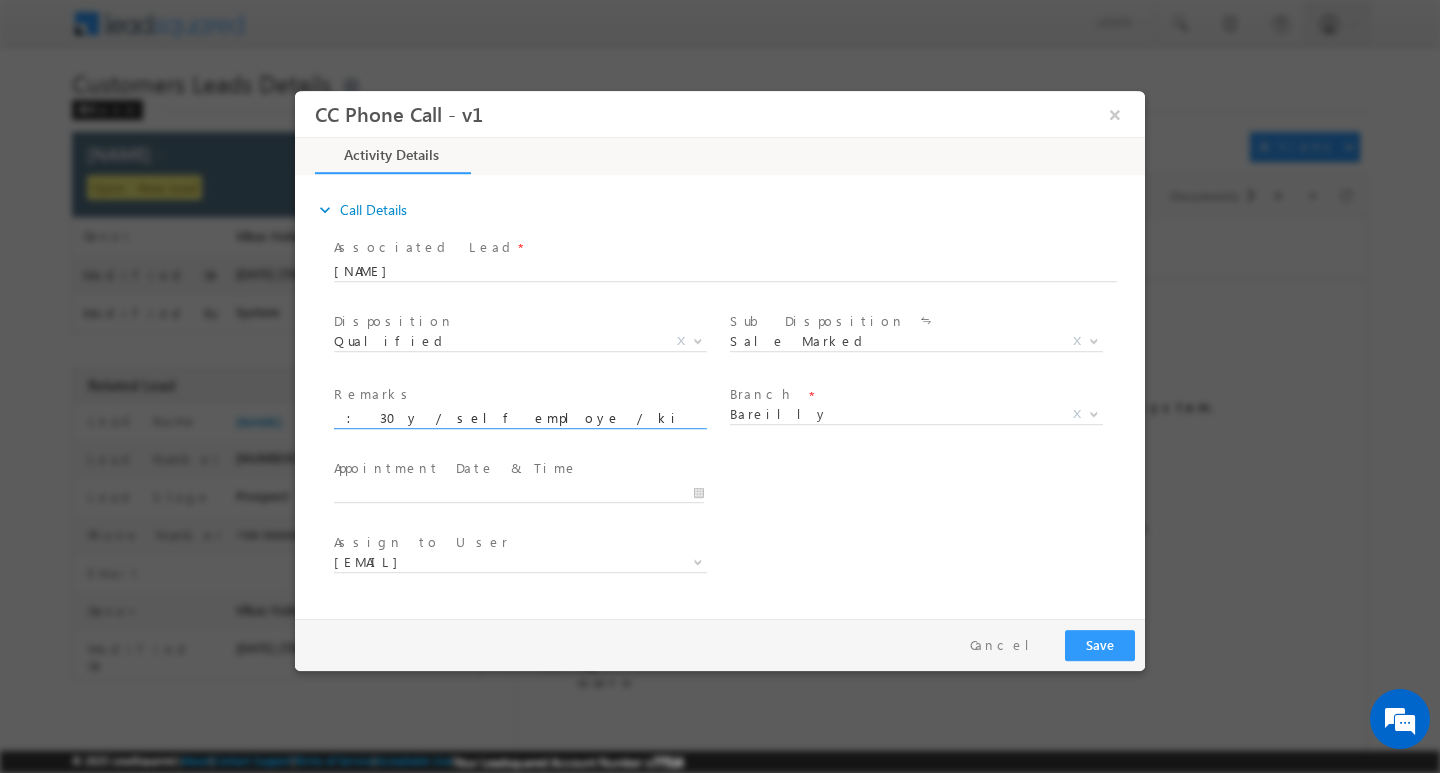type on "Customer Name : [NAME] / ag [AGE]y/ mothe income 20/ work experiece : 30y / self employe / kiran sop / : property type : mc / loan type : construltion / loan amount 5l : add :[STREET], [CITY]" 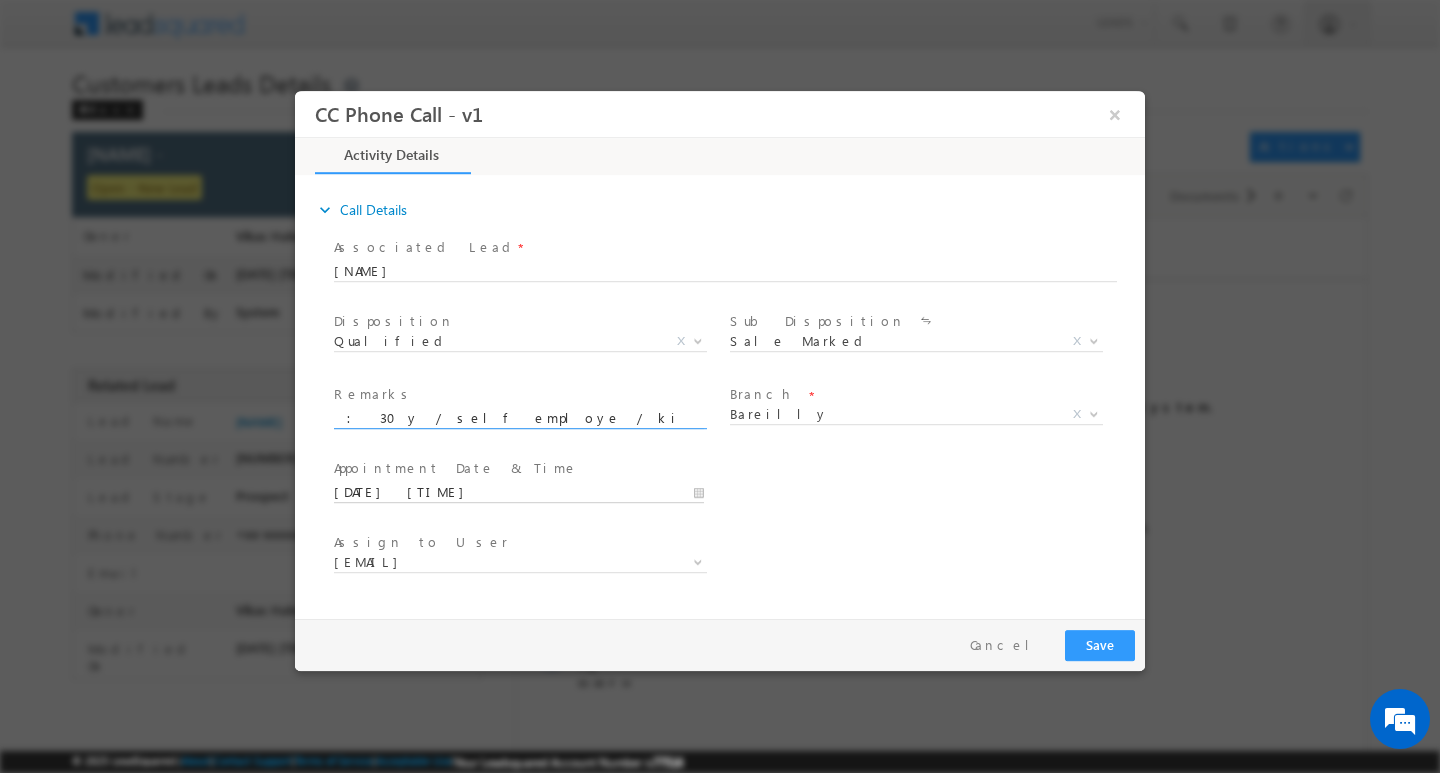 scroll, scrollTop: 0, scrollLeft: 0, axis: both 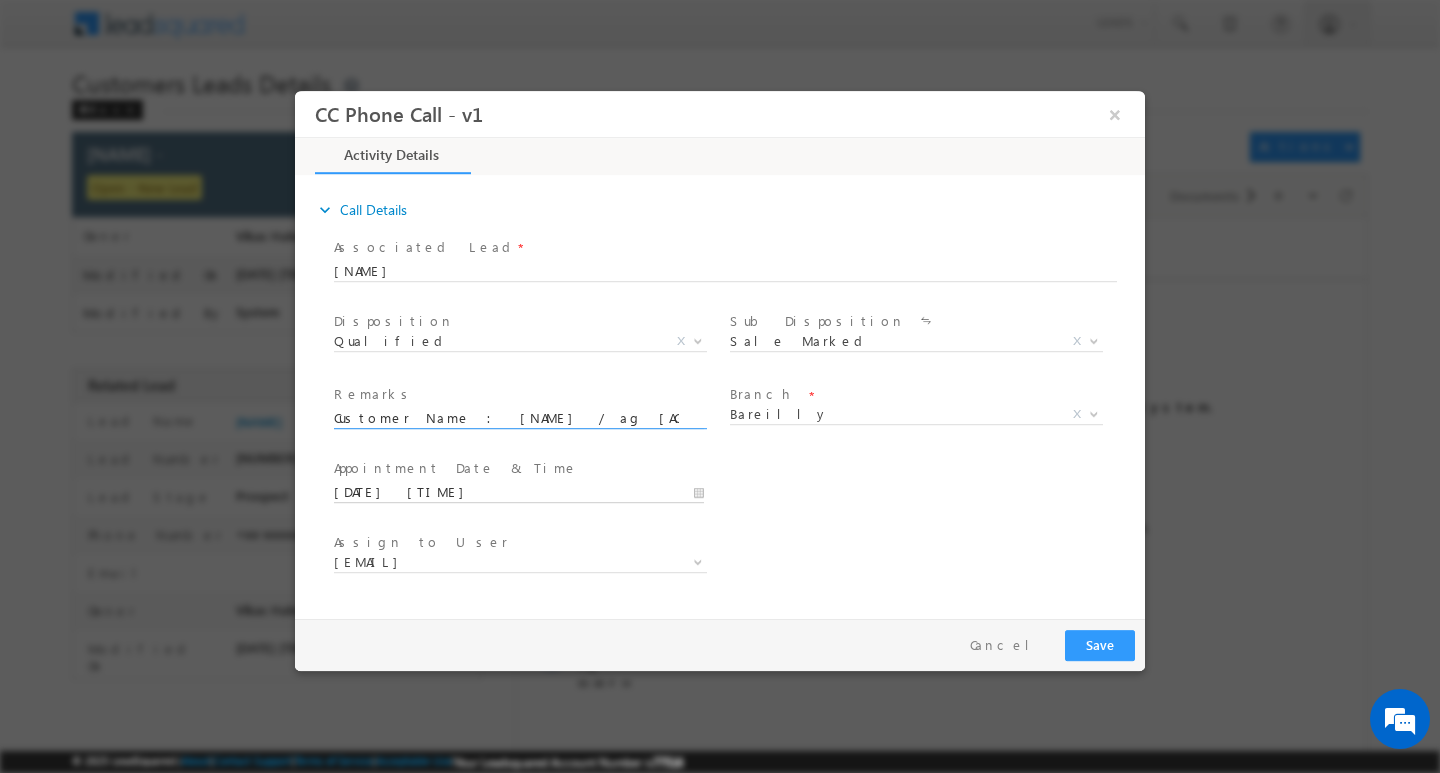 click on "[DATE] [TIME]" at bounding box center [519, 492] 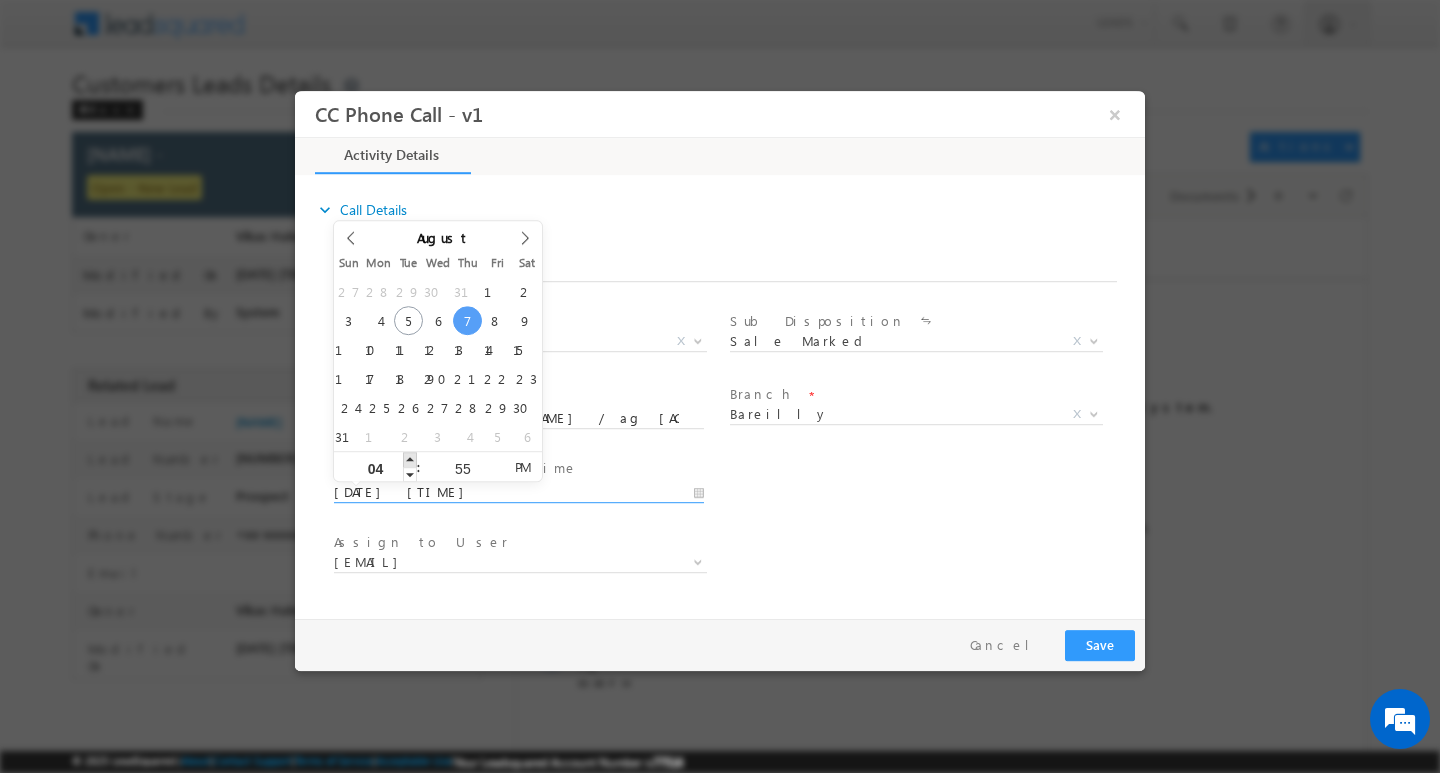 type on "[DATE] [TIME]" 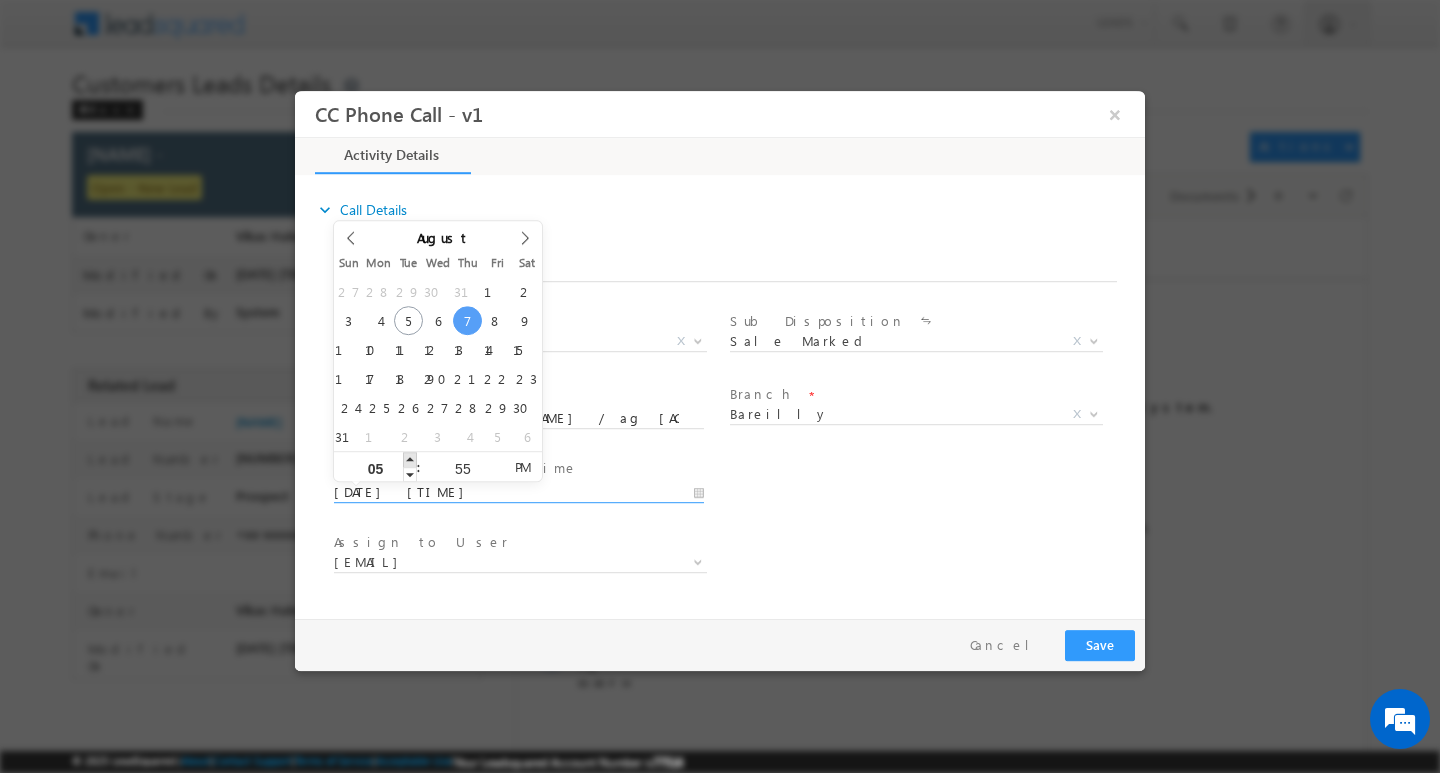 click at bounding box center (410, 458) 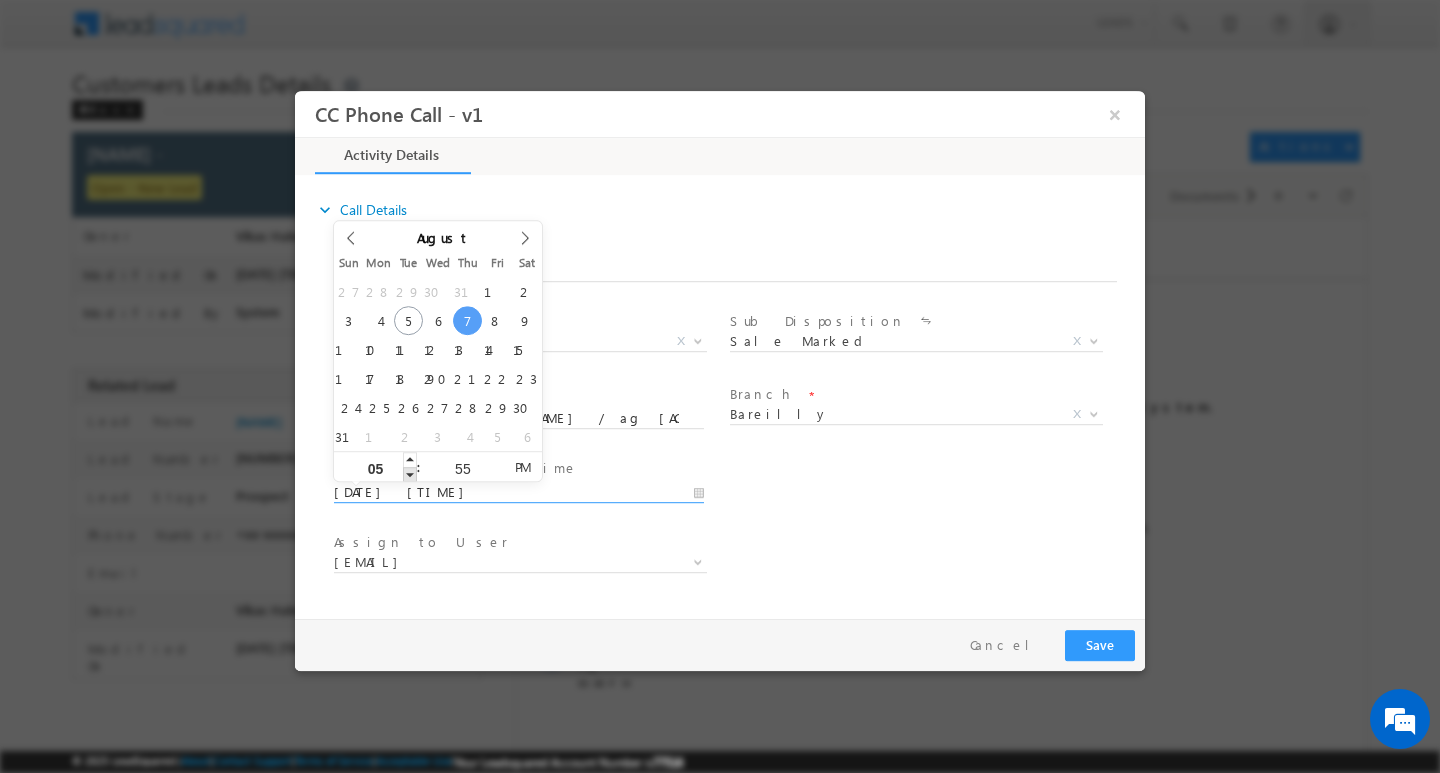 type on "[DATE] [TIME]" 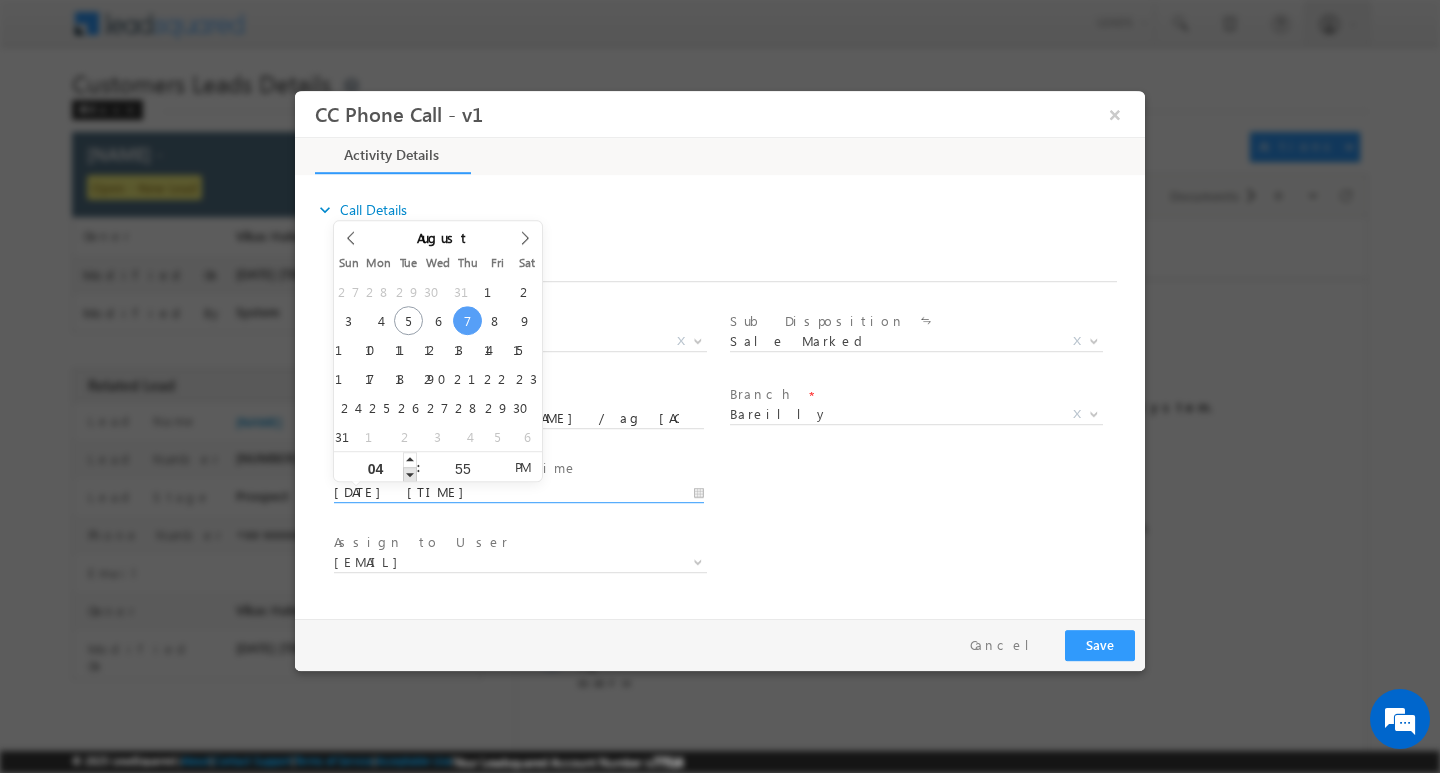 click at bounding box center [410, 473] 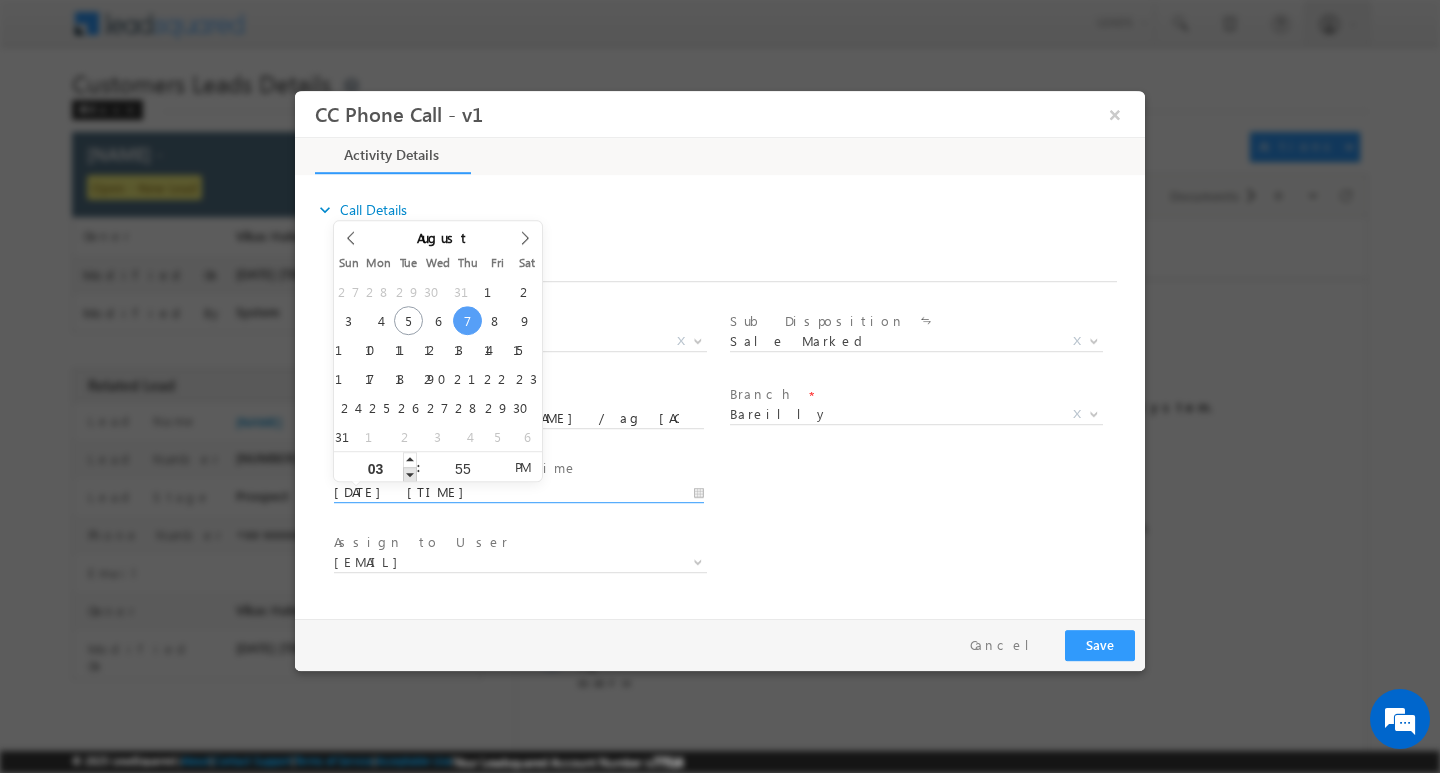 click at bounding box center (410, 473) 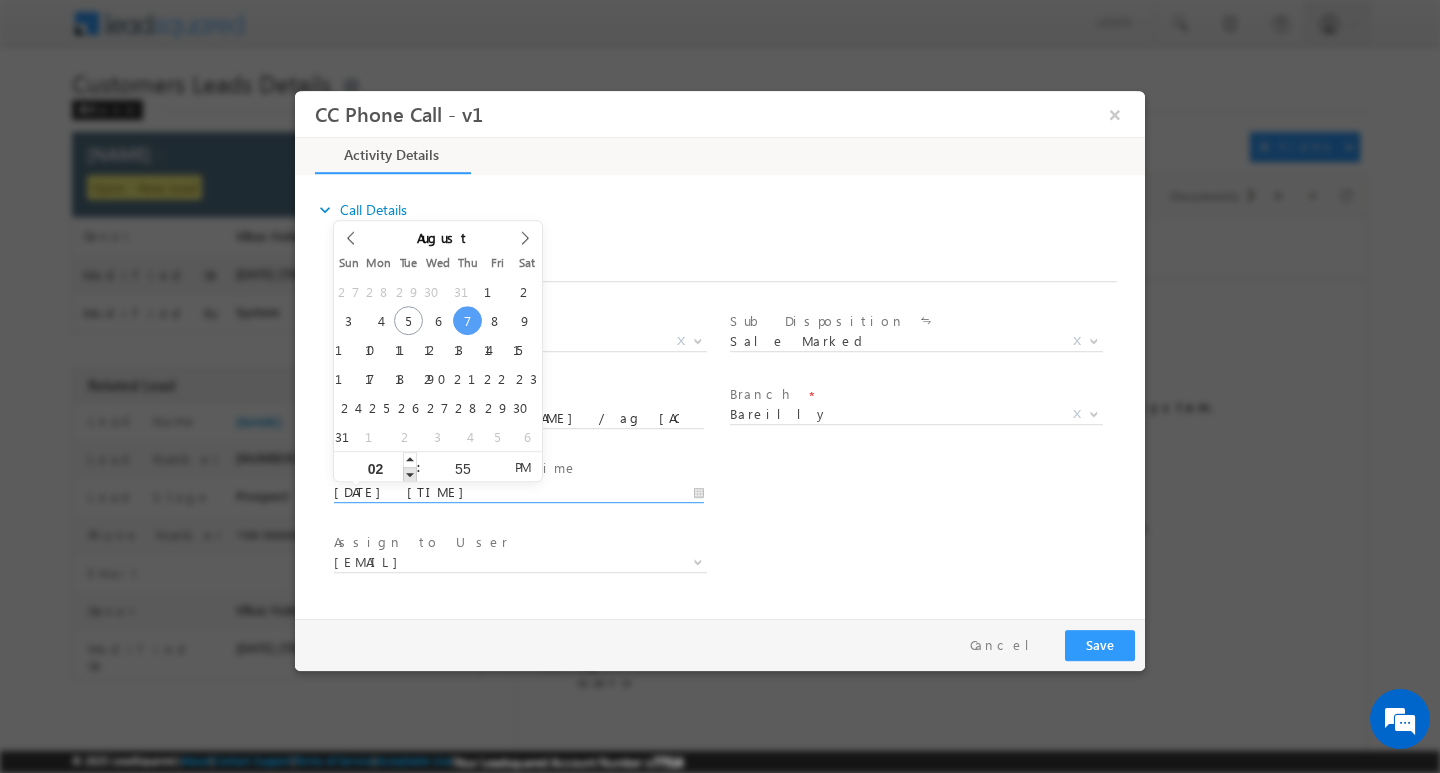 click at bounding box center (410, 473) 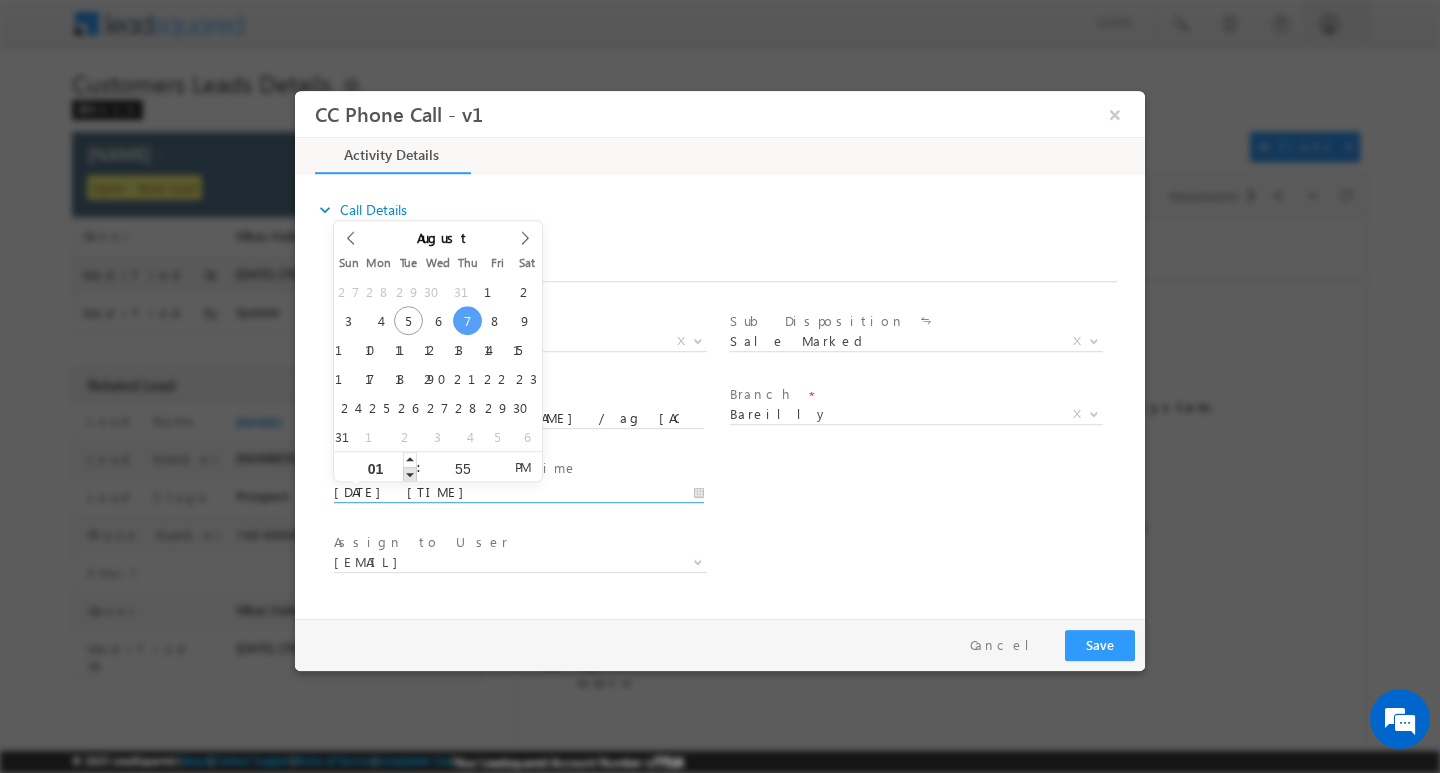 click at bounding box center [410, 473] 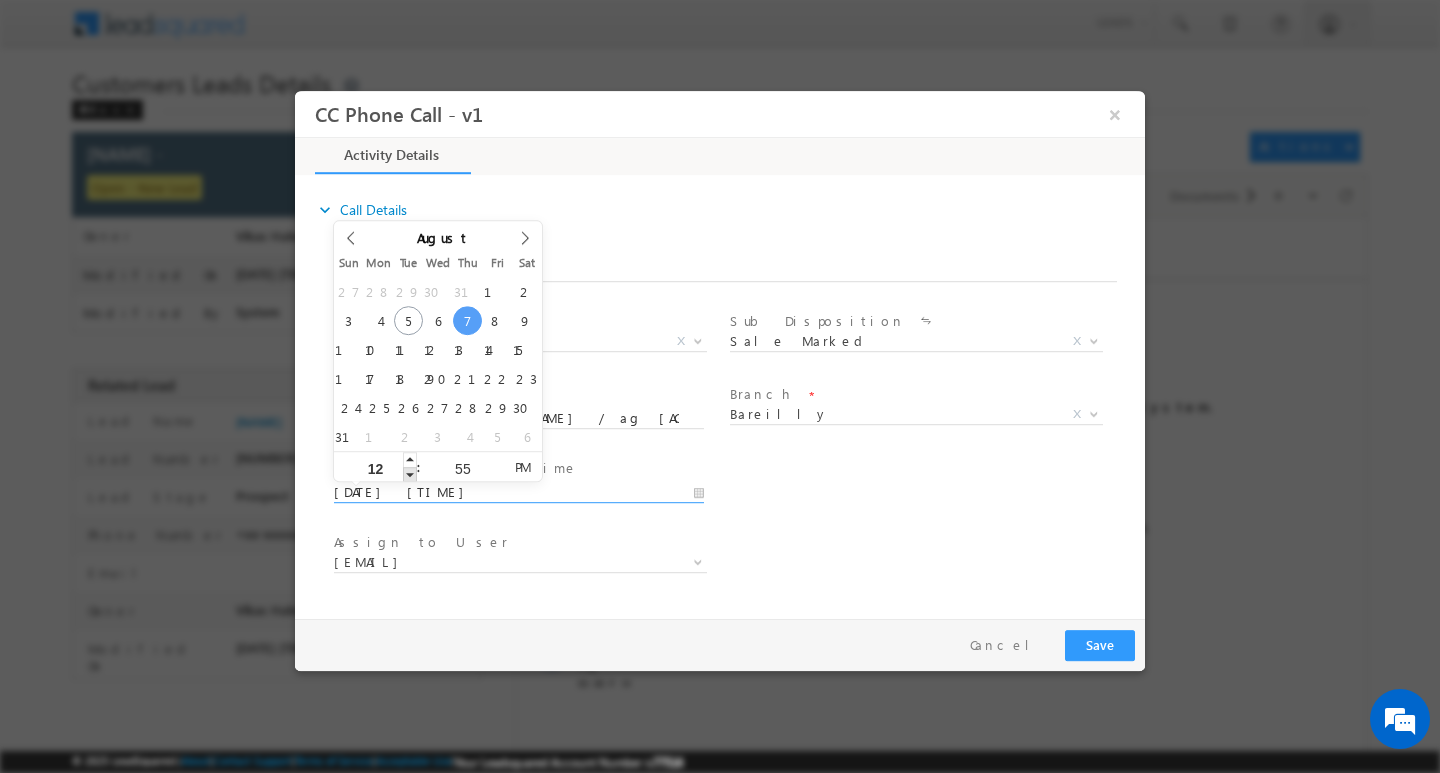 click at bounding box center (410, 473) 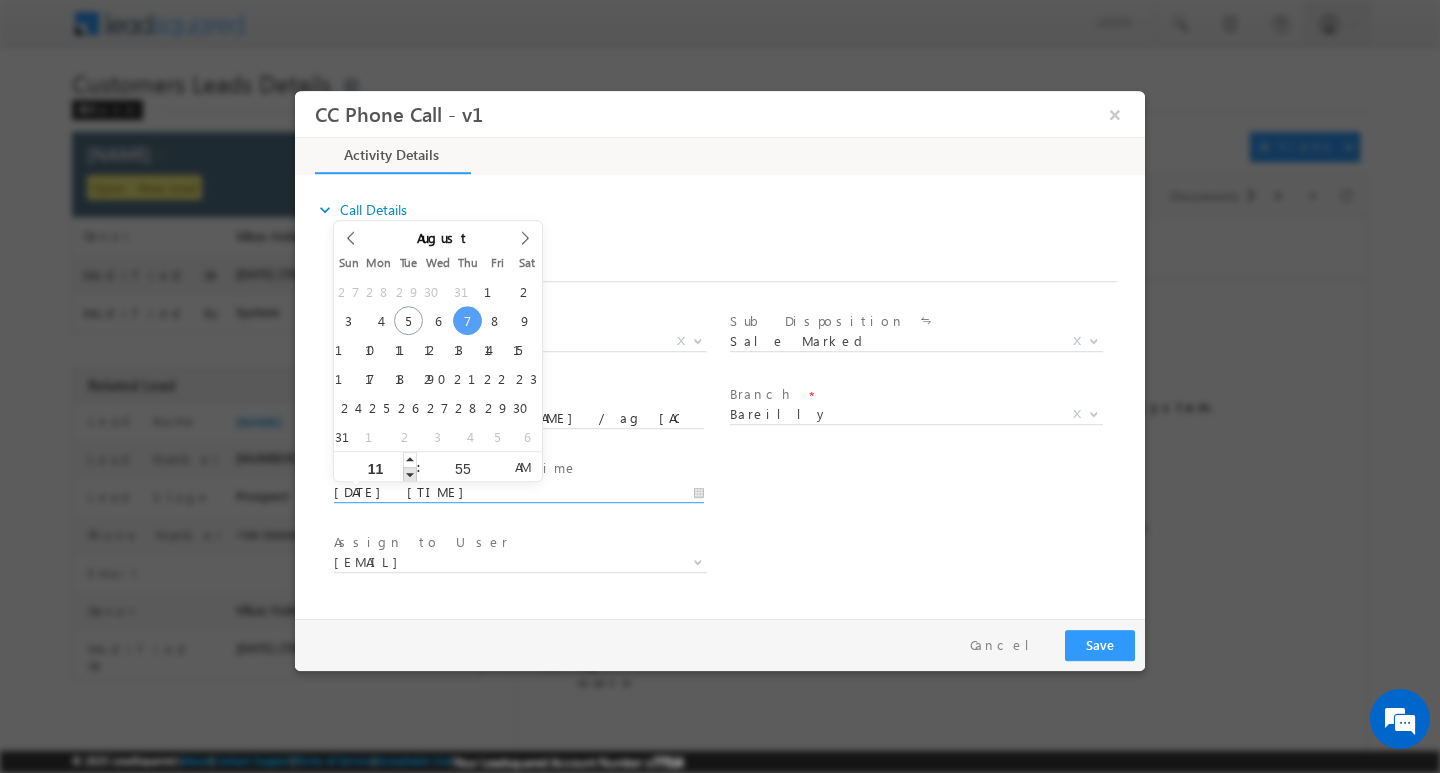 click at bounding box center (410, 473) 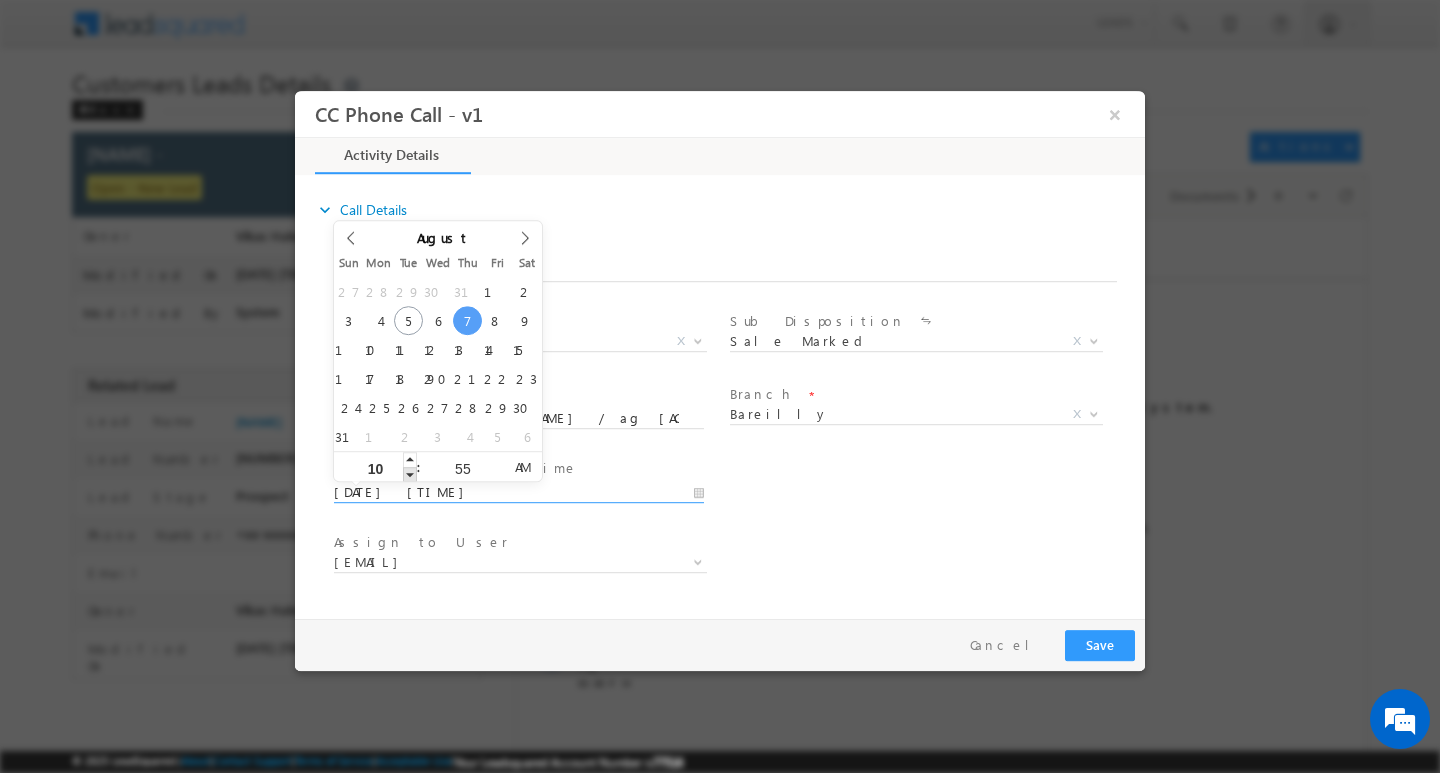 click at bounding box center (410, 473) 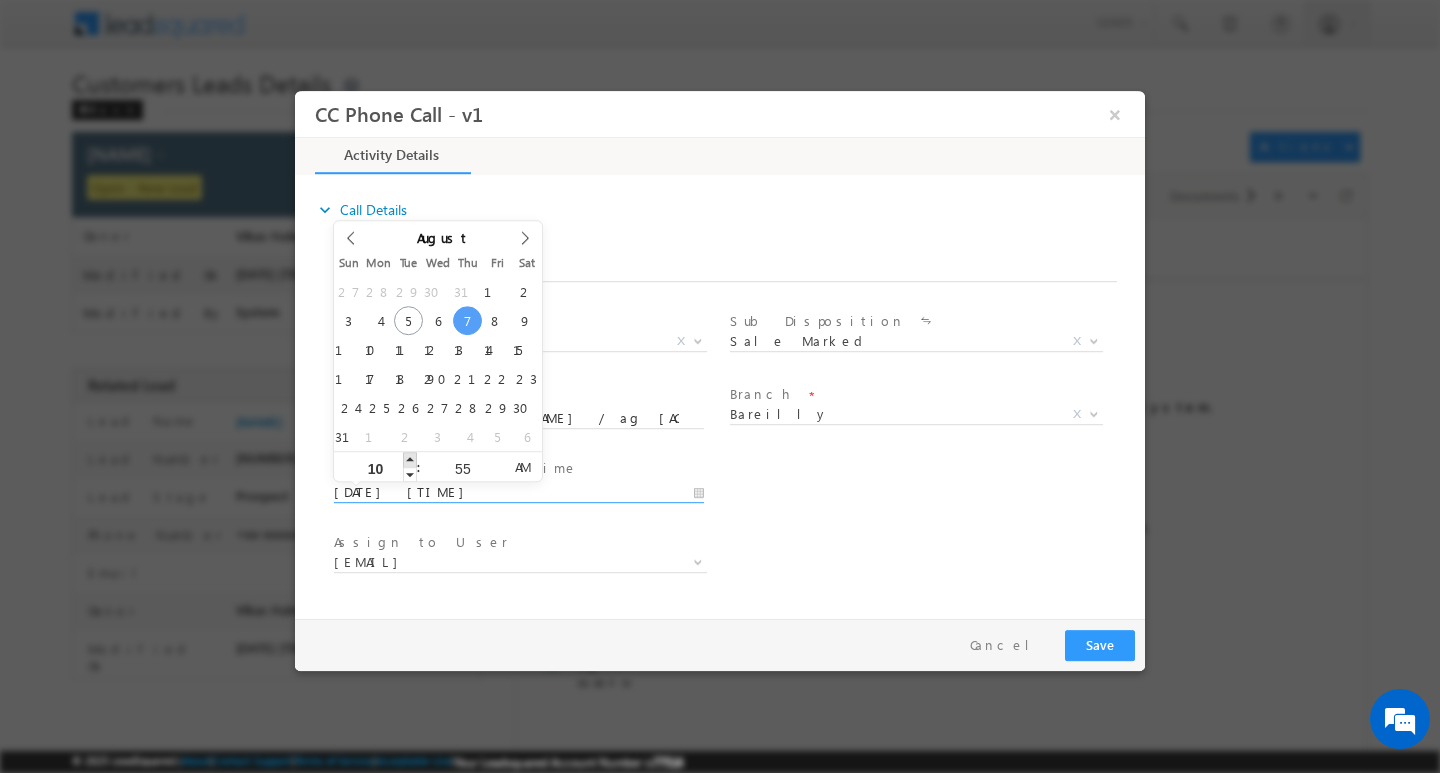 type on "[DATE] [TIME]" 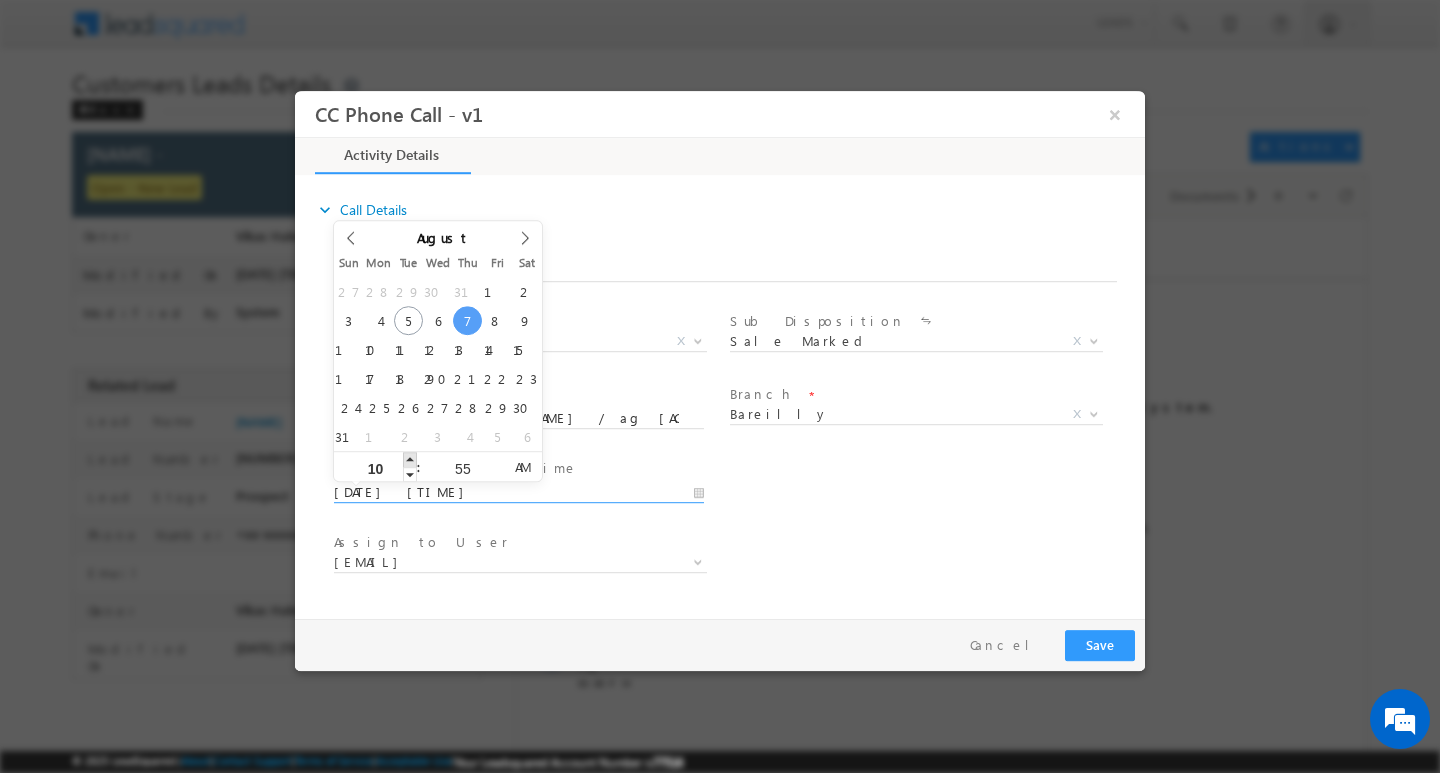 type on "11" 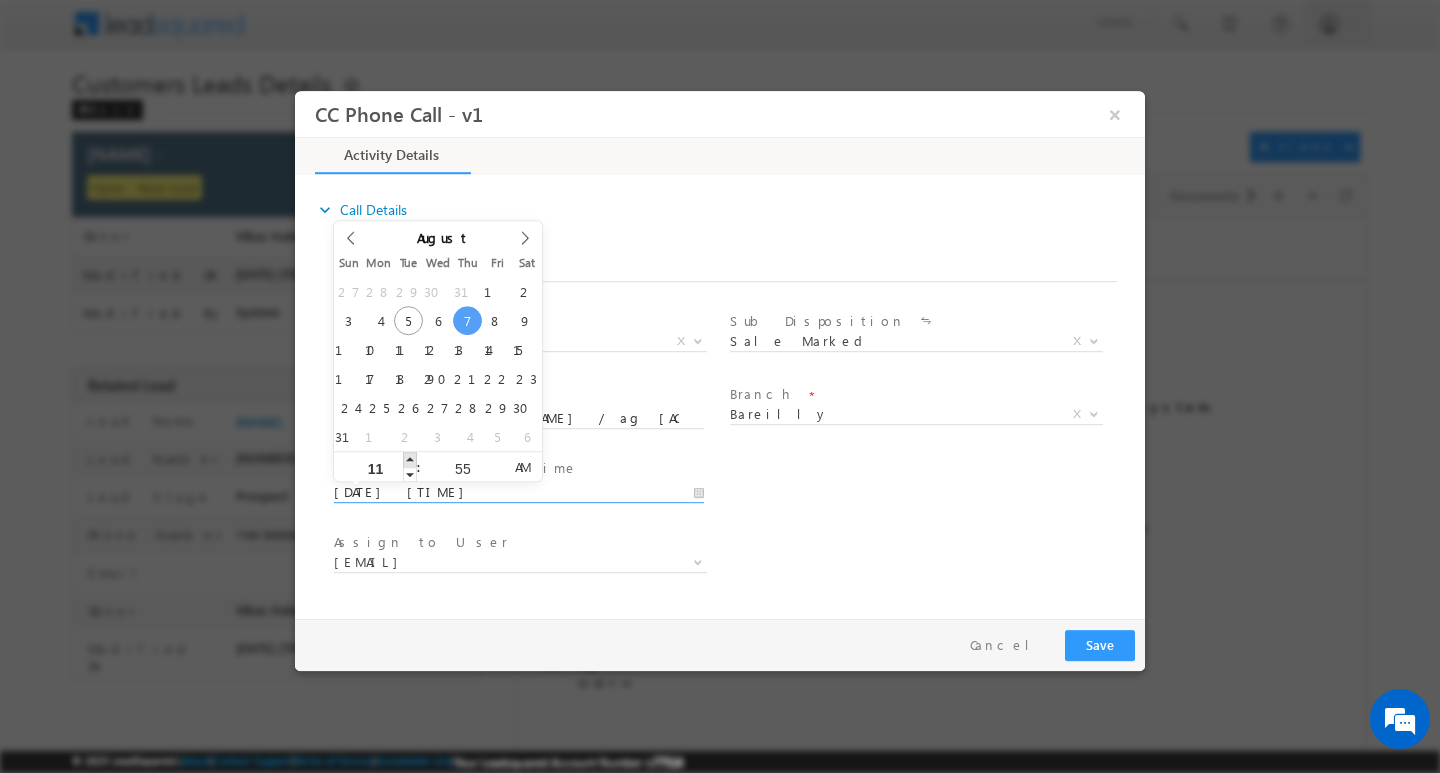 click at bounding box center (410, 458) 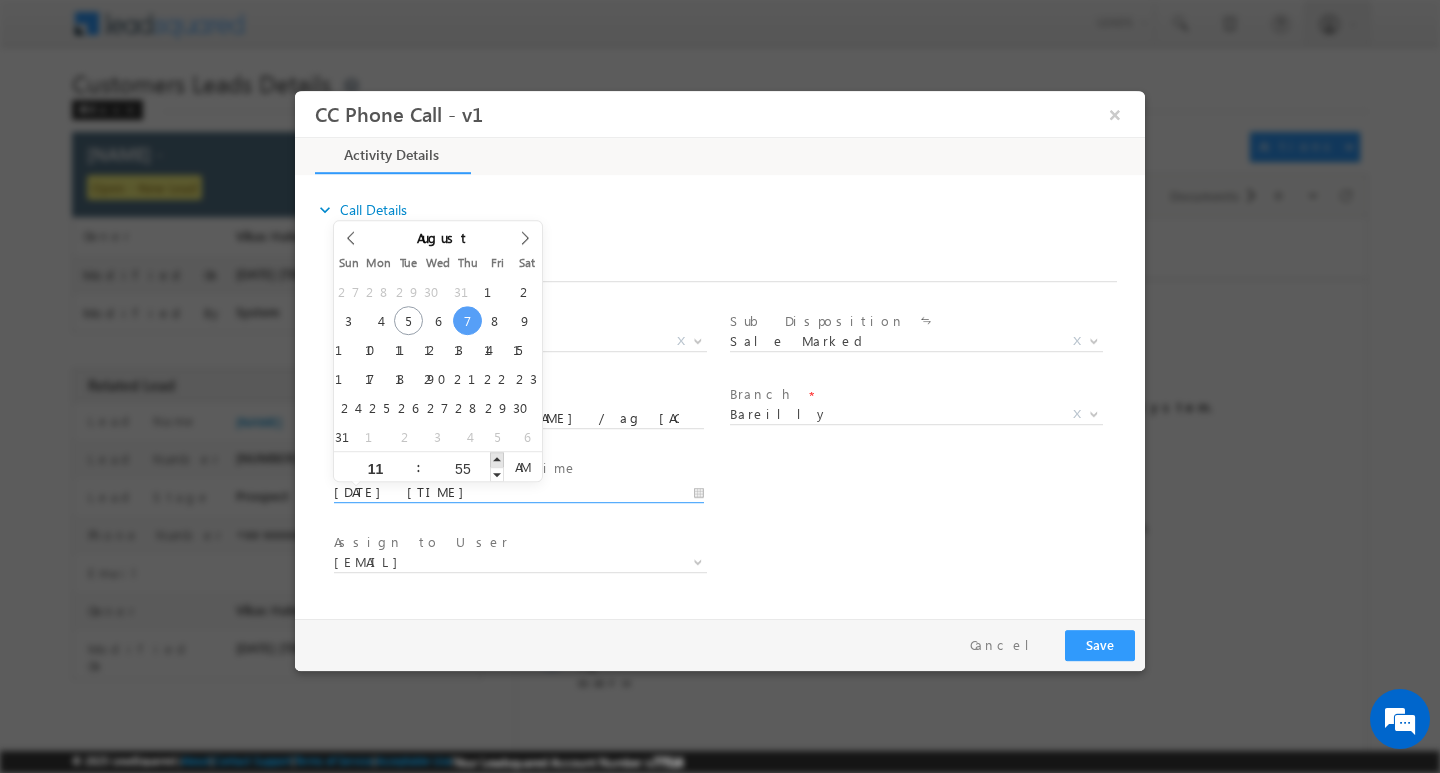 type on "[DATE] [TIME]" 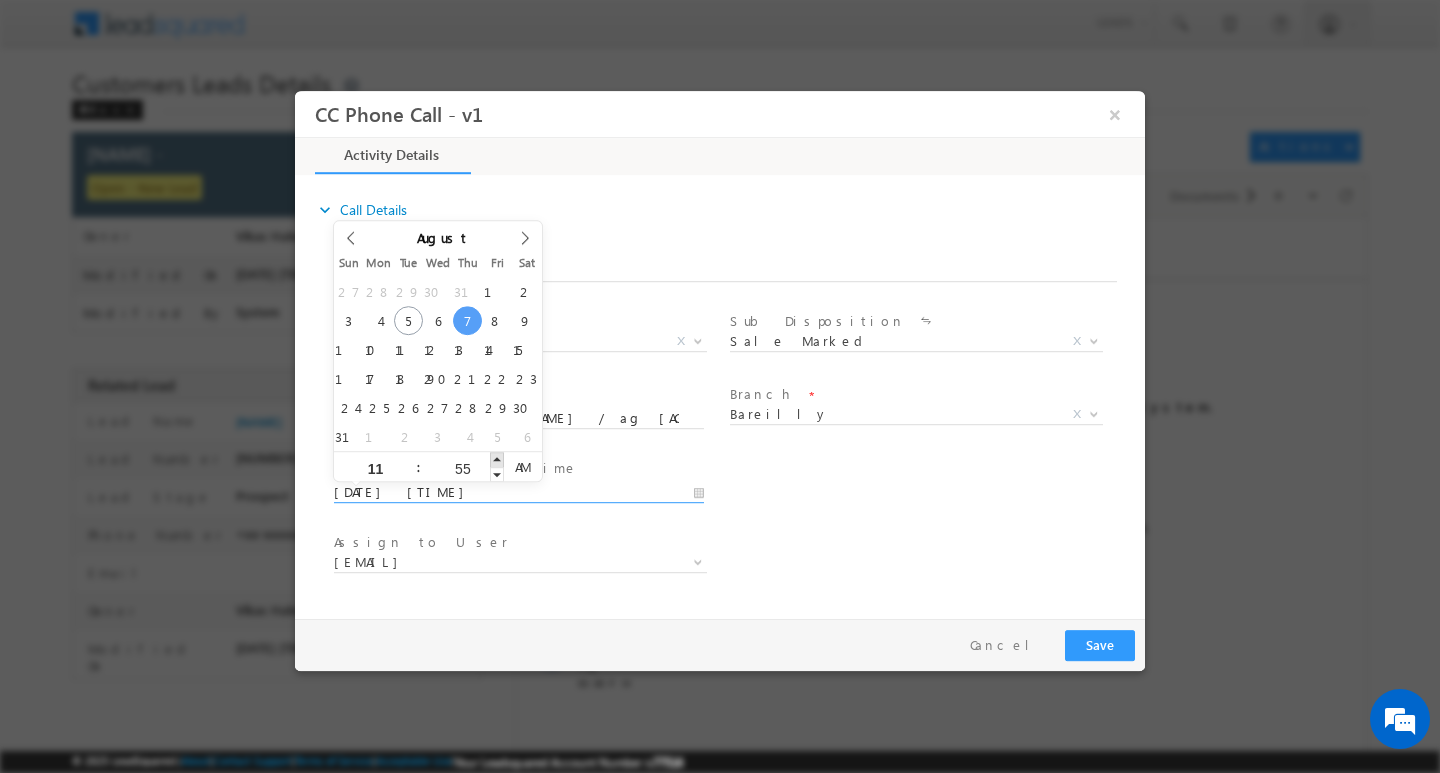 type on "56" 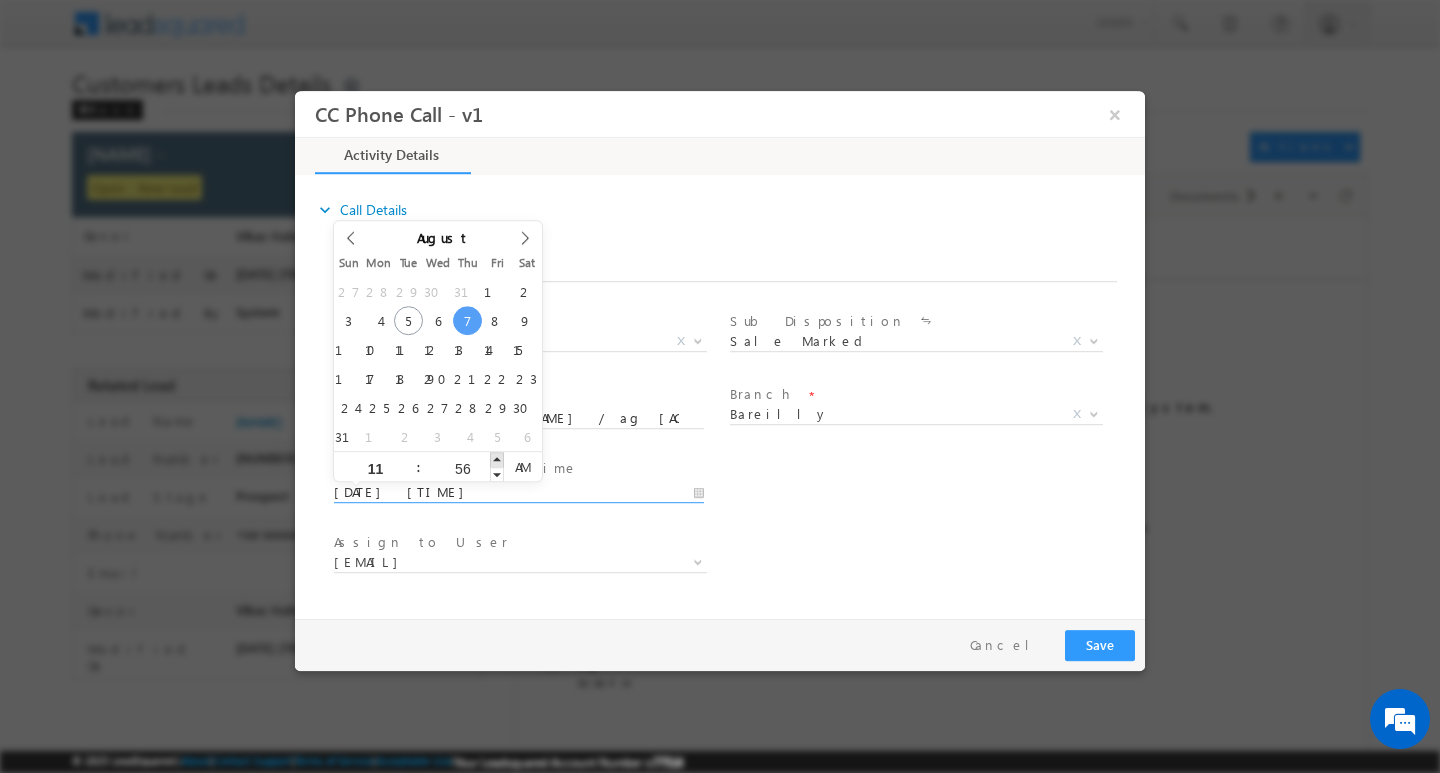 click at bounding box center (497, 458) 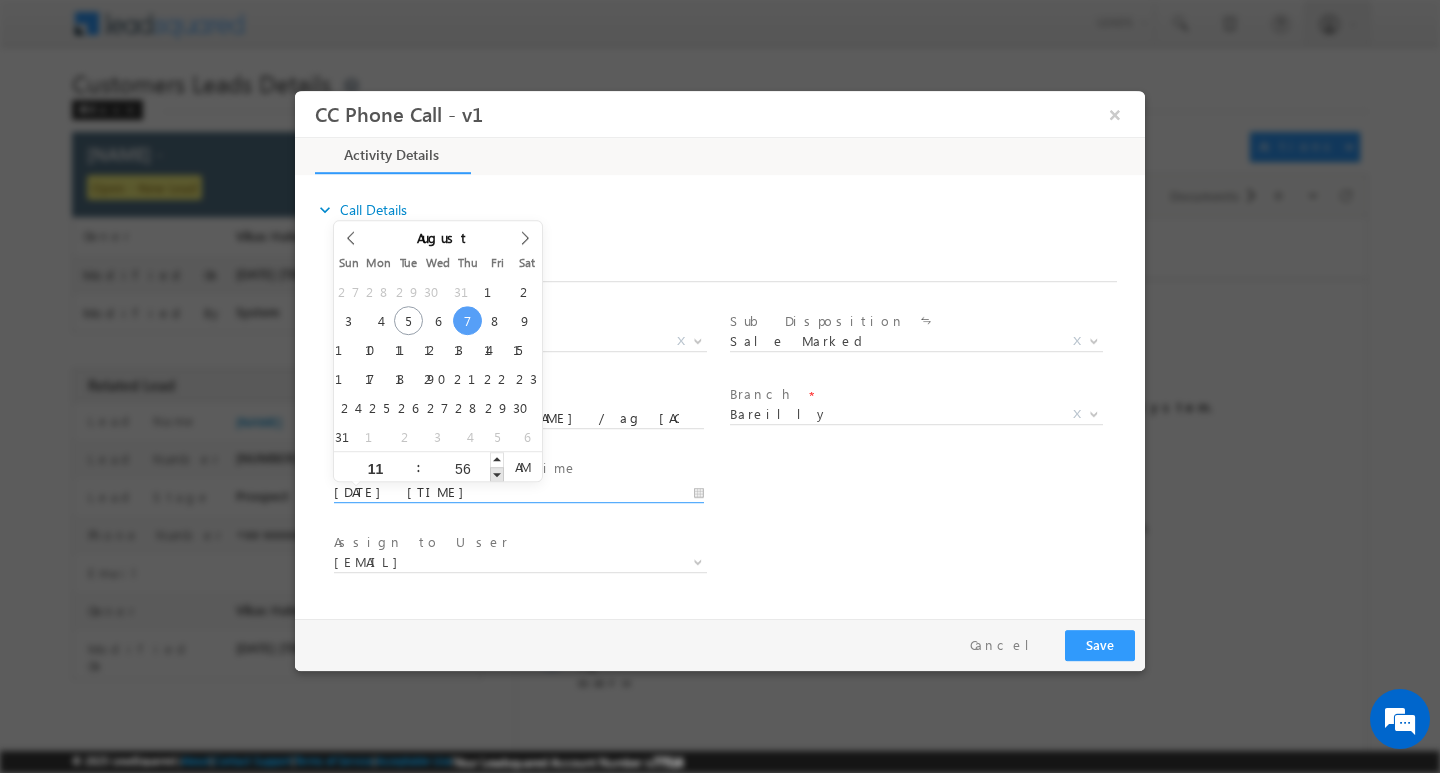 type on "[DATE] [TIME]" 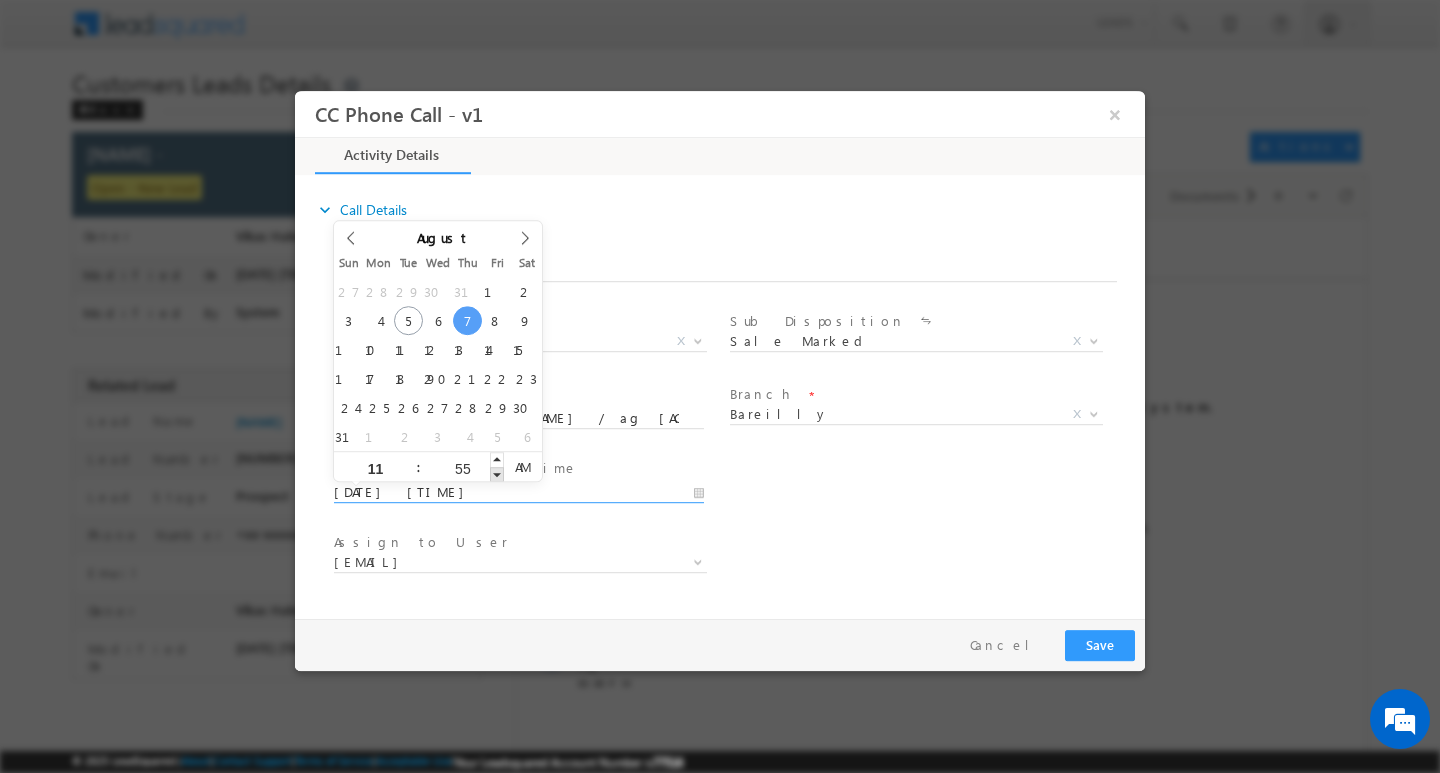 click at bounding box center (497, 473) 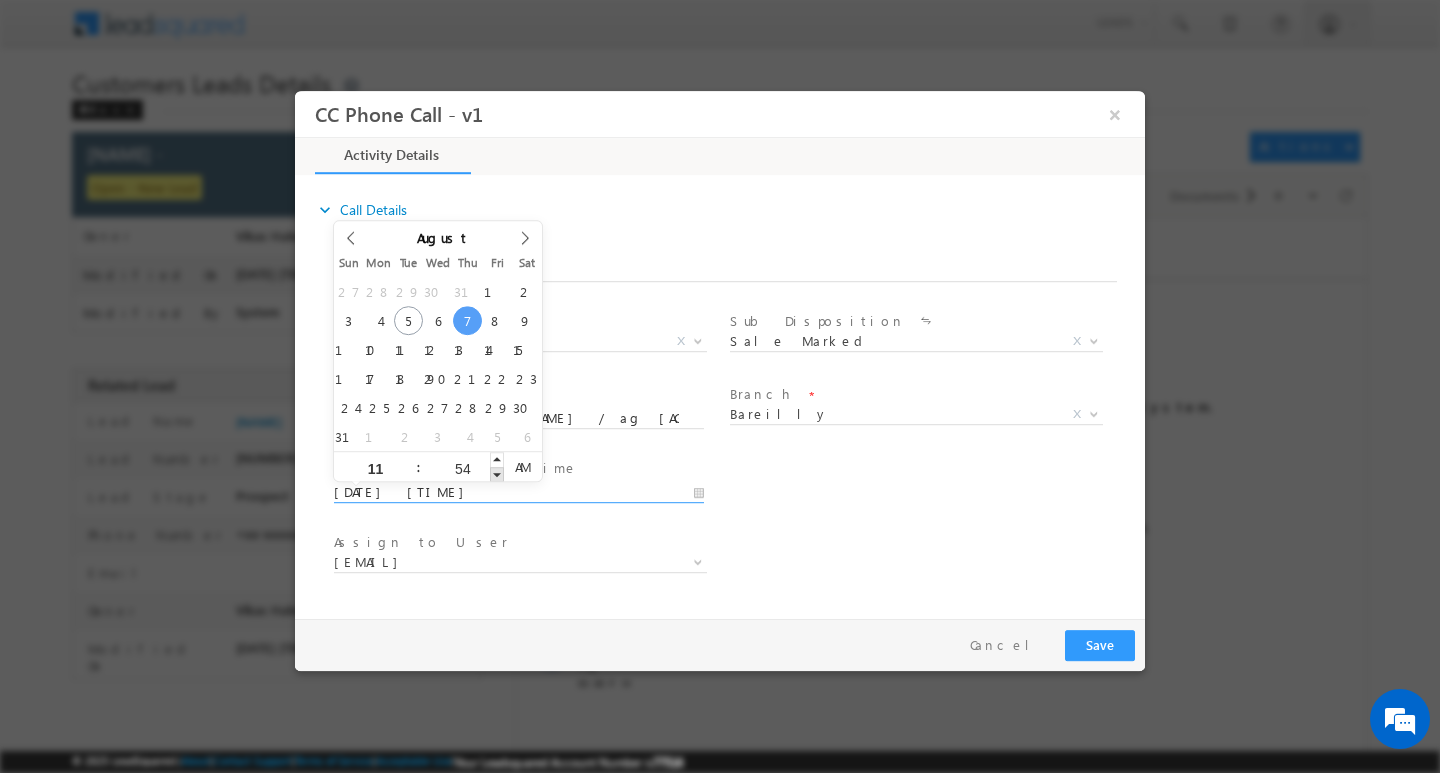 click at bounding box center (497, 473) 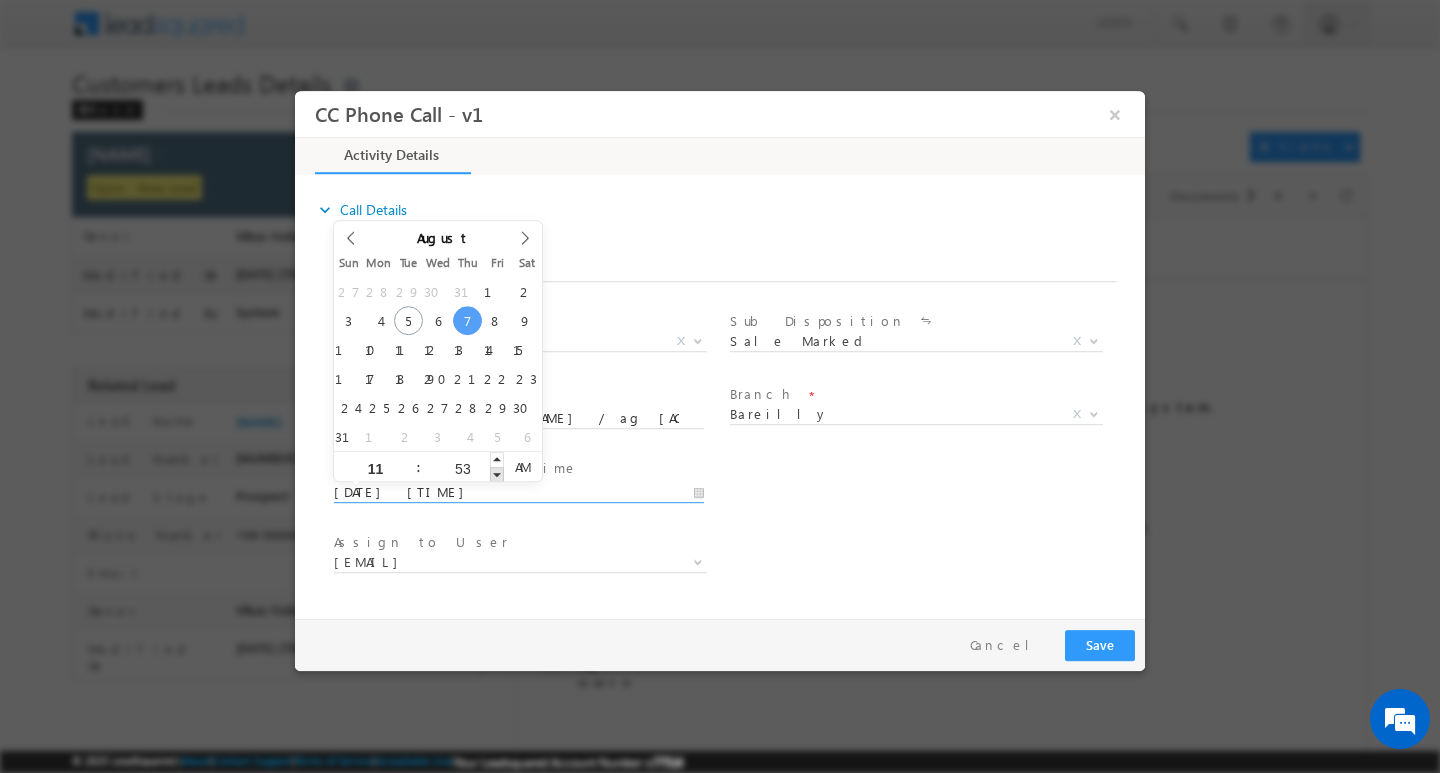 click at bounding box center (497, 473) 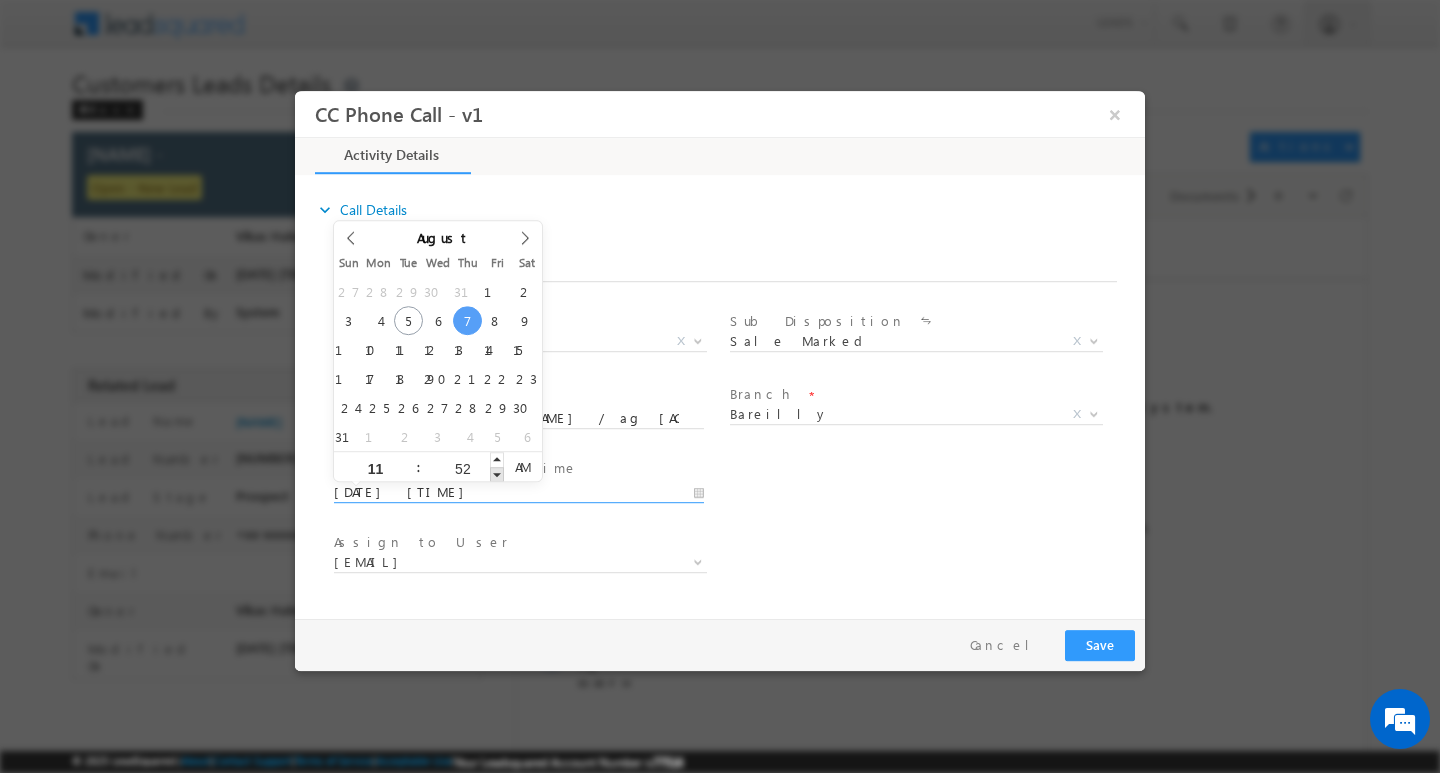 click at bounding box center [497, 473] 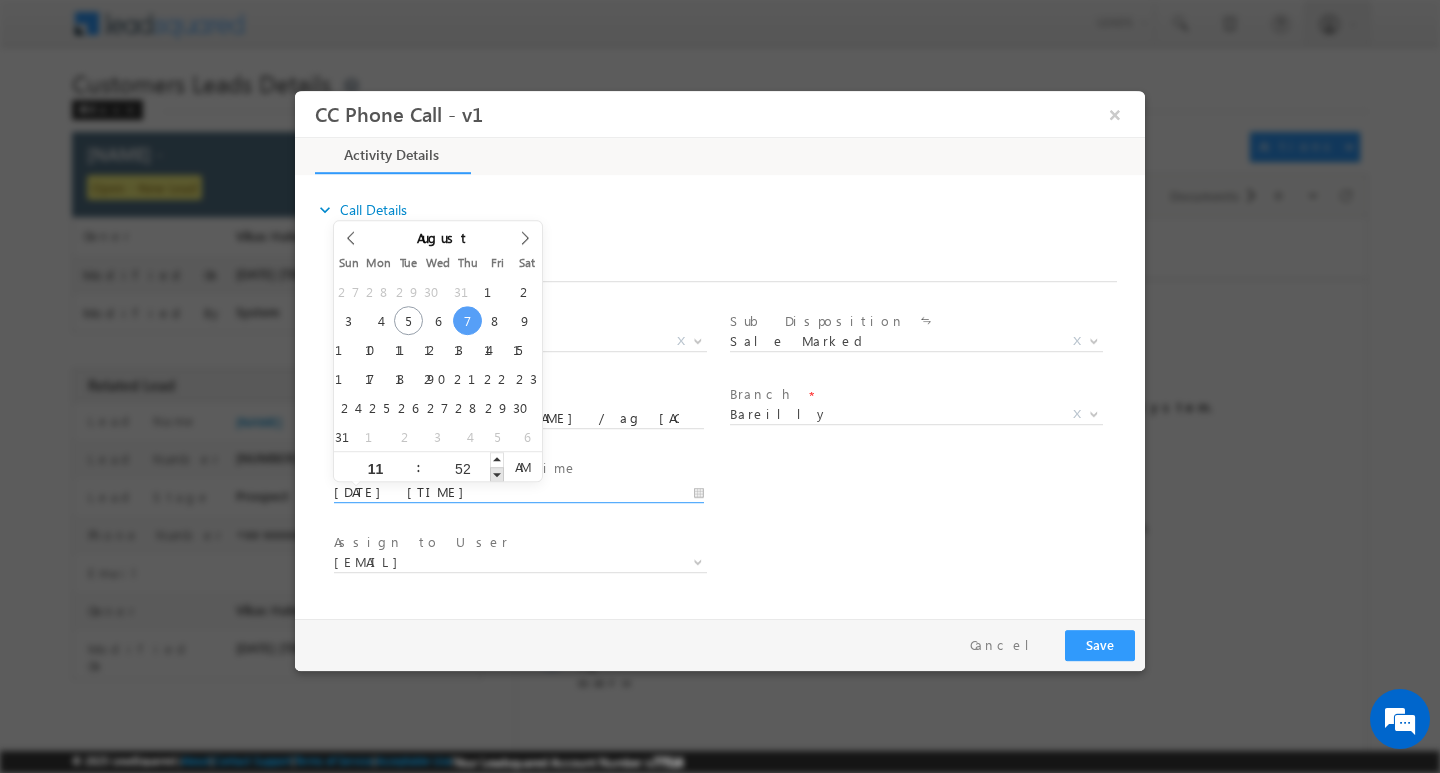 type on "51" 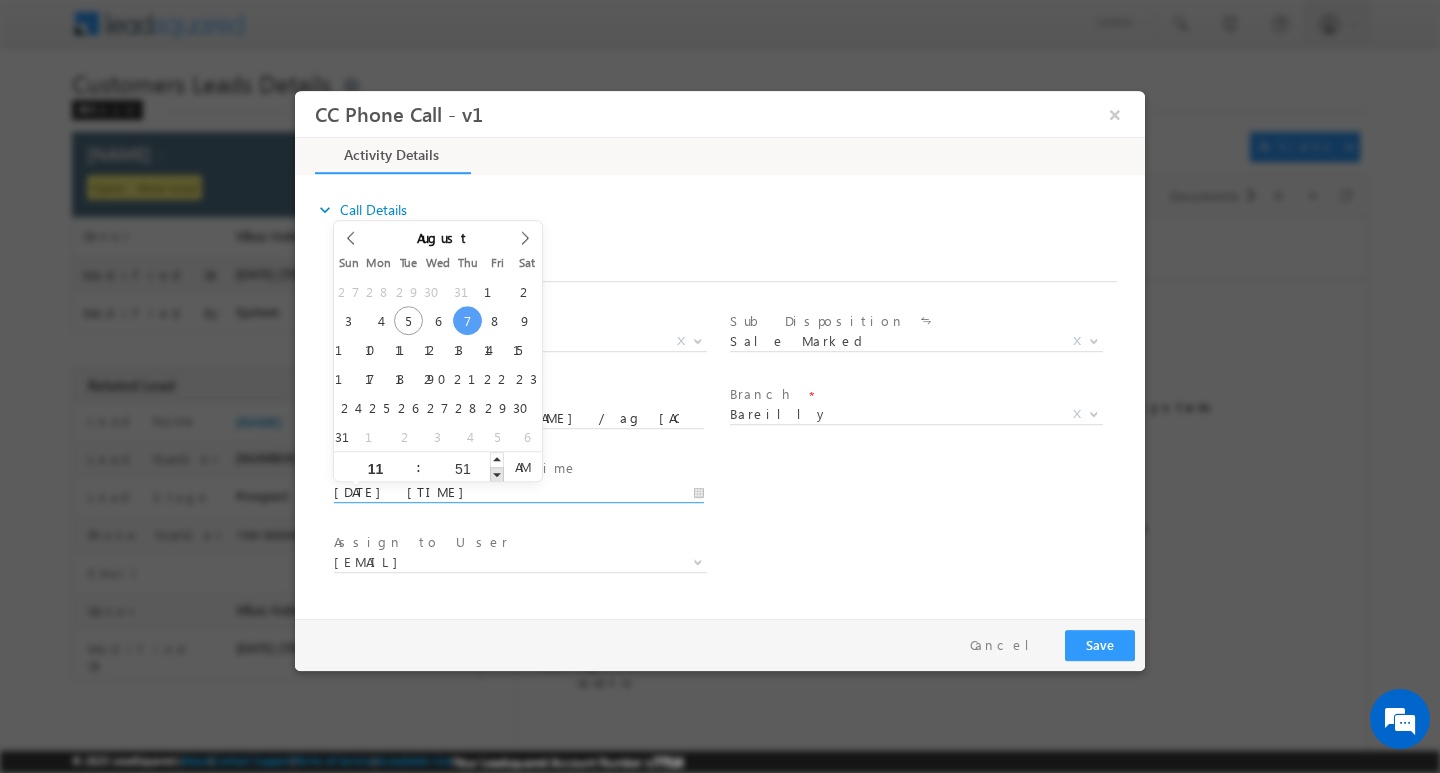 click at bounding box center (497, 473) 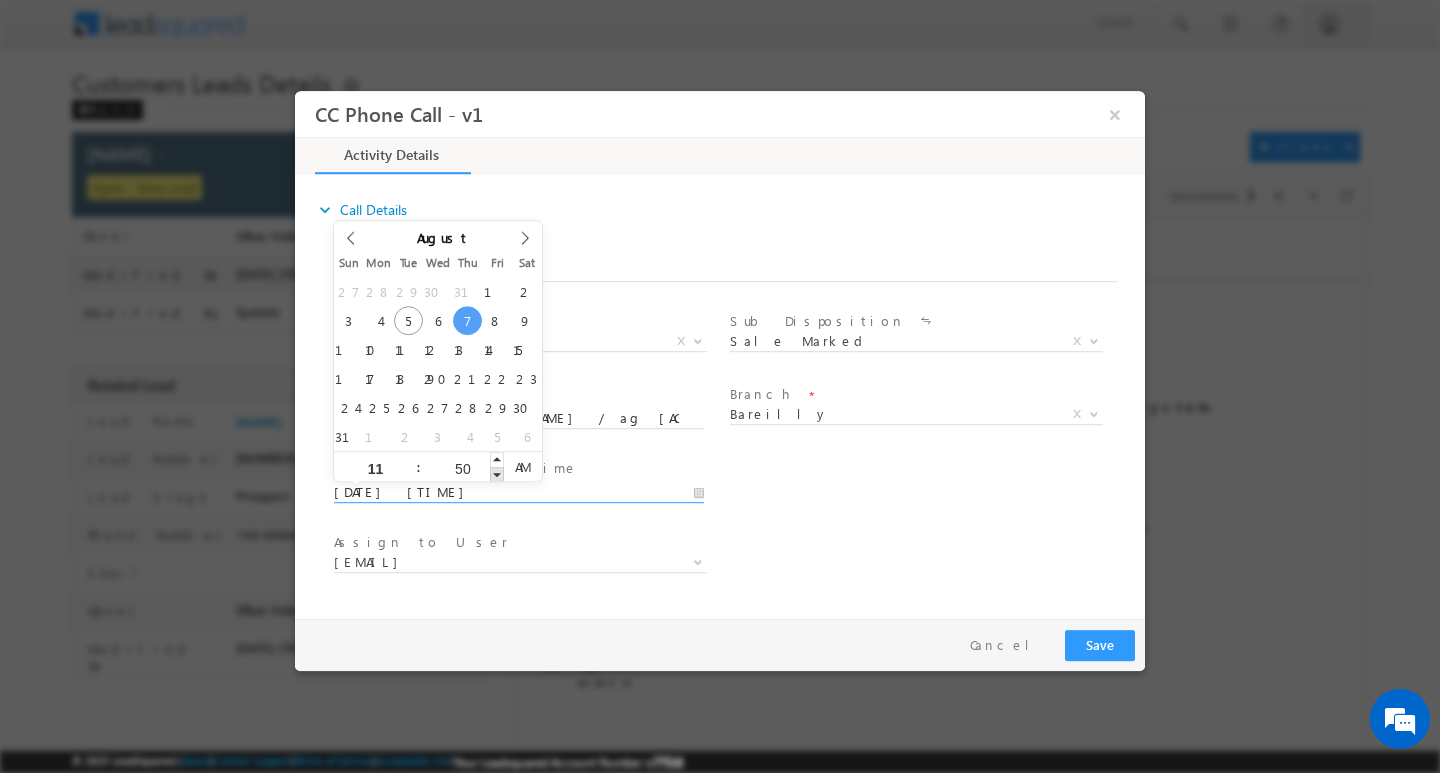 click at bounding box center [497, 473] 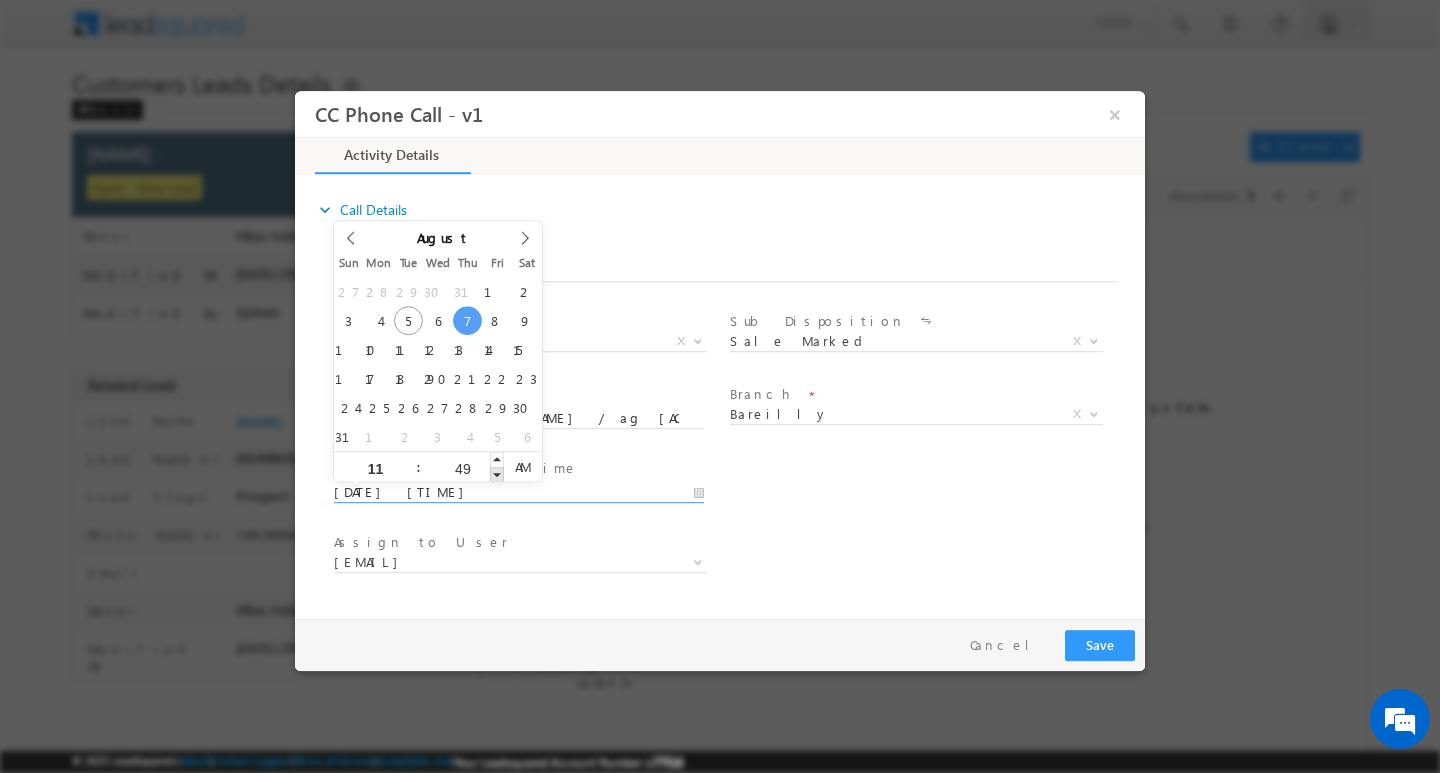 click at bounding box center (497, 473) 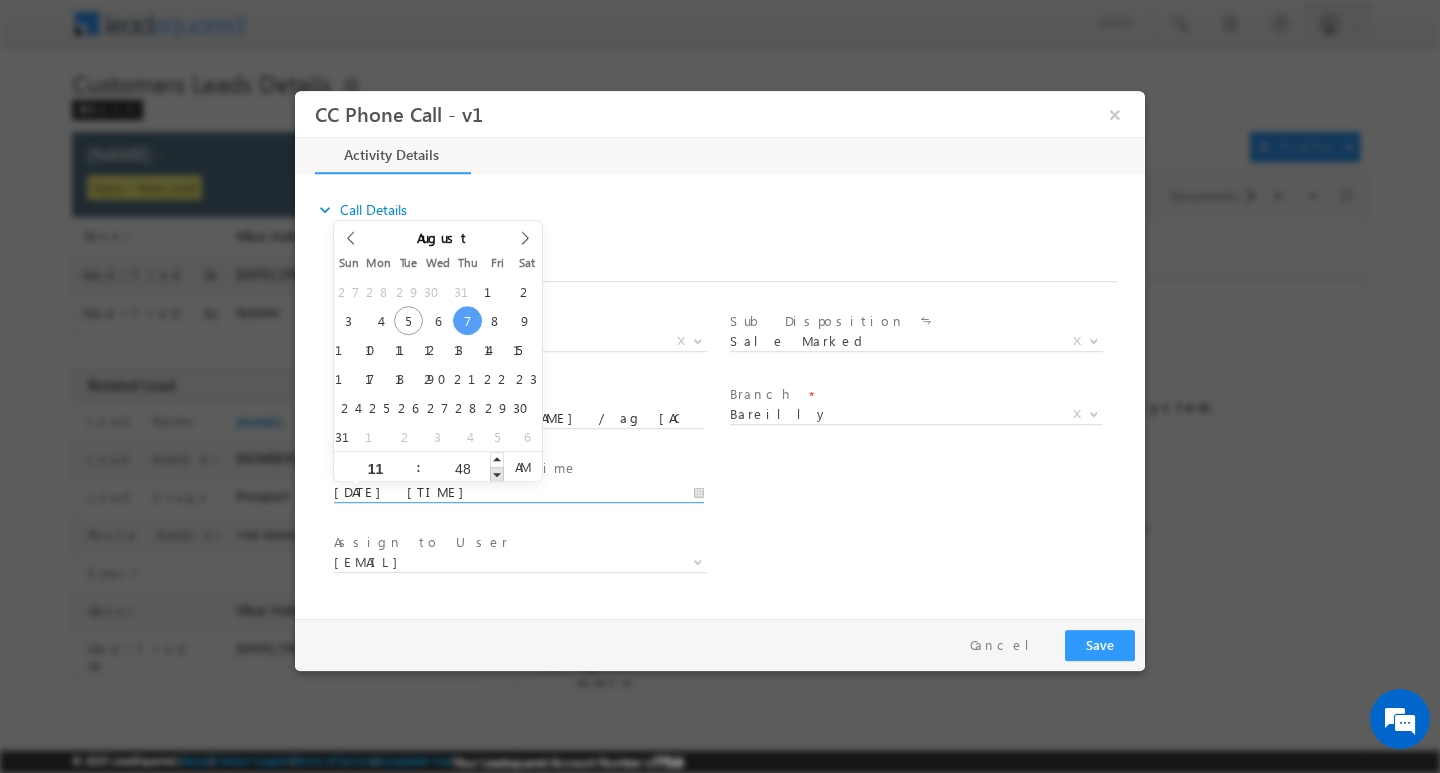 click at bounding box center [497, 473] 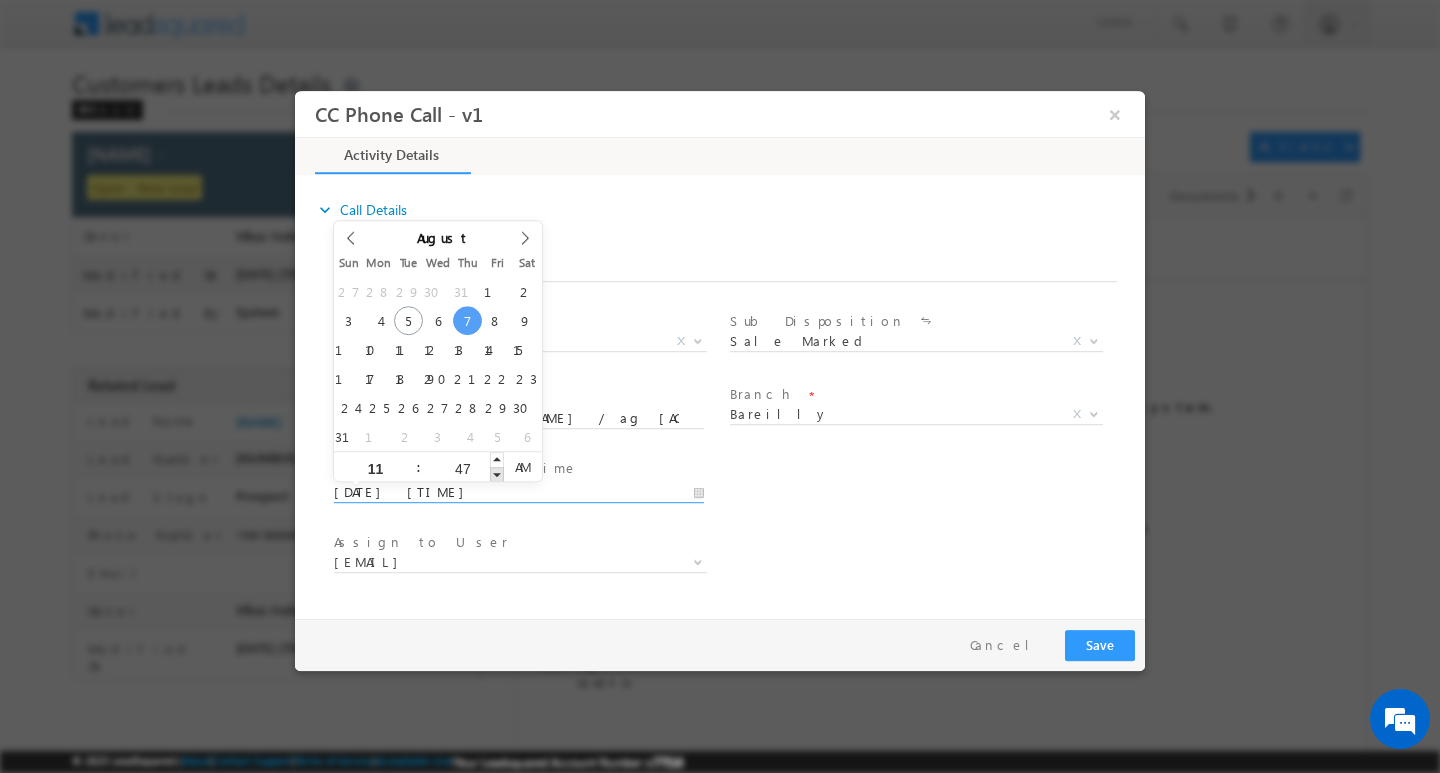 click at bounding box center (497, 473) 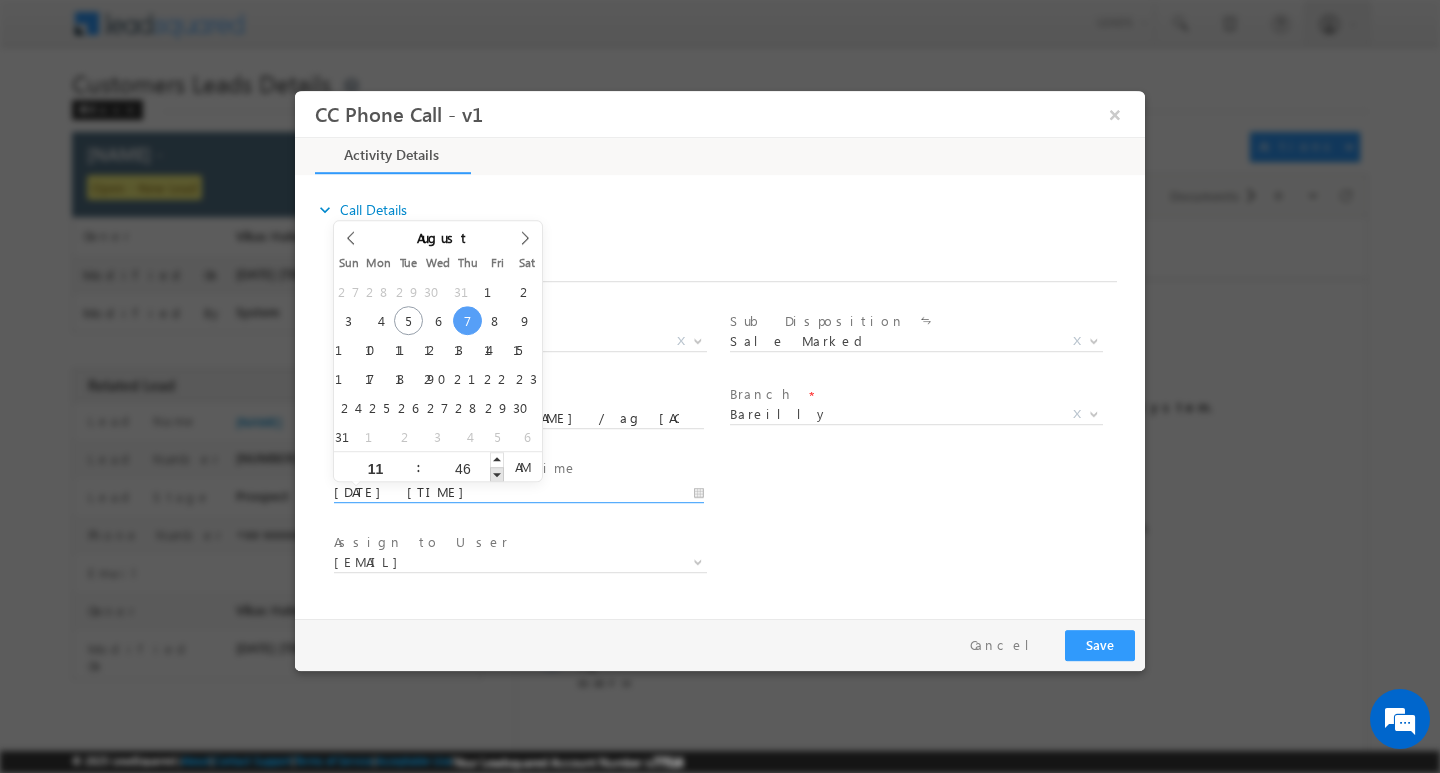 click at bounding box center [497, 473] 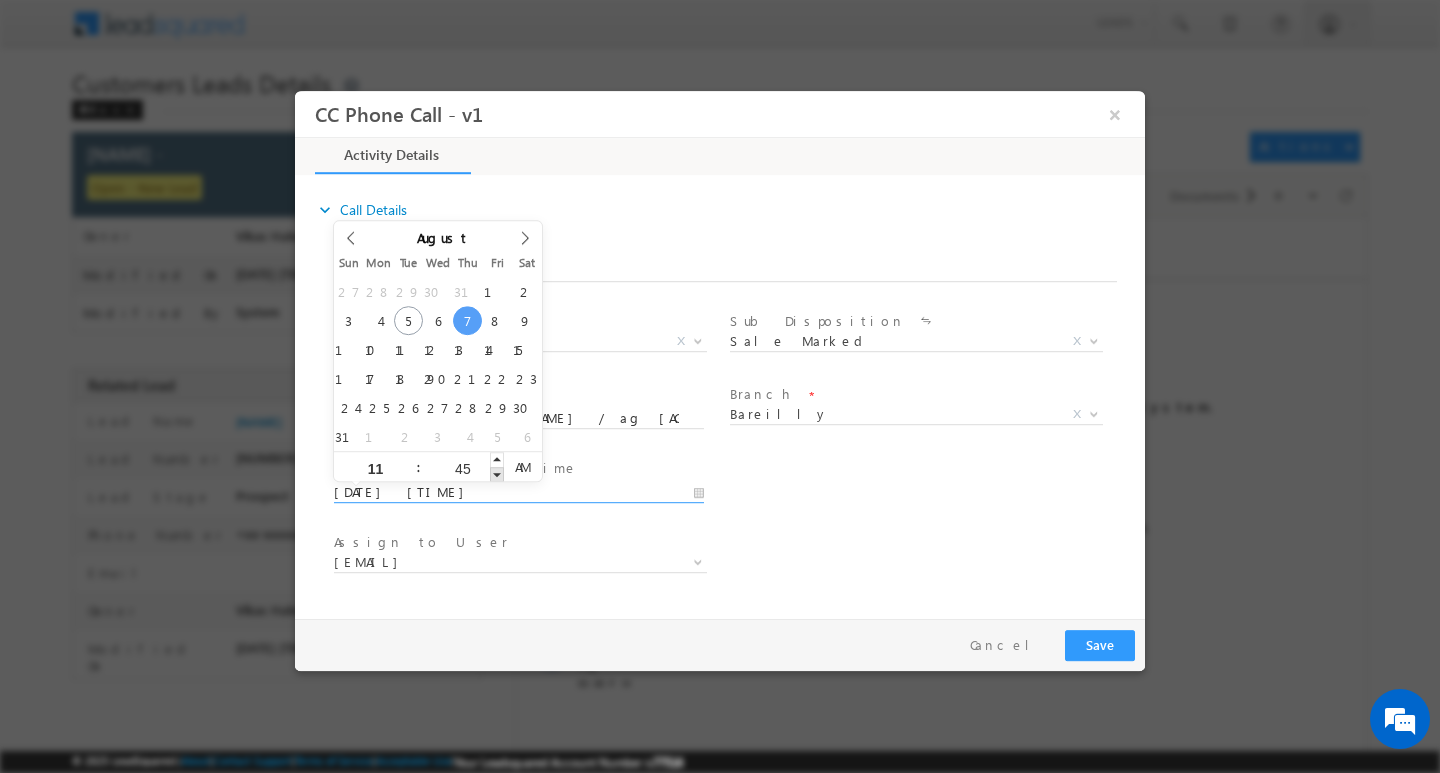 click at bounding box center [497, 473] 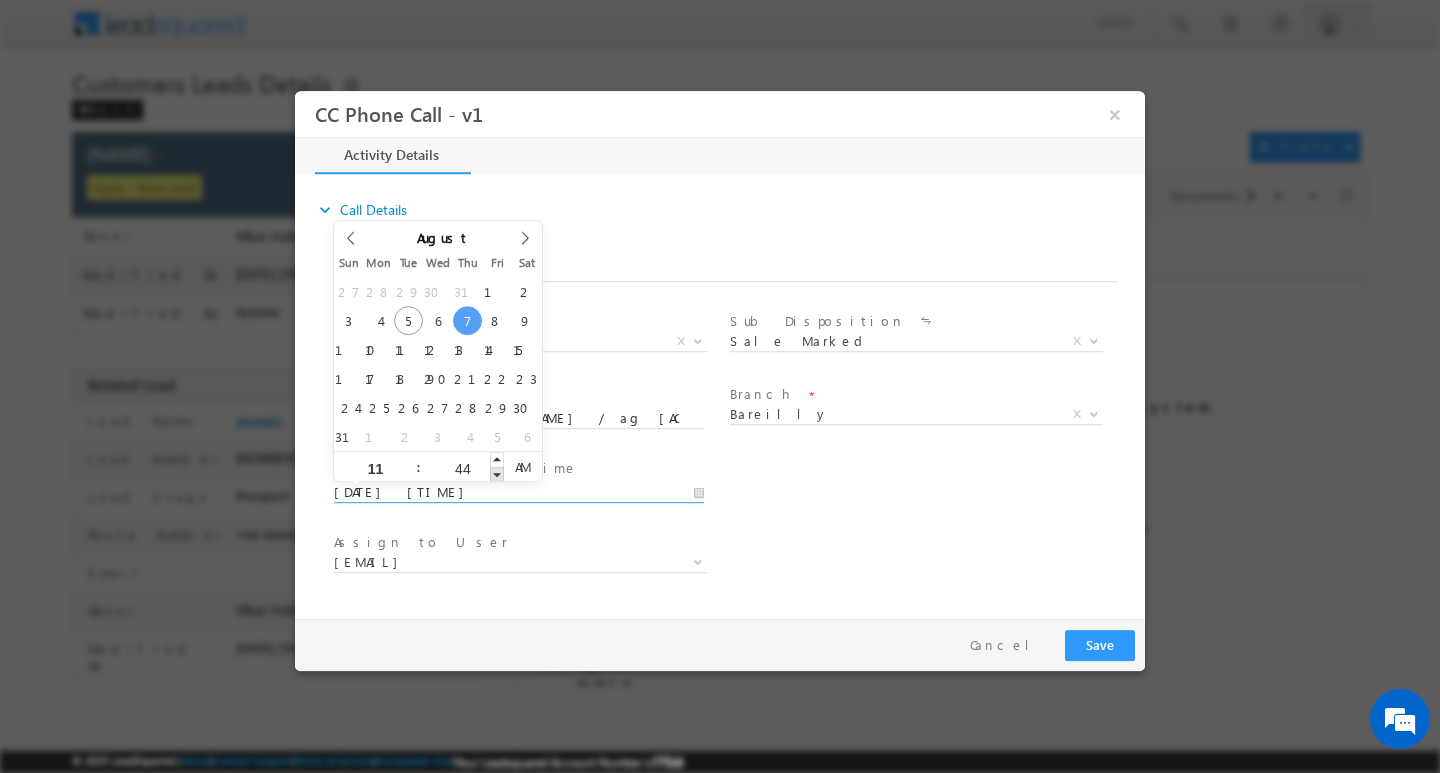 click at bounding box center (497, 473) 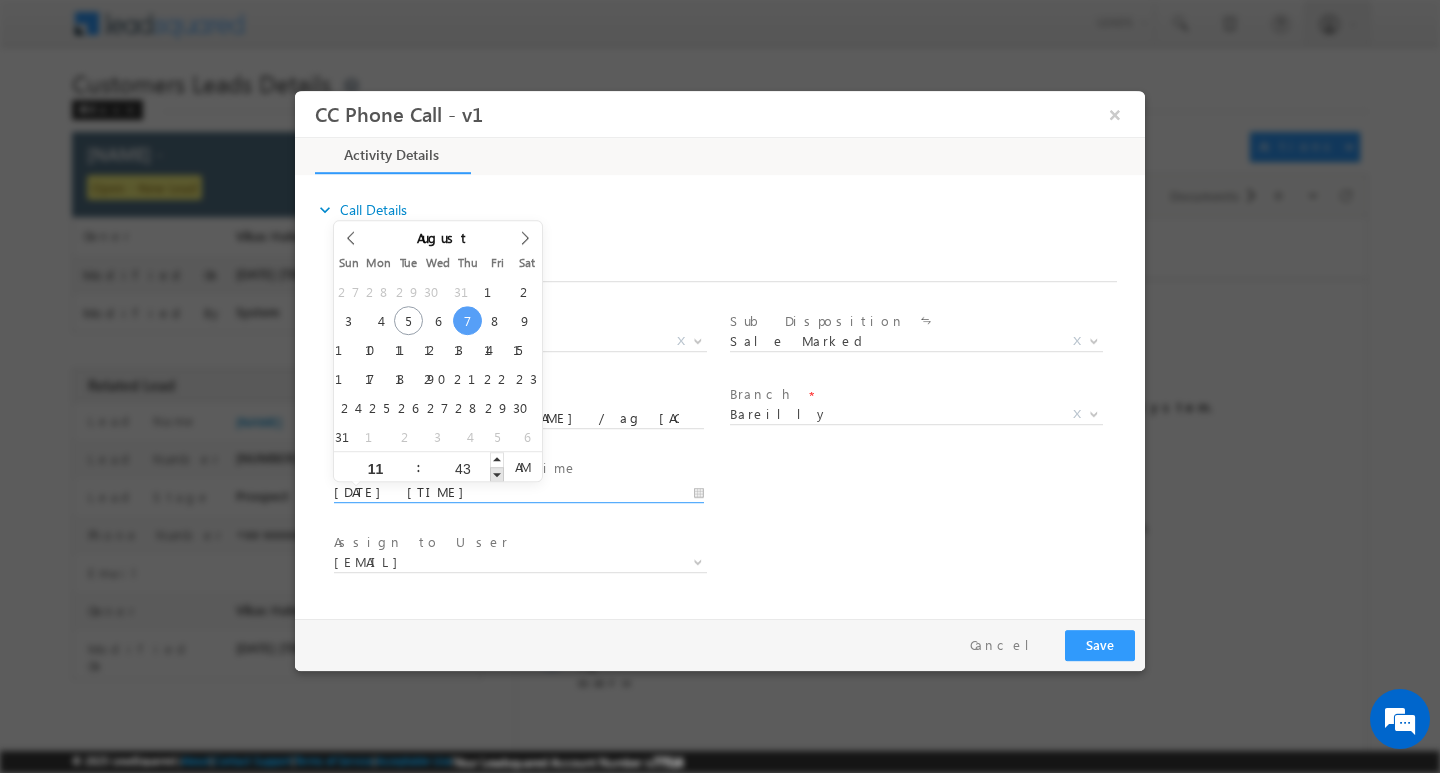 click at bounding box center (497, 473) 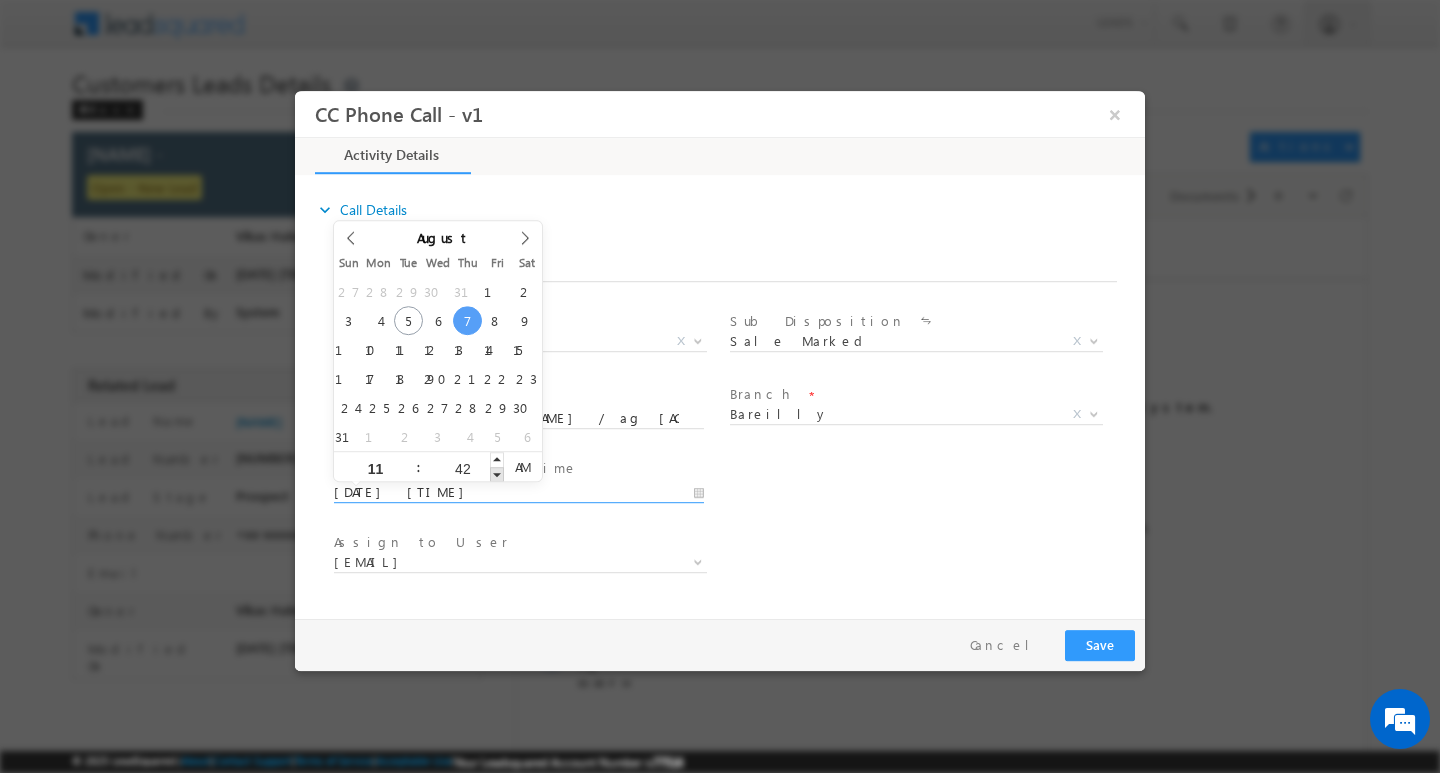 click at bounding box center (497, 473) 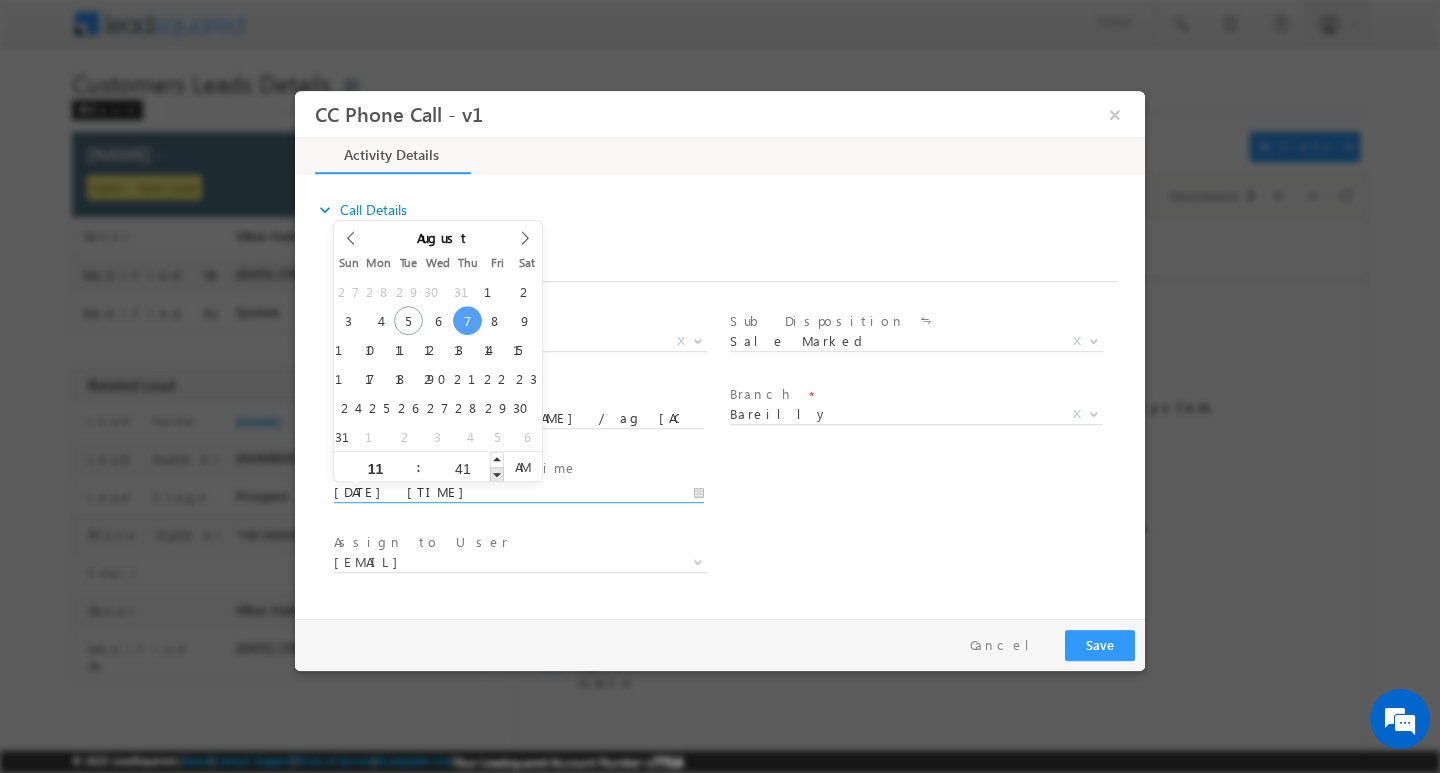 click at bounding box center [497, 473] 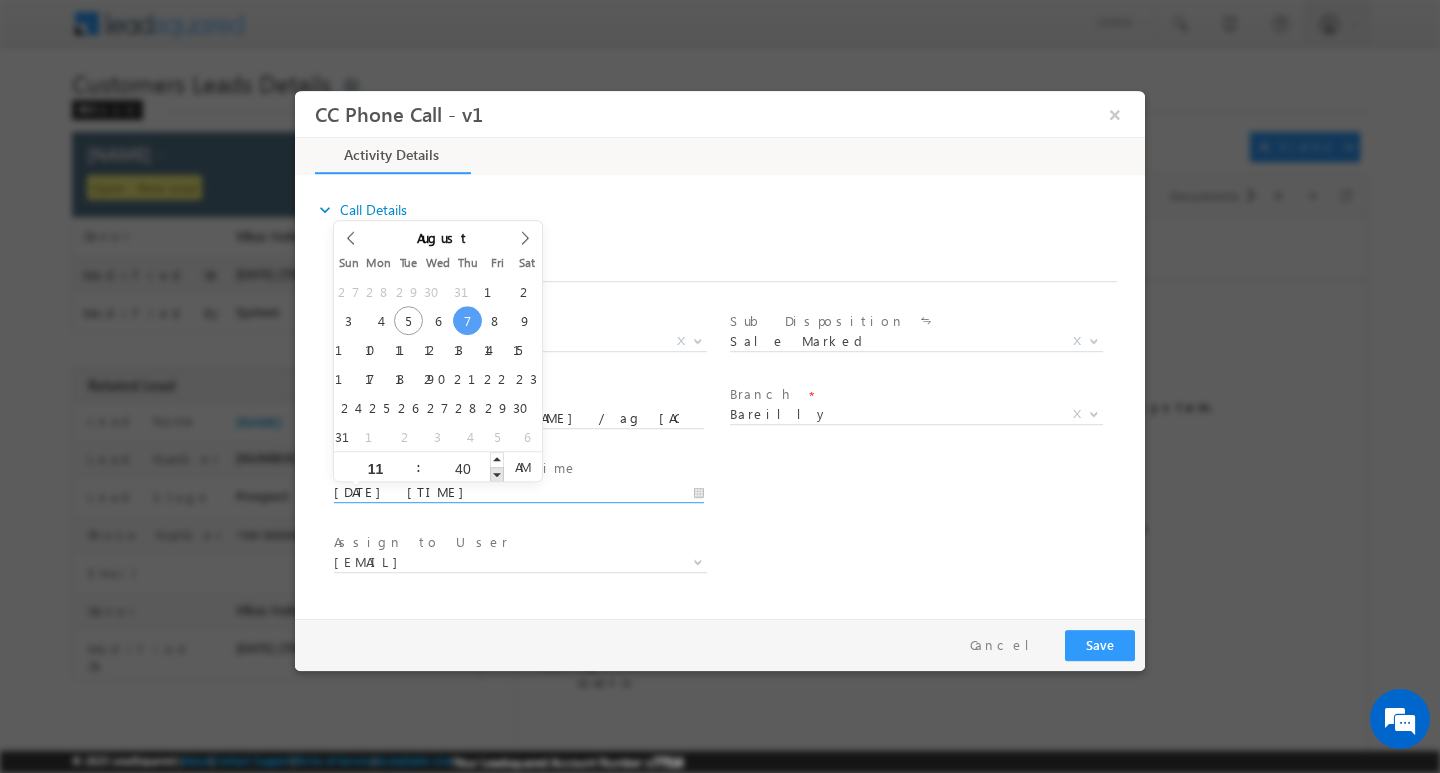 click at bounding box center [497, 473] 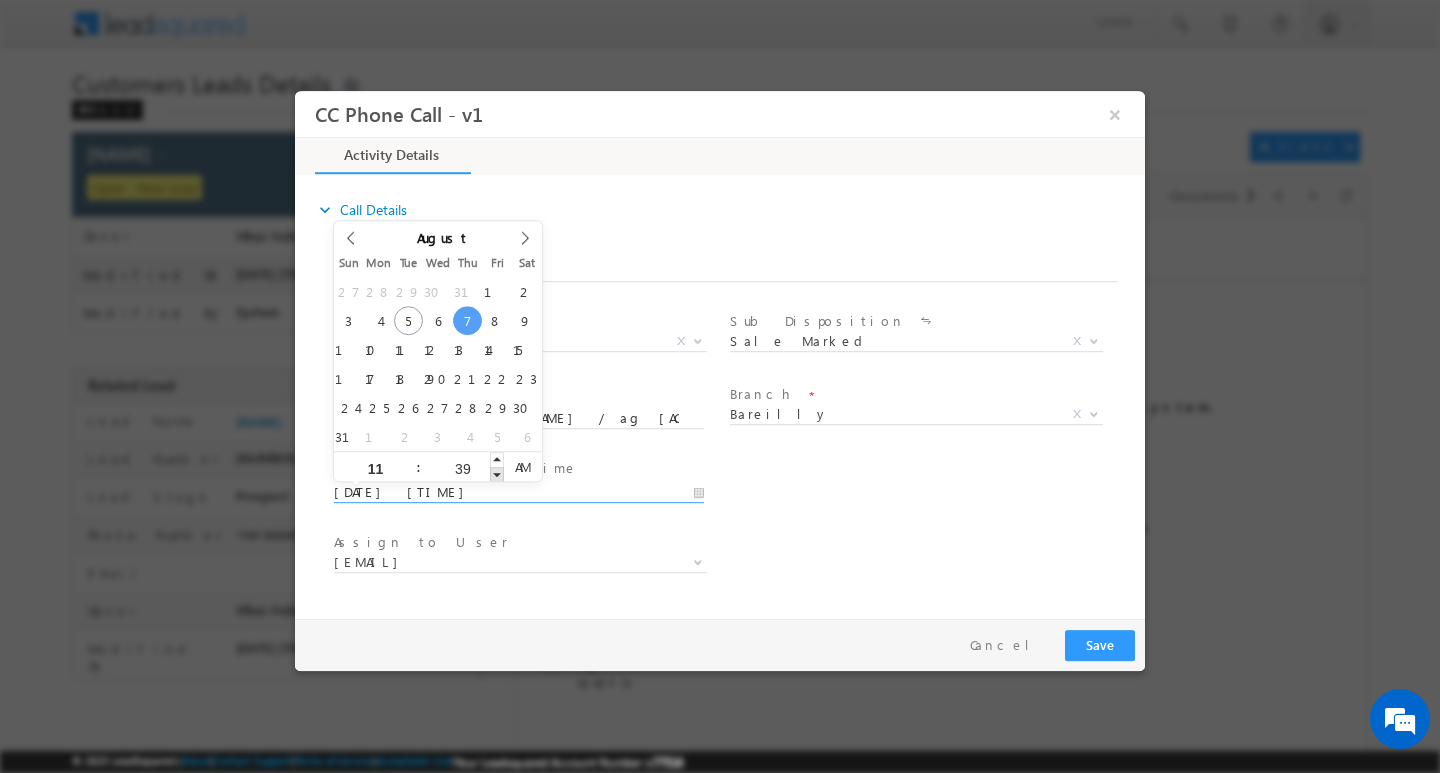 click at bounding box center [497, 473] 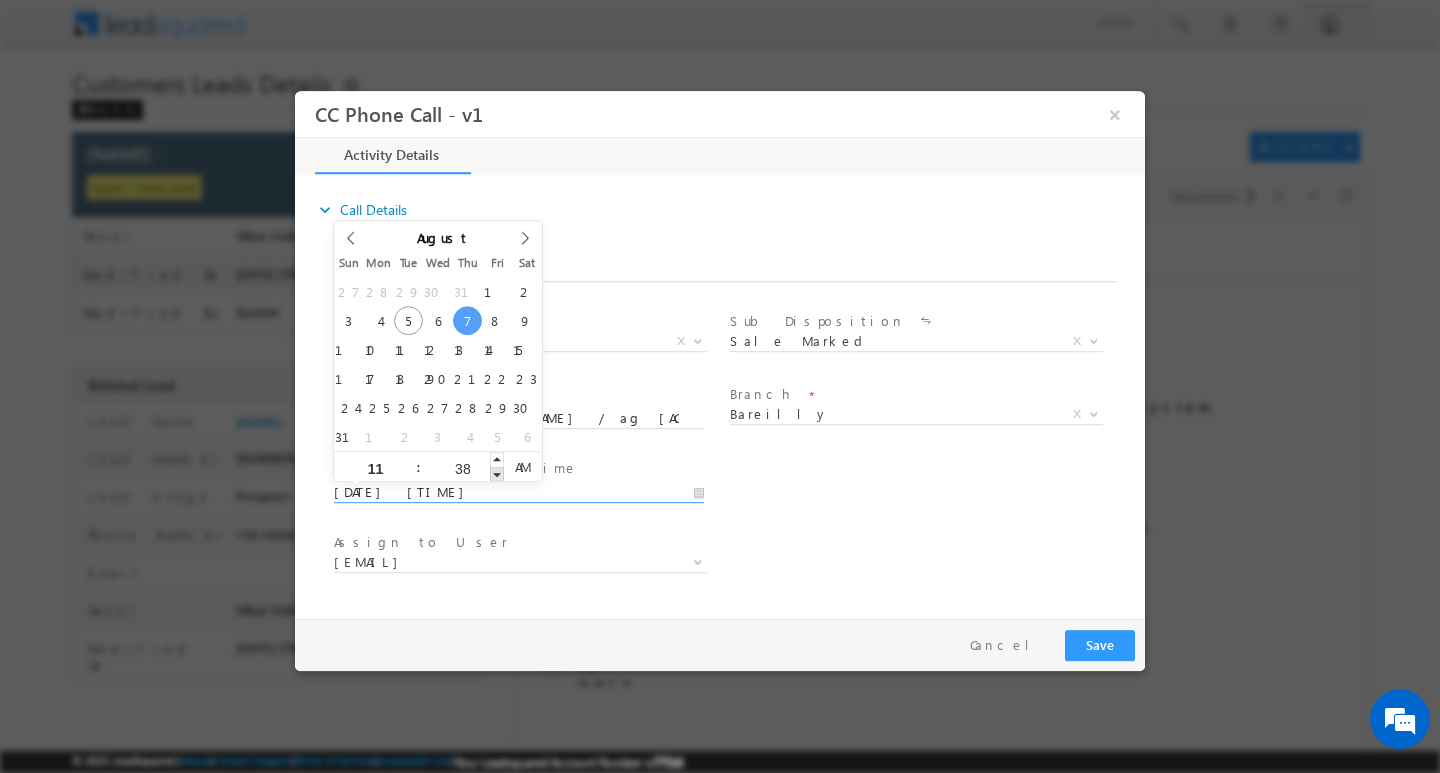 click at bounding box center (497, 473) 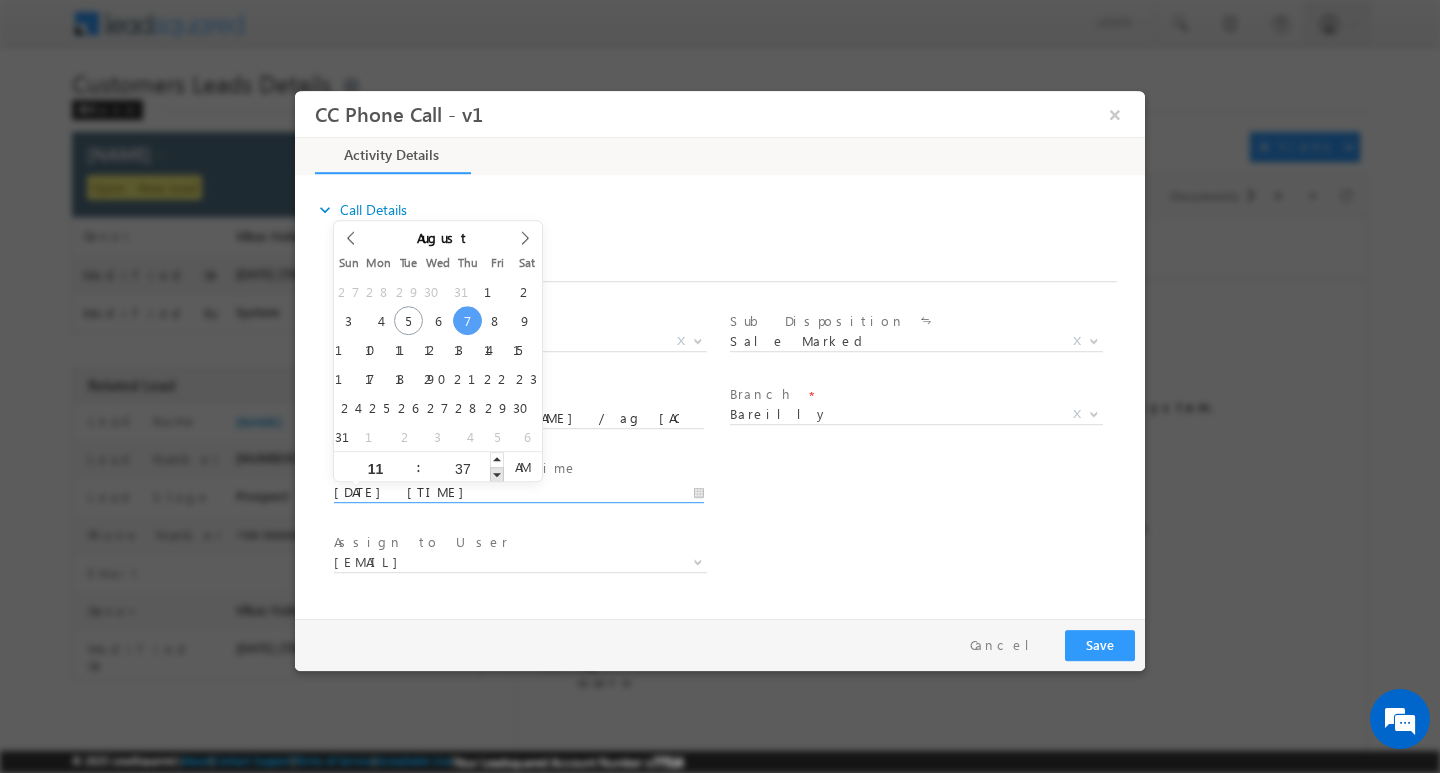 click at bounding box center [497, 473] 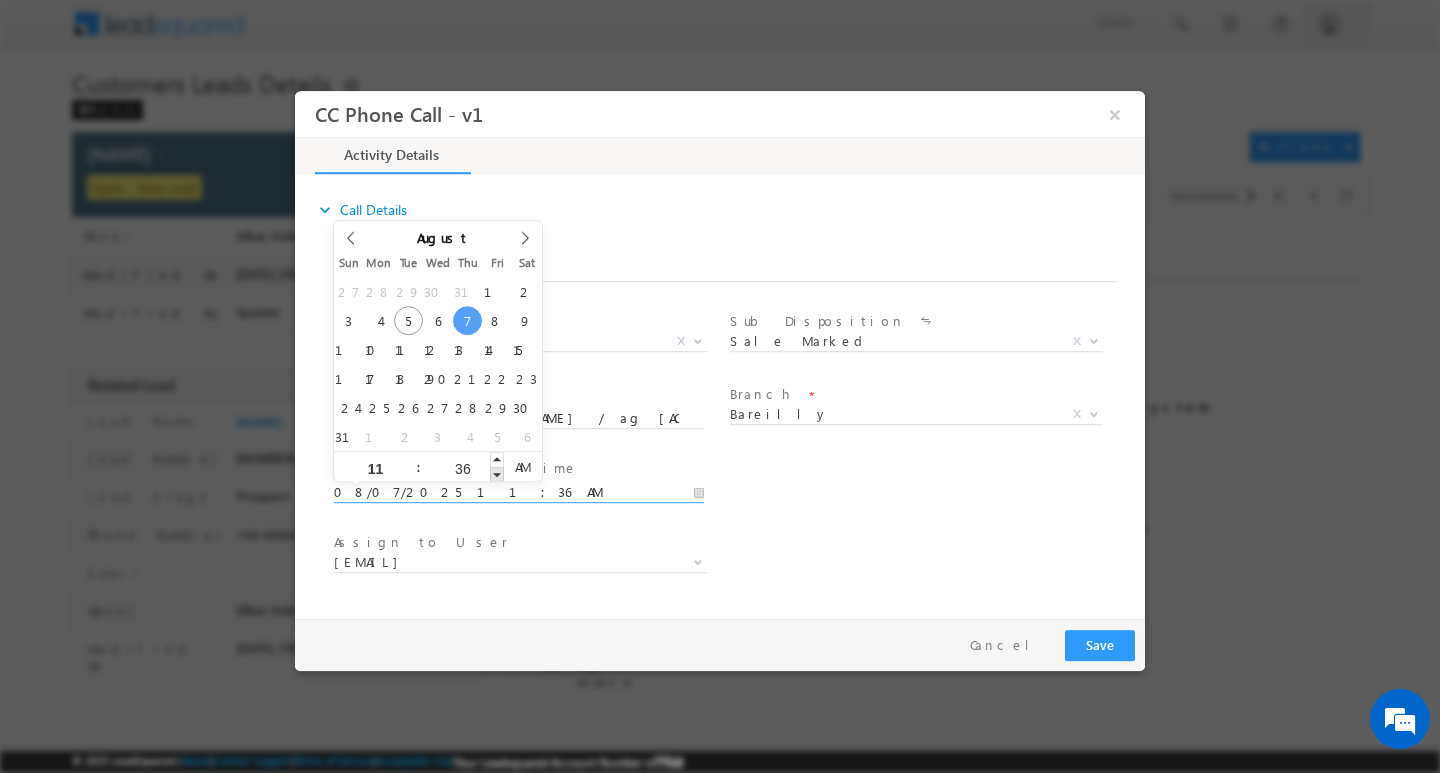 click at bounding box center [497, 473] 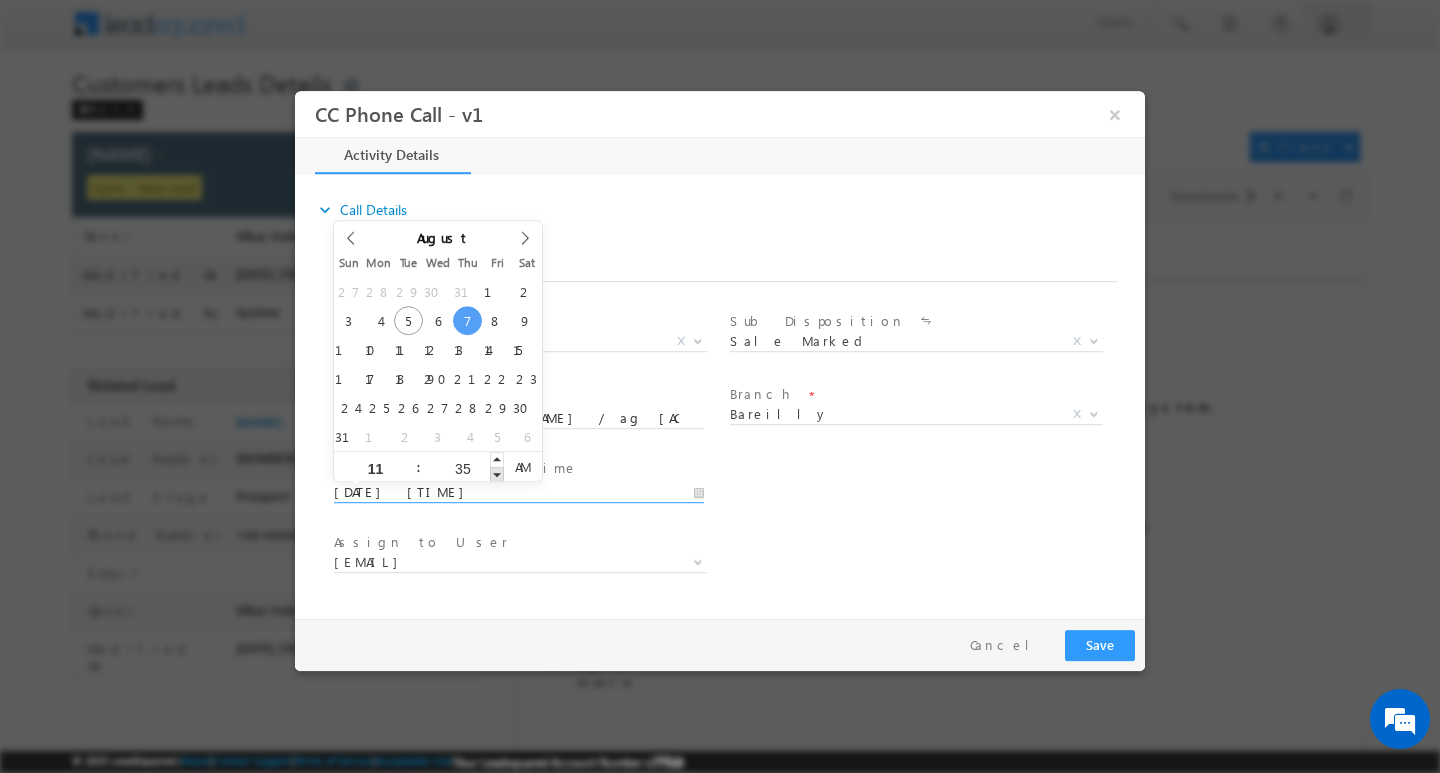 click at bounding box center [497, 473] 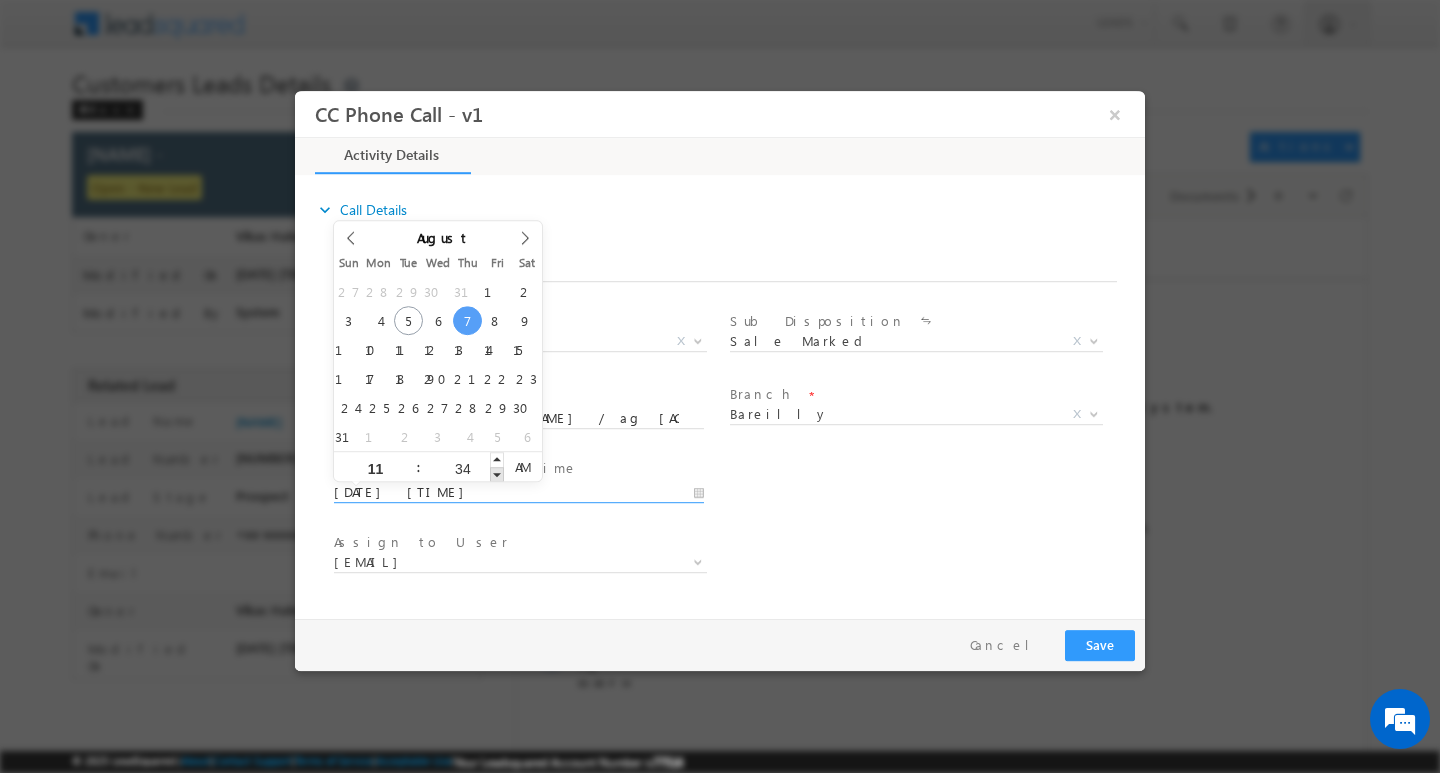 click at bounding box center [497, 473] 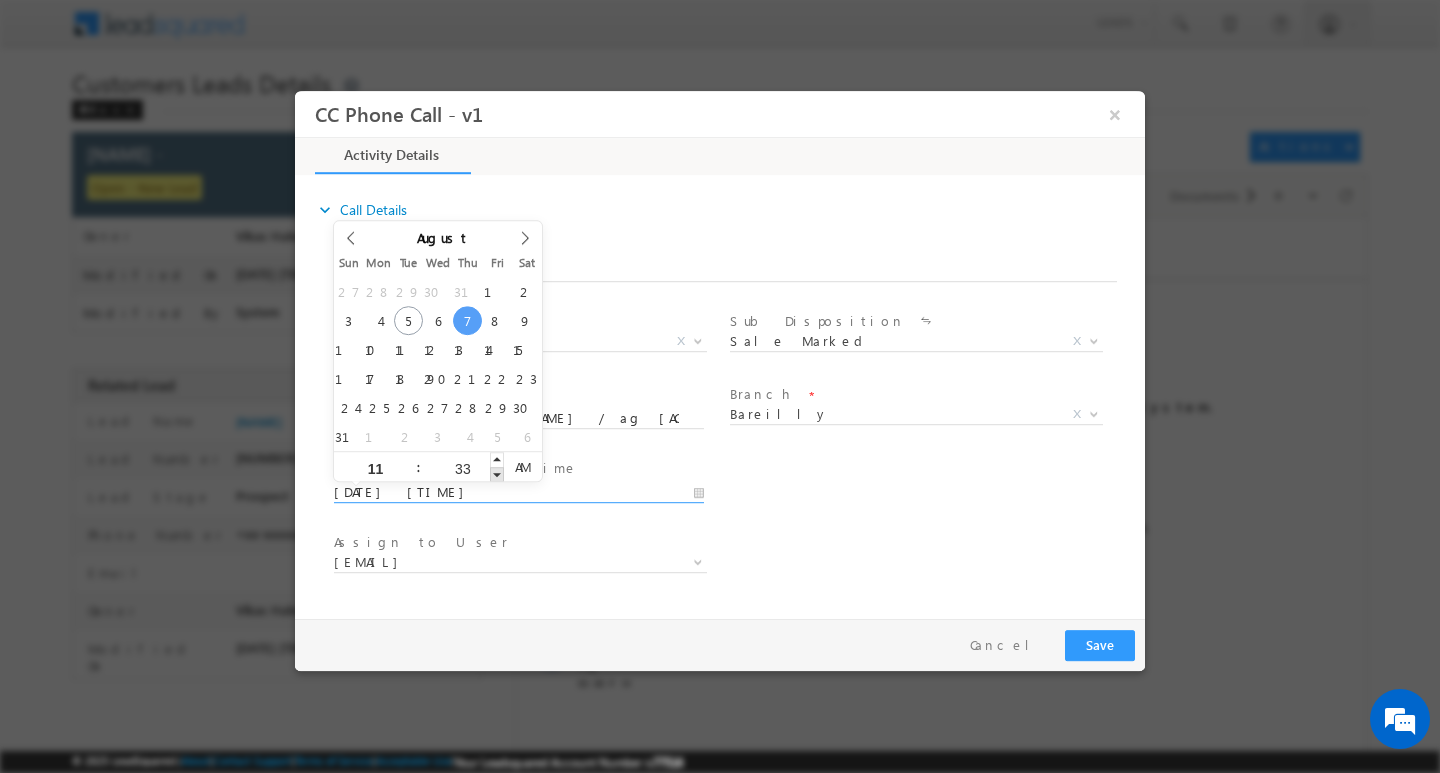 click at bounding box center (497, 473) 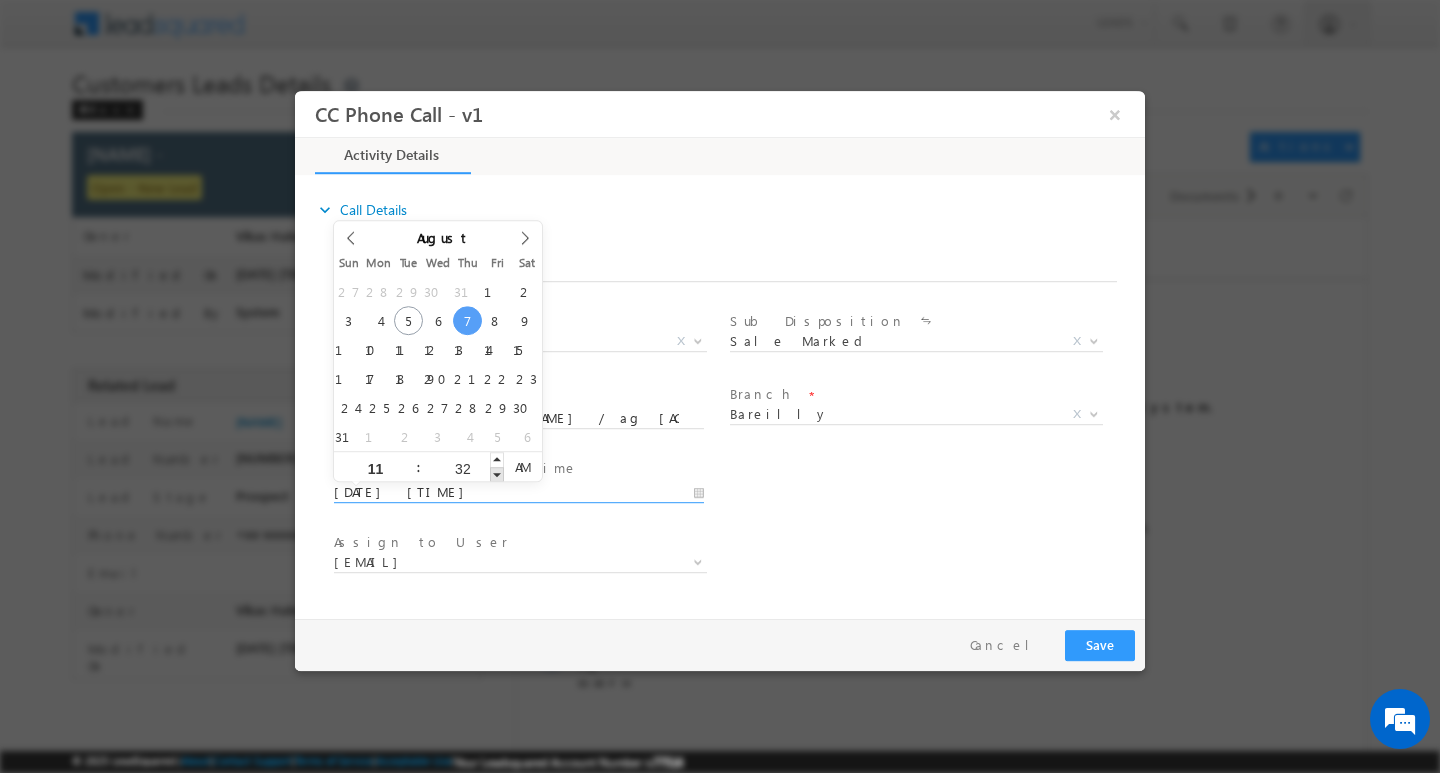 click at bounding box center (497, 473) 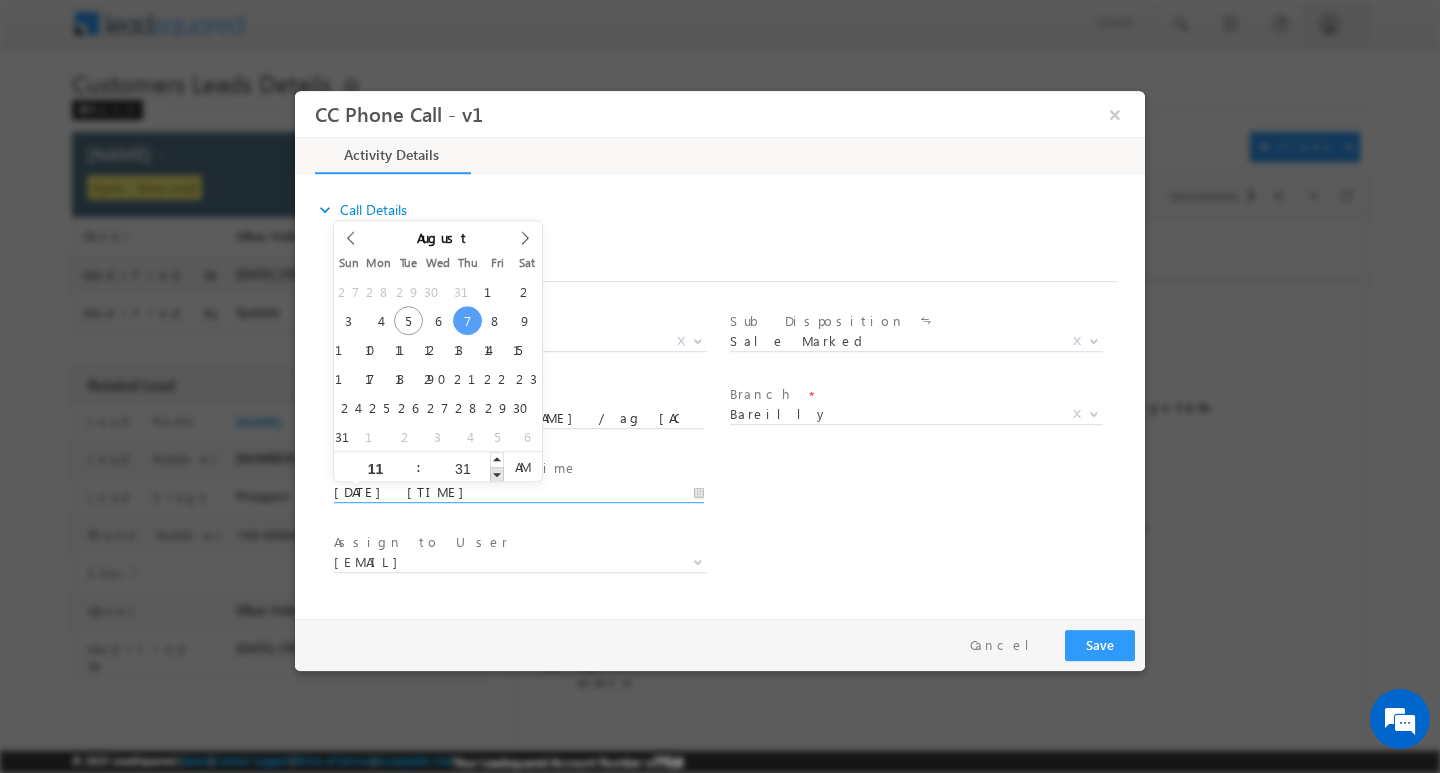 click at bounding box center [497, 473] 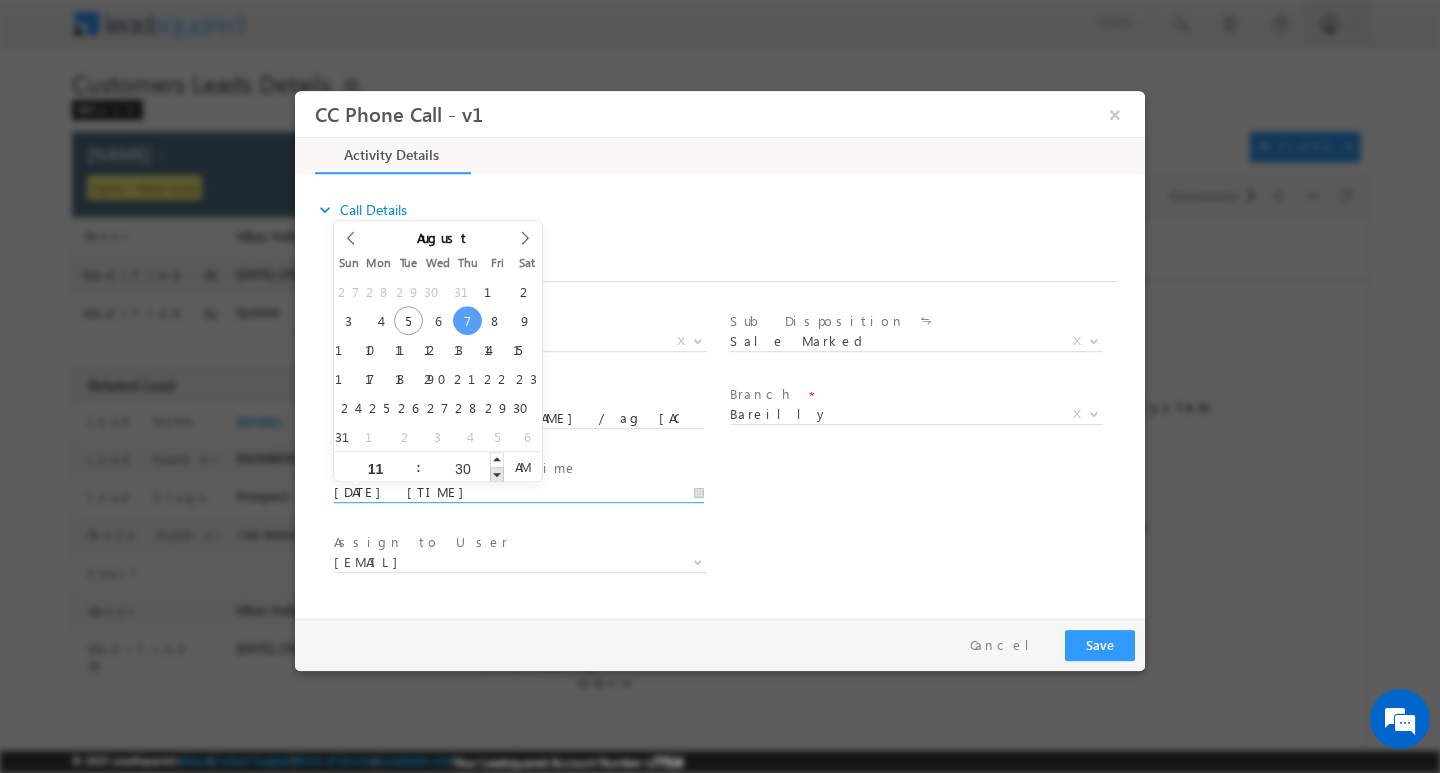 click at bounding box center [497, 473] 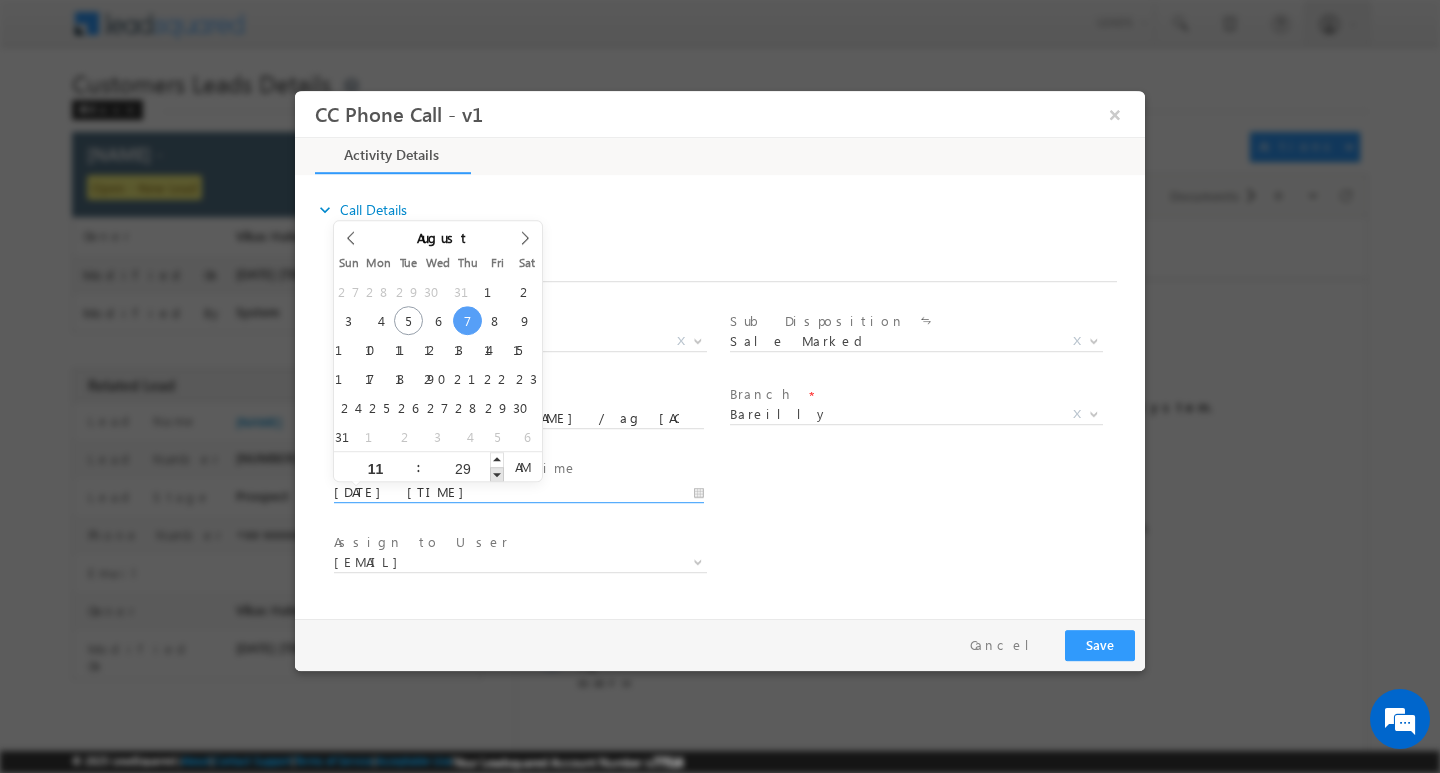 click at bounding box center (497, 473) 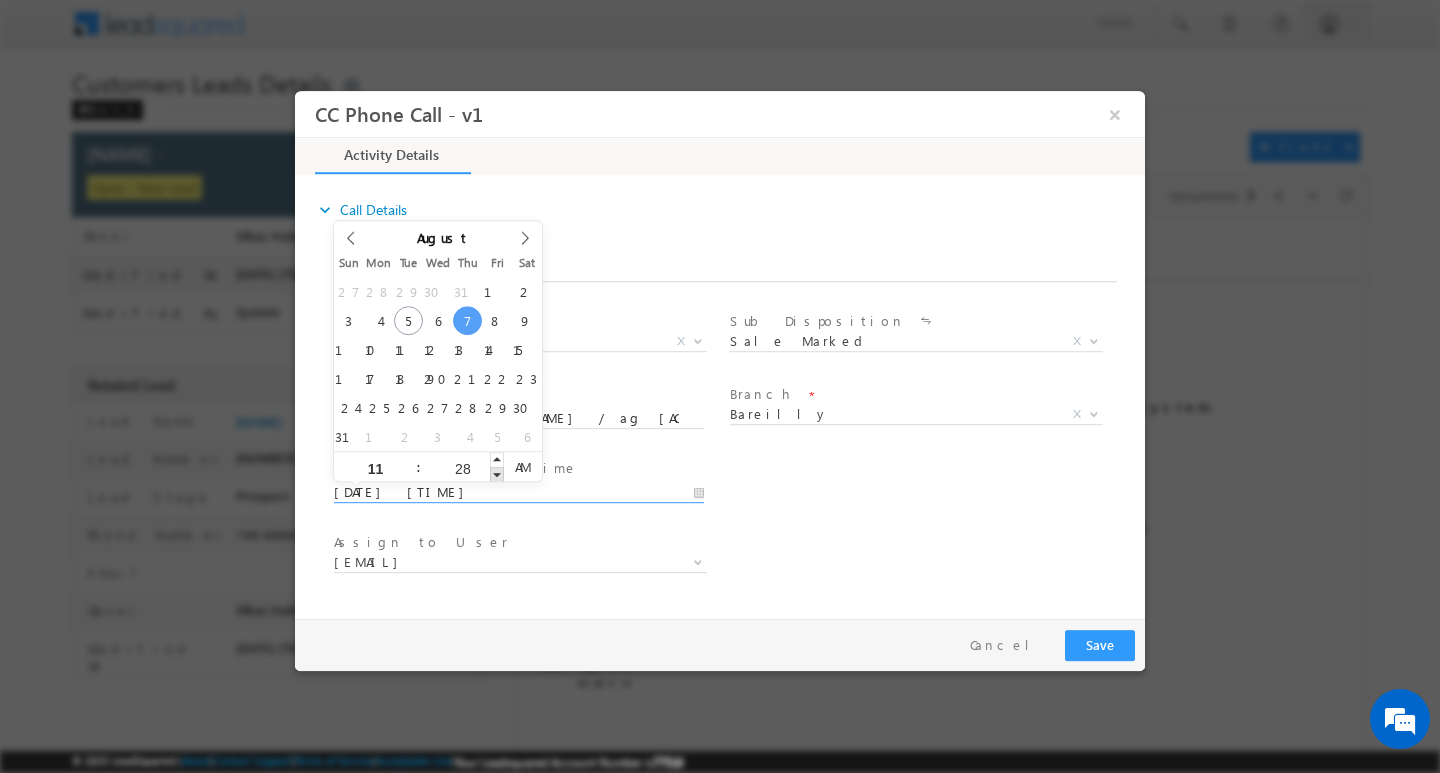 click at bounding box center [497, 473] 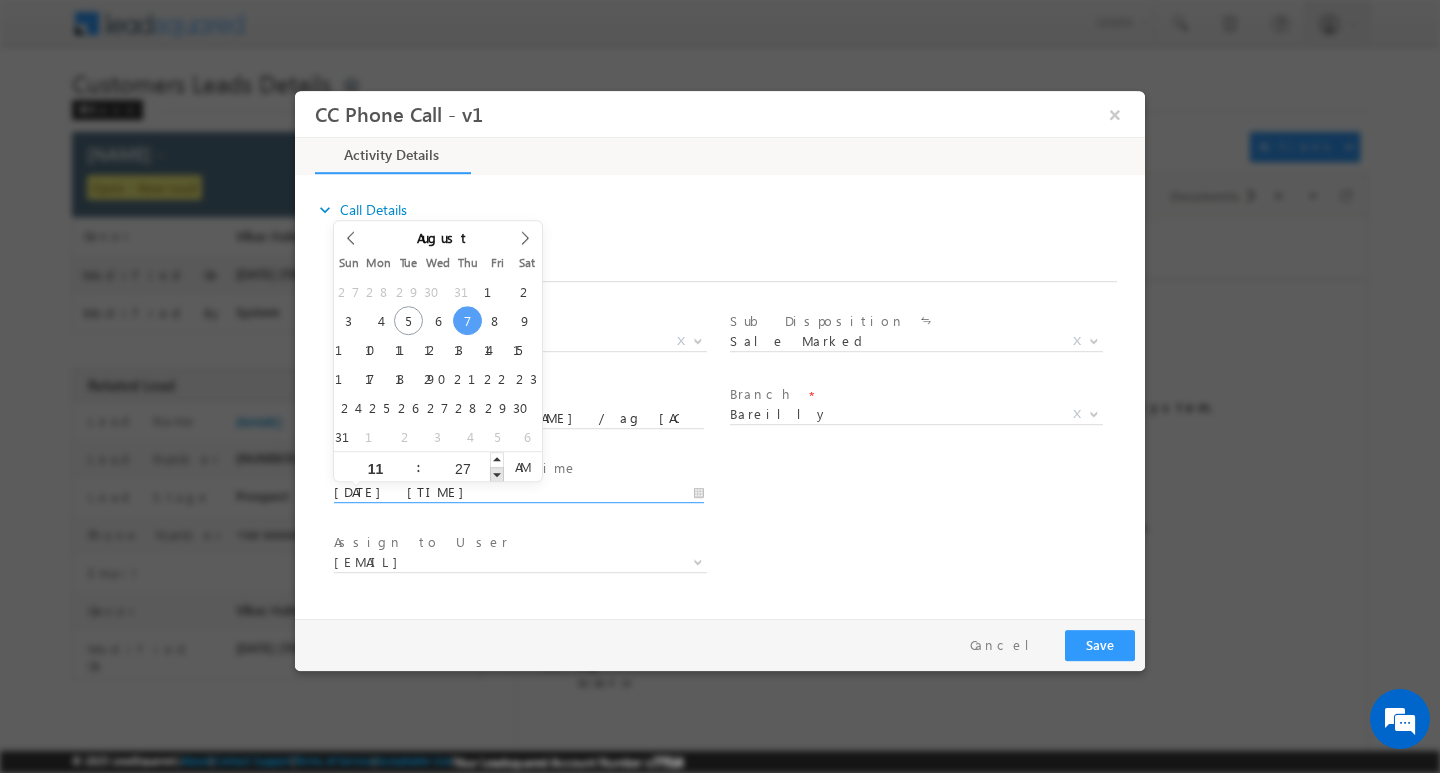 click at bounding box center (497, 473) 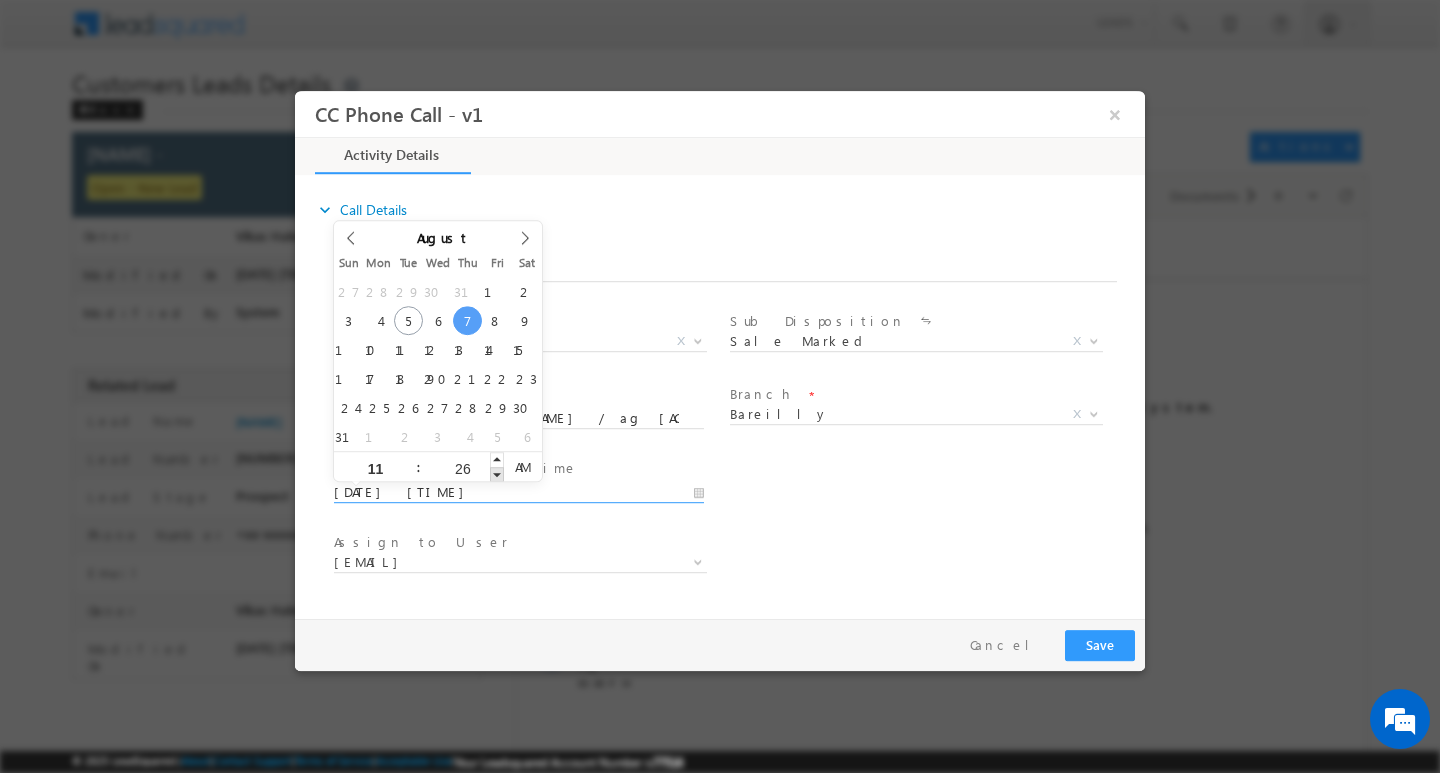 click at bounding box center [497, 473] 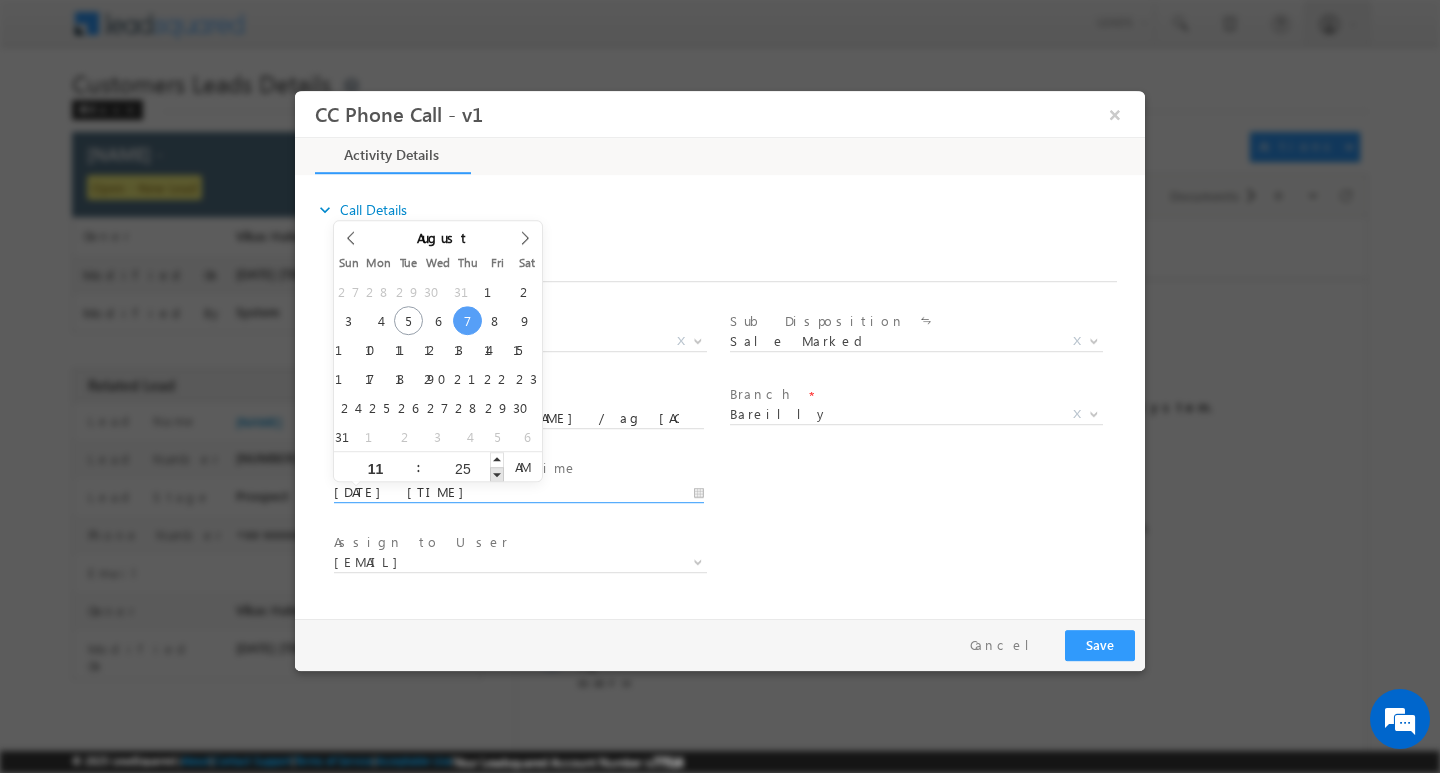 click at bounding box center (497, 473) 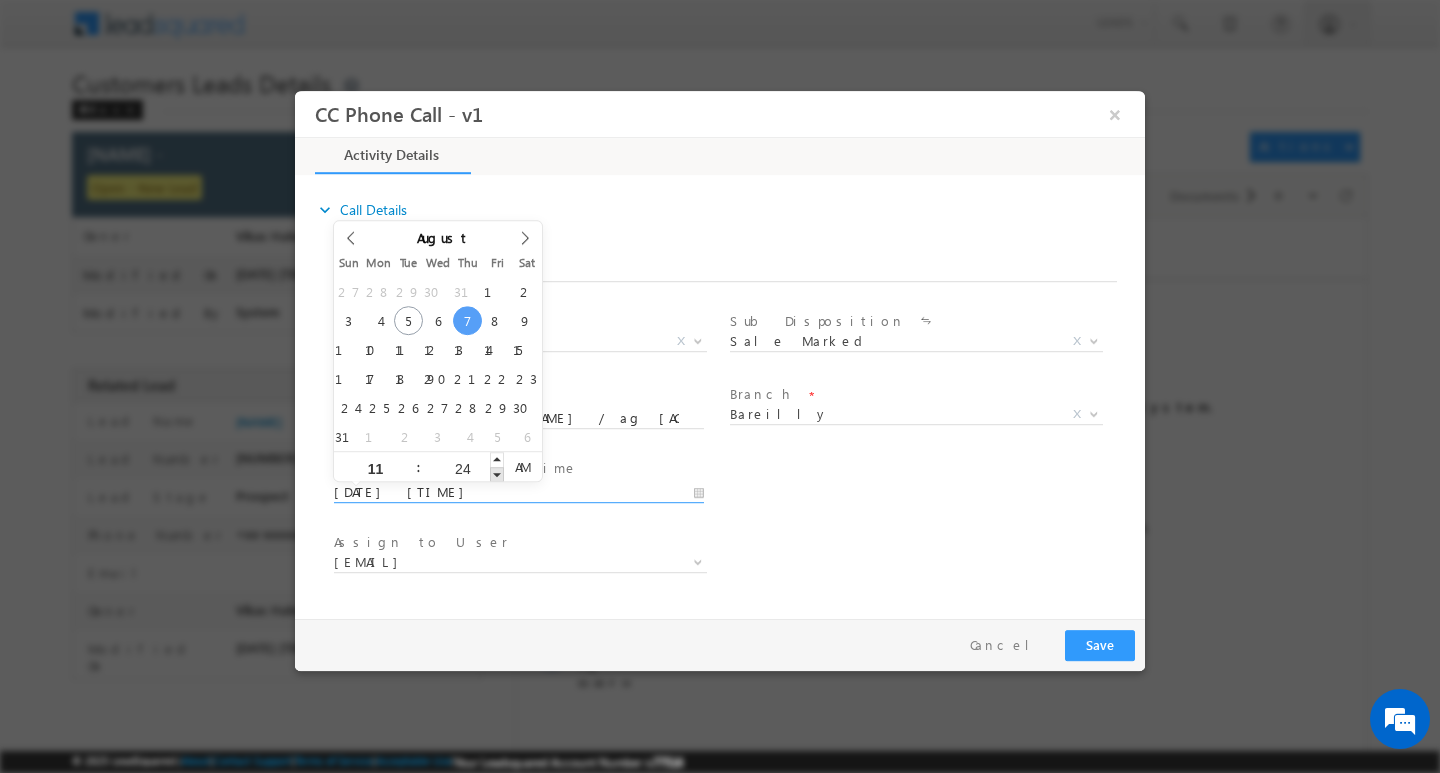 click at bounding box center [497, 473] 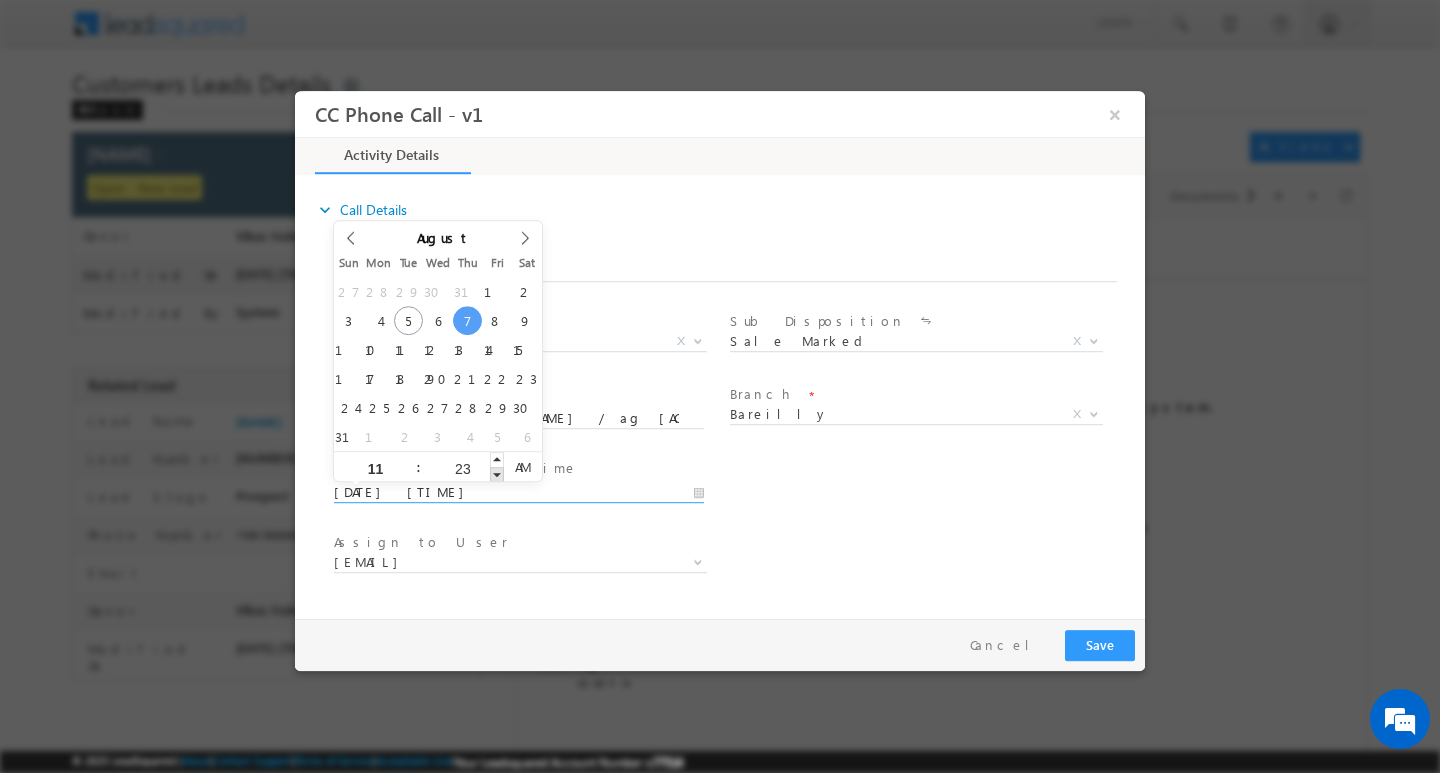 click at bounding box center (497, 473) 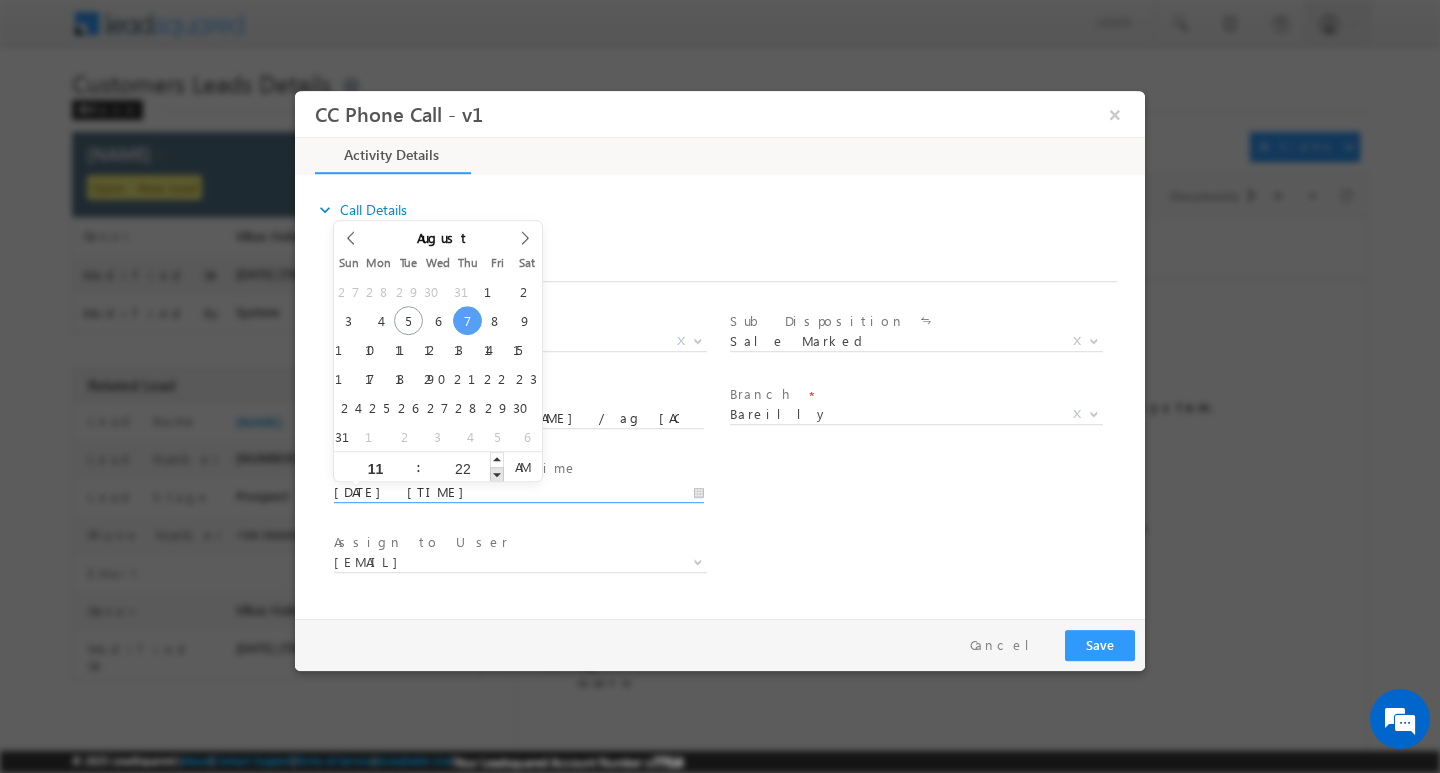 click at bounding box center (497, 473) 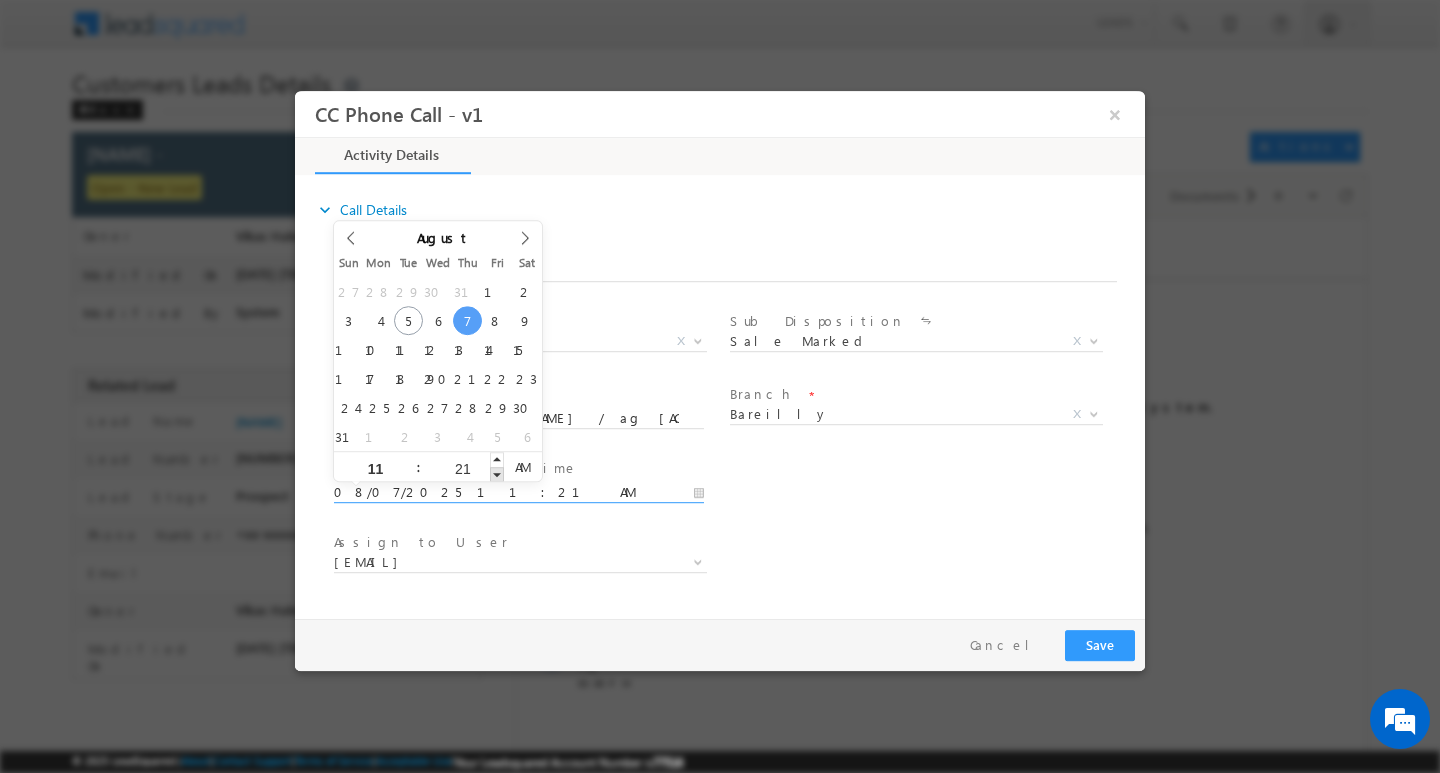 click at bounding box center [497, 473] 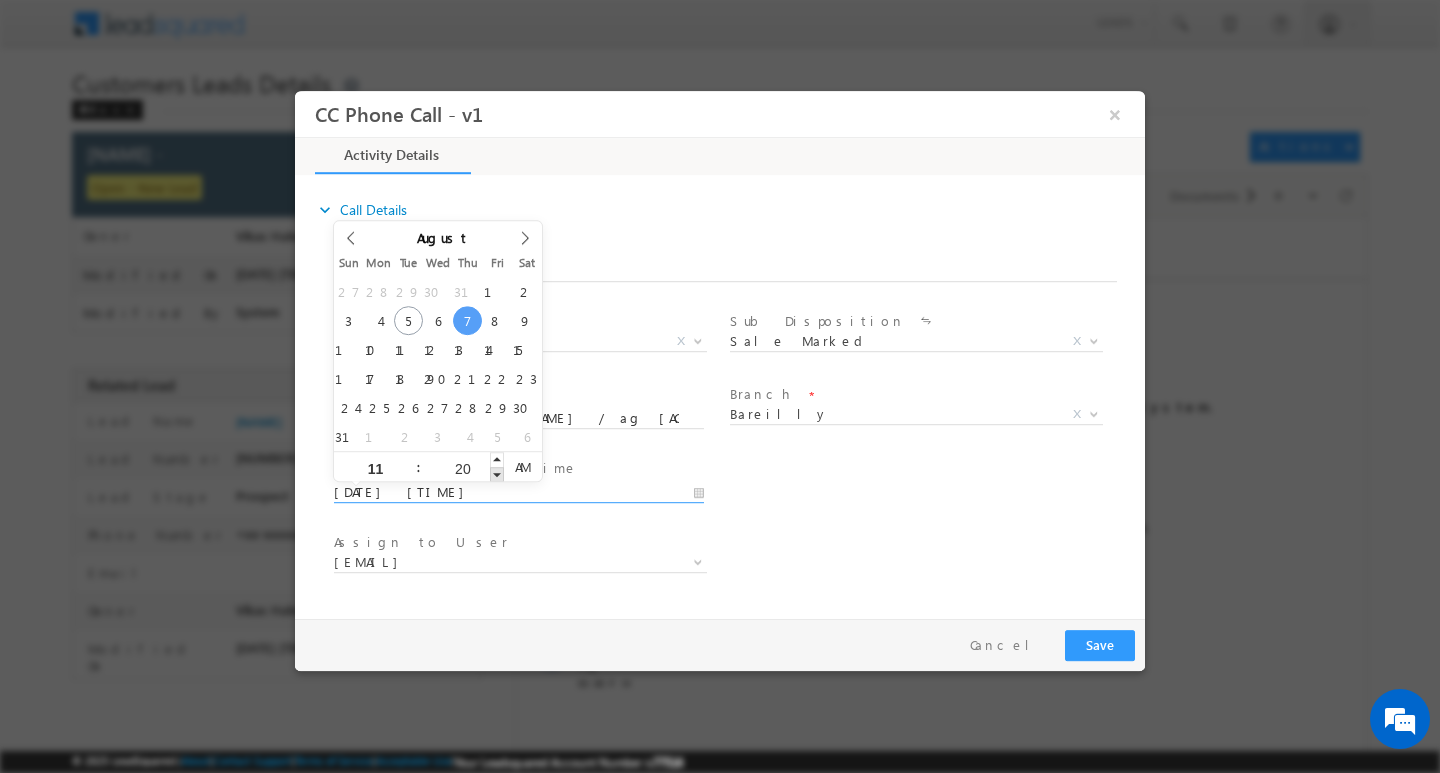 click at bounding box center [497, 473] 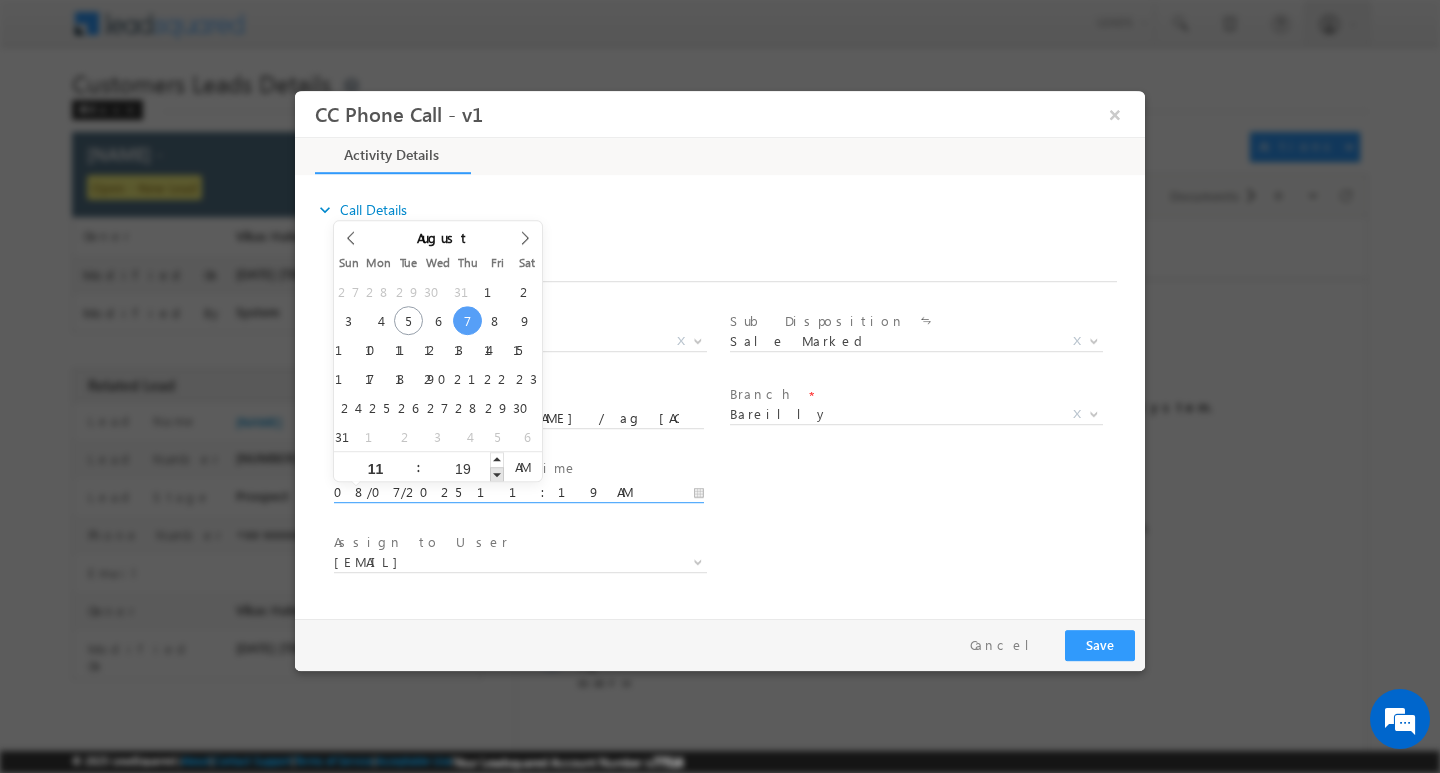 click at bounding box center [497, 473] 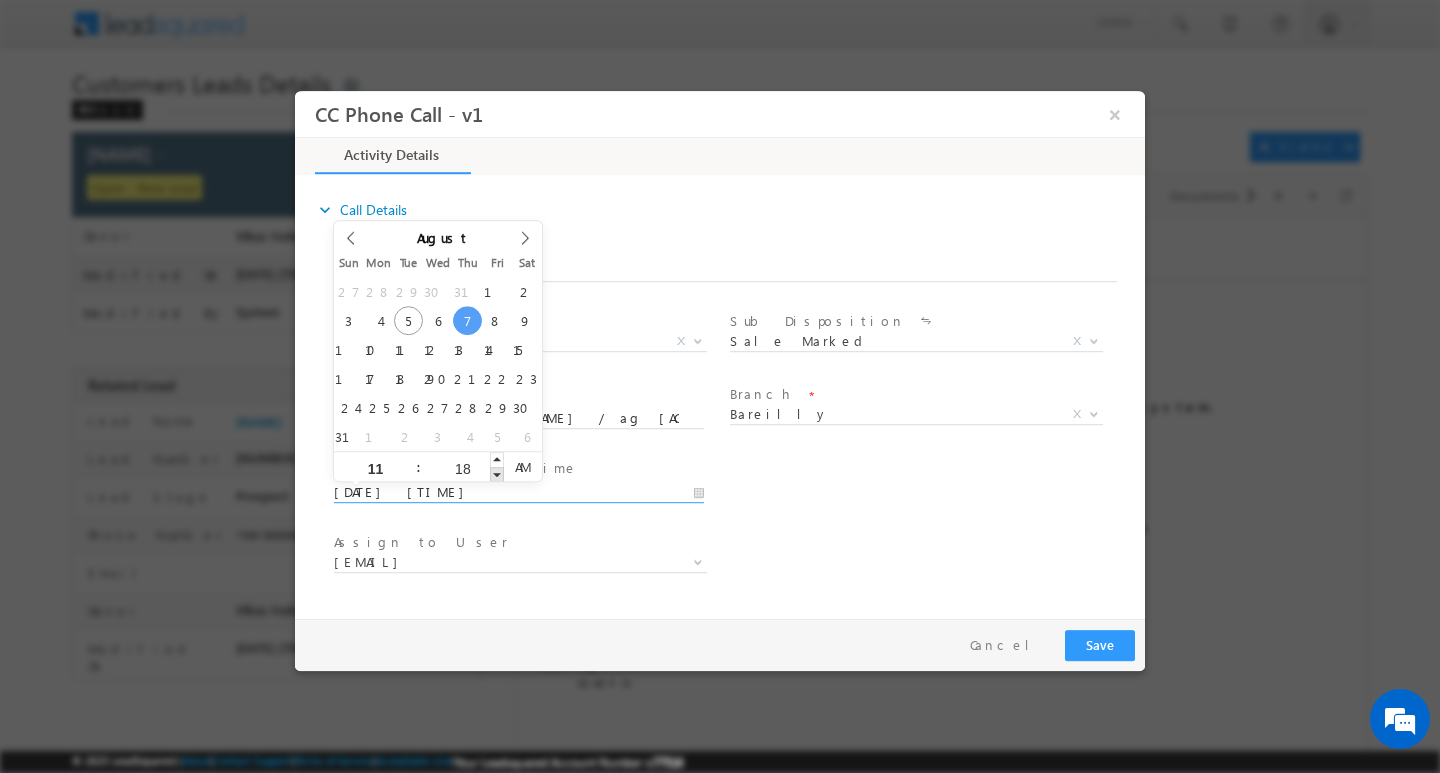 click at bounding box center [497, 473] 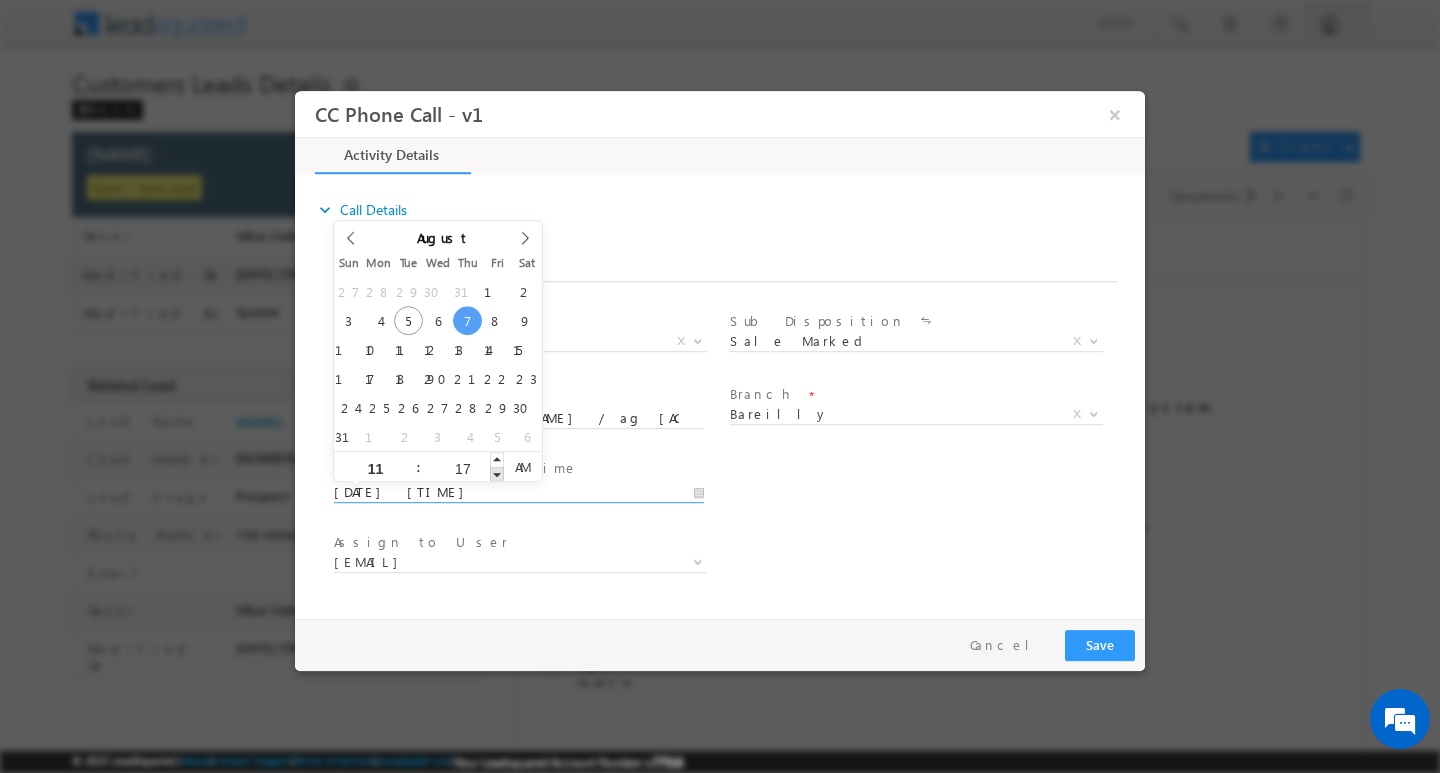 click at bounding box center [497, 473] 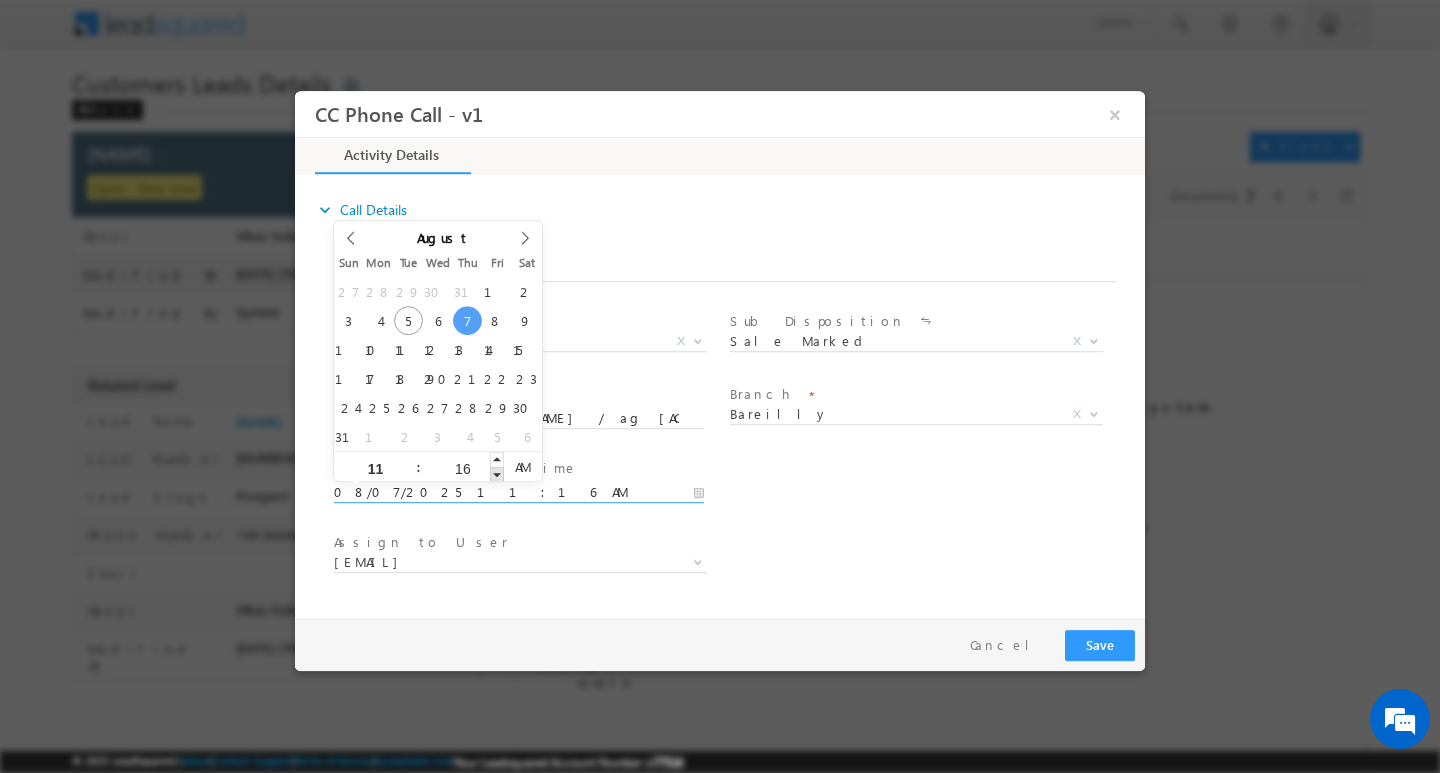 click at bounding box center (497, 473) 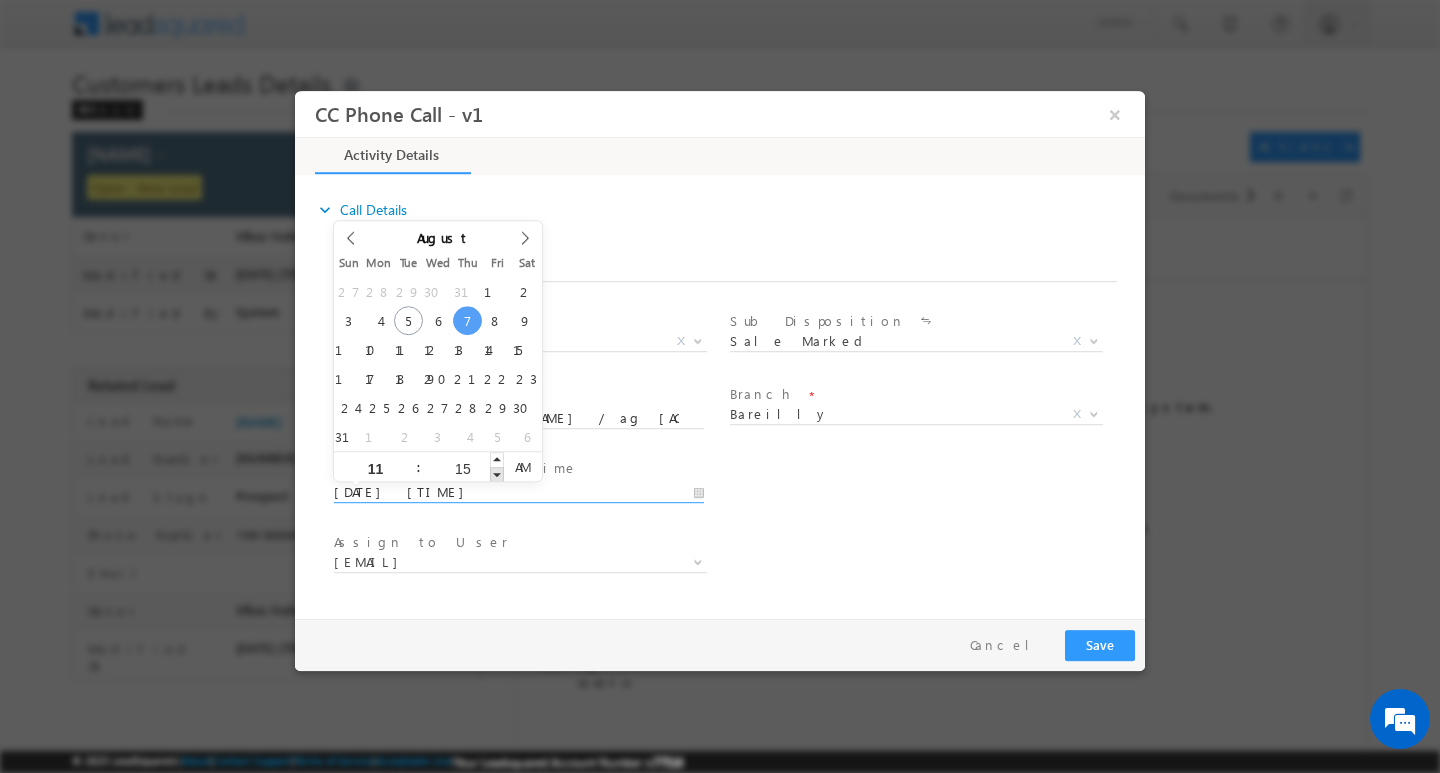 click at bounding box center [497, 473] 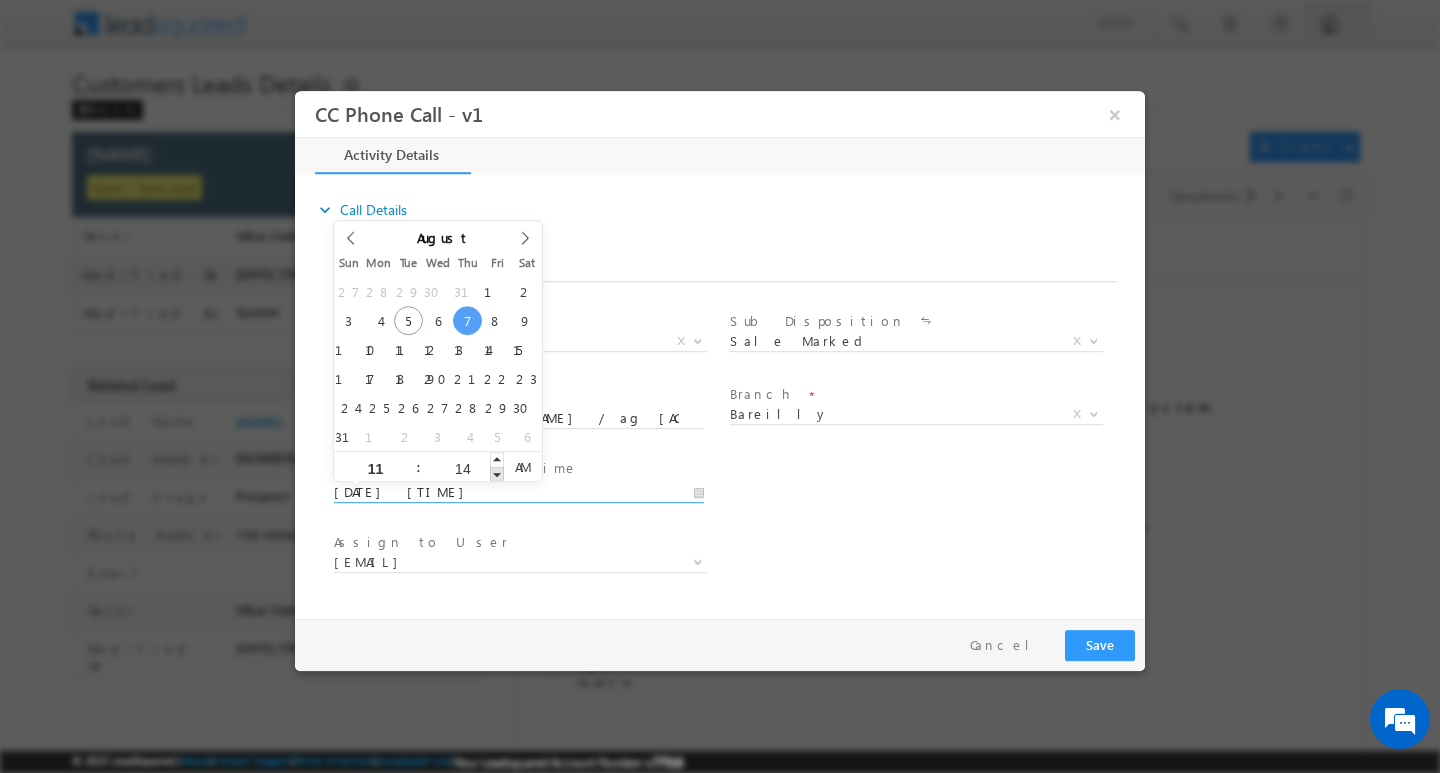 click at bounding box center [497, 473] 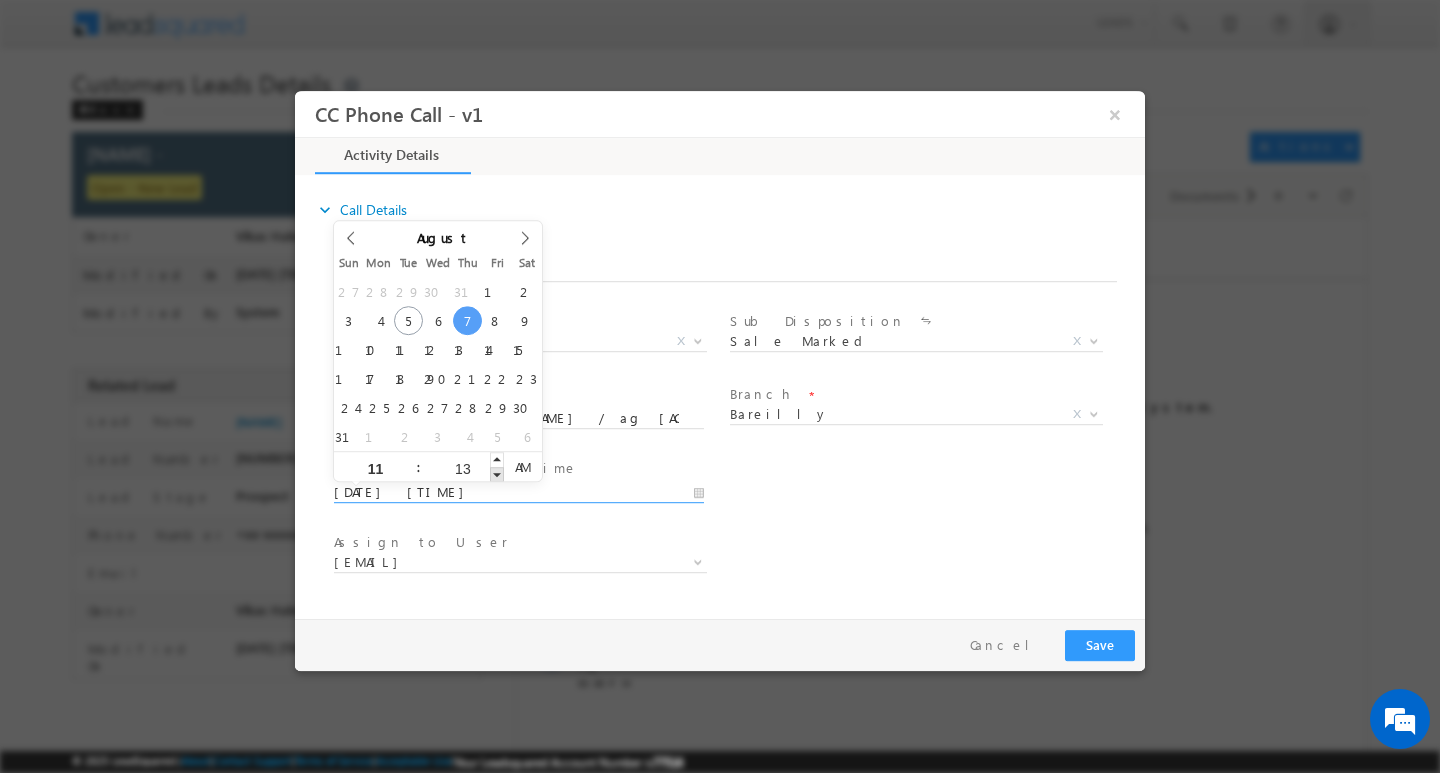 click at bounding box center (497, 473) 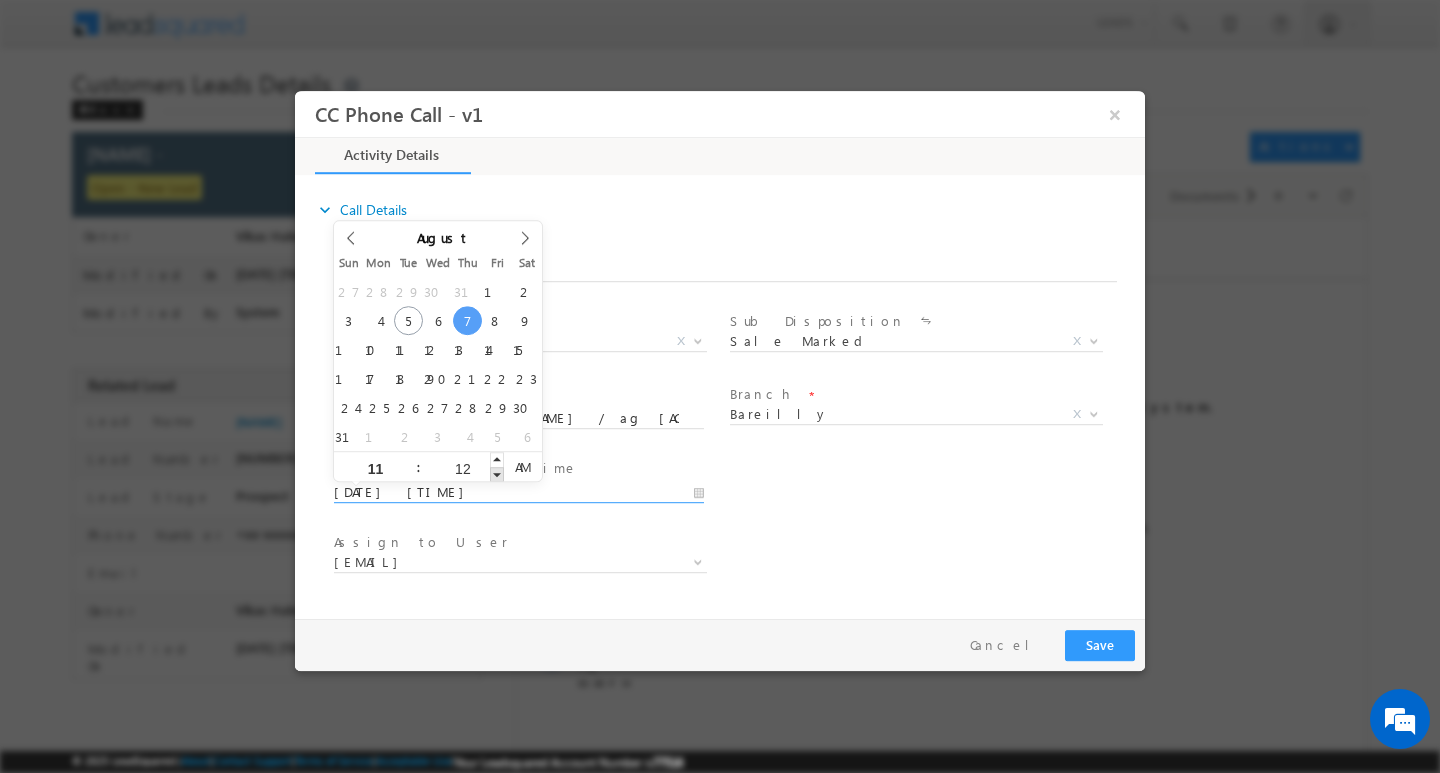 click at bounding box center [497, 473] 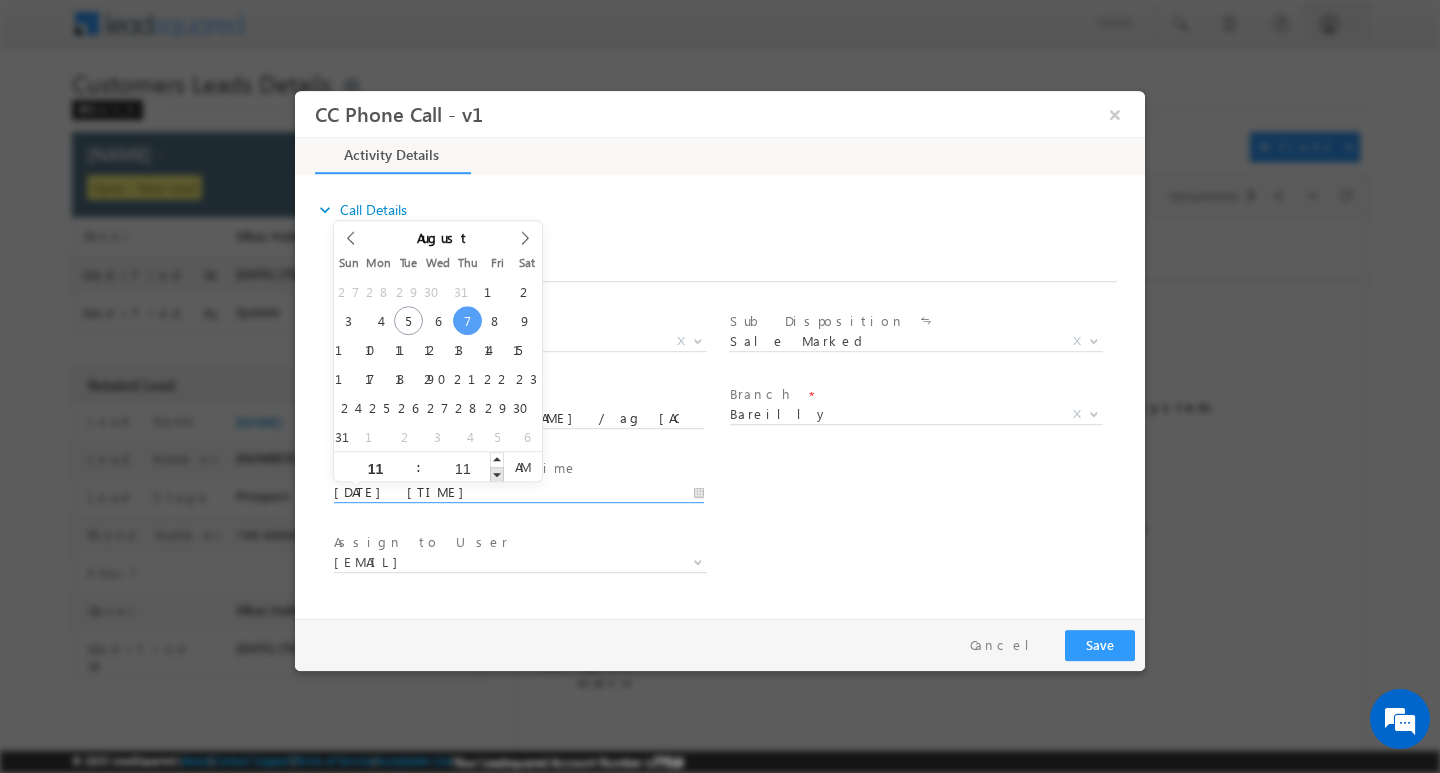 click at bounding box center (497, 473) 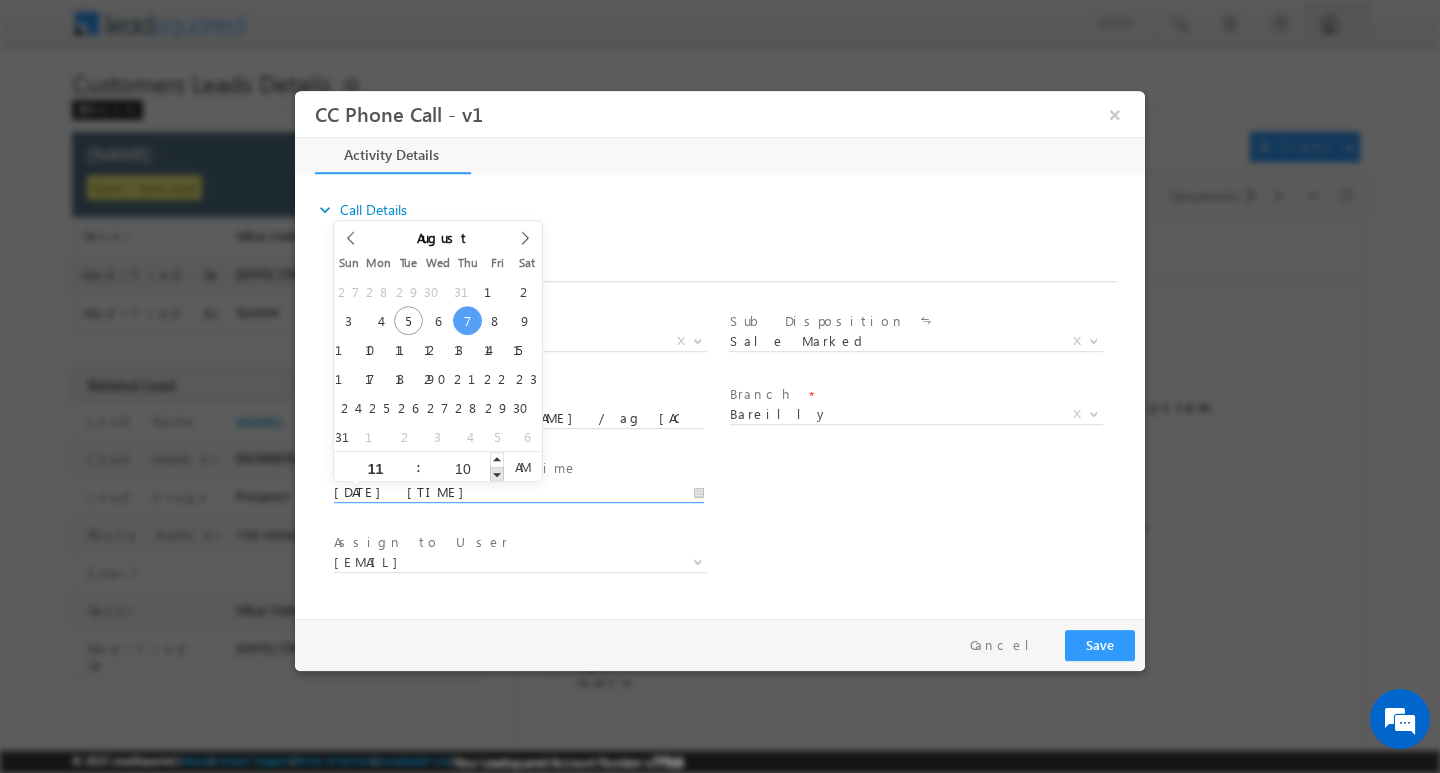 click at bounding box center (497, 473) 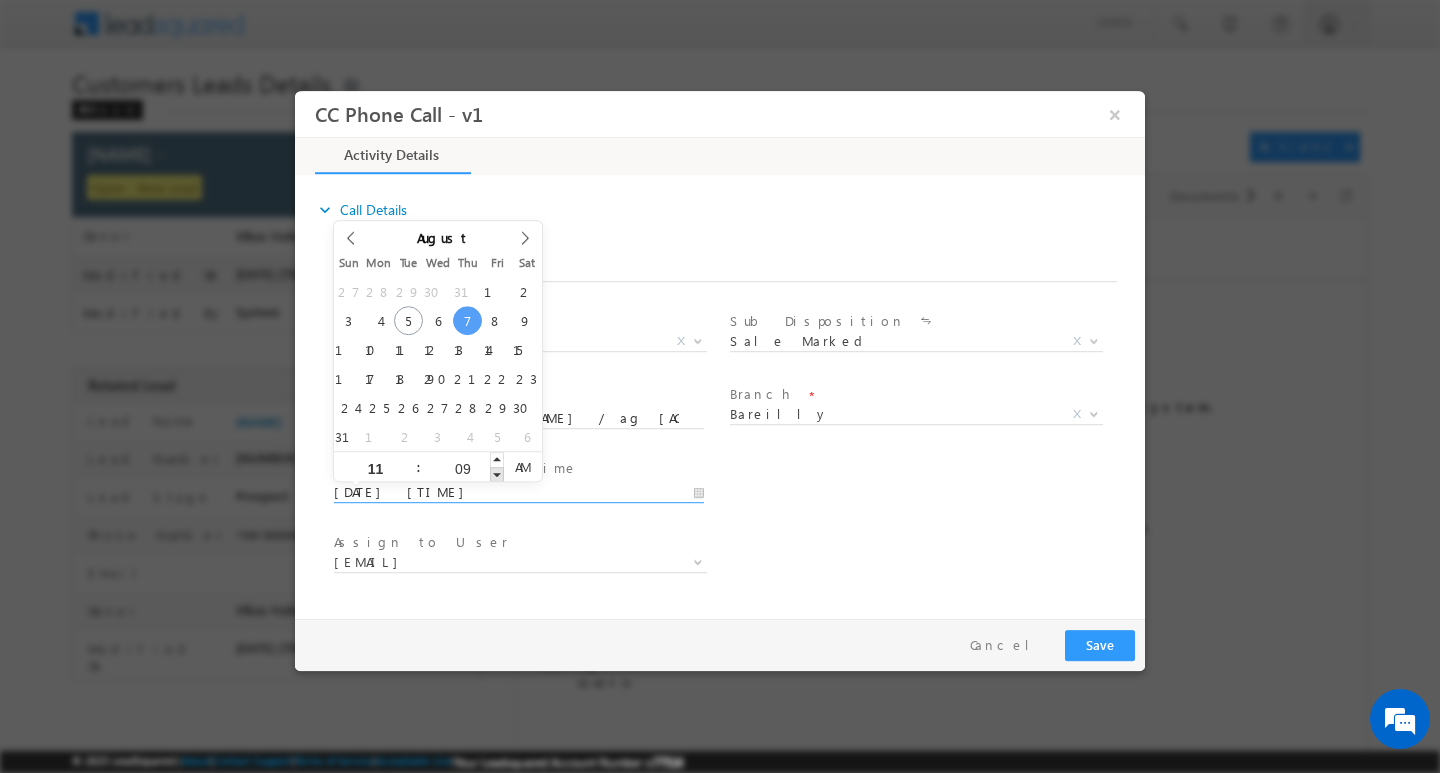 click at bounding box center (497, 473) 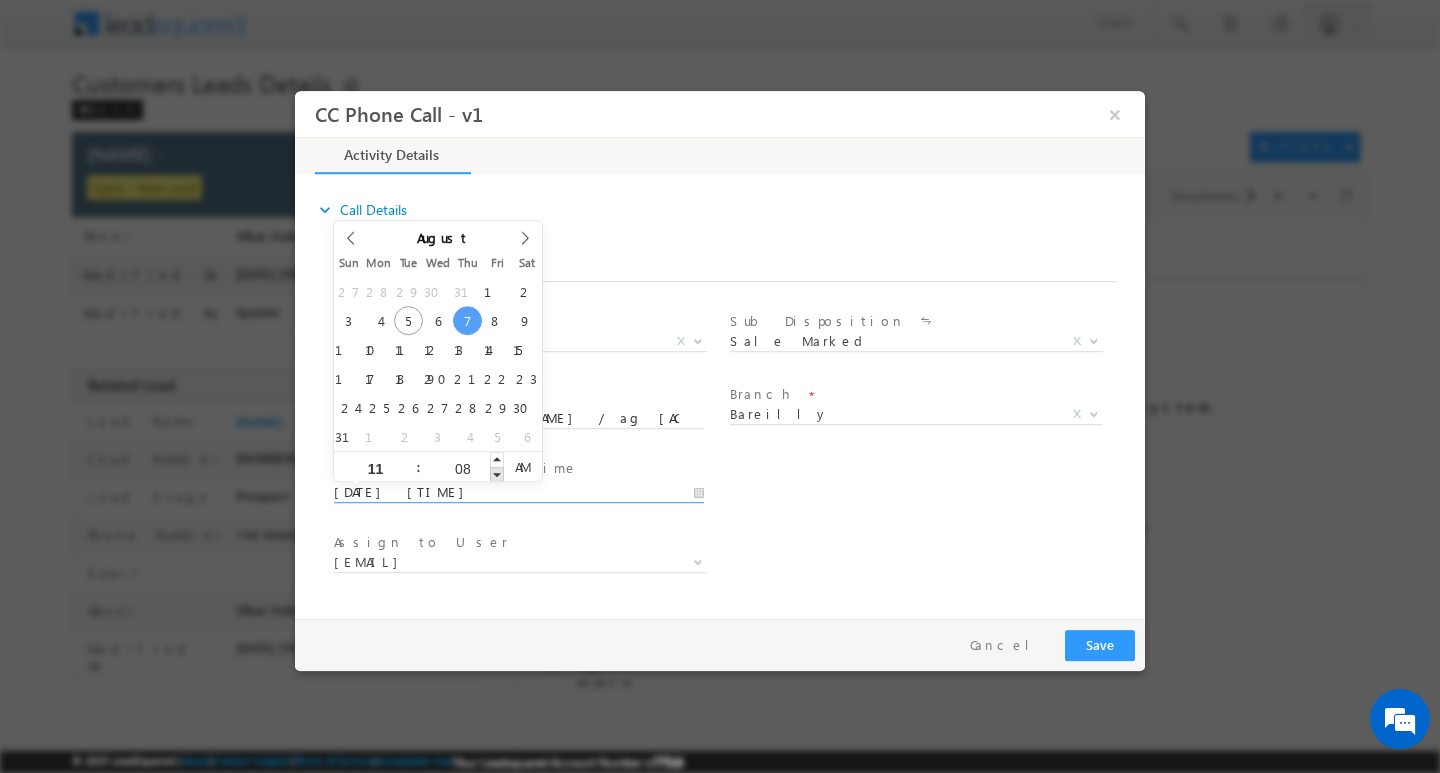 click at bounding box center [497, 473] 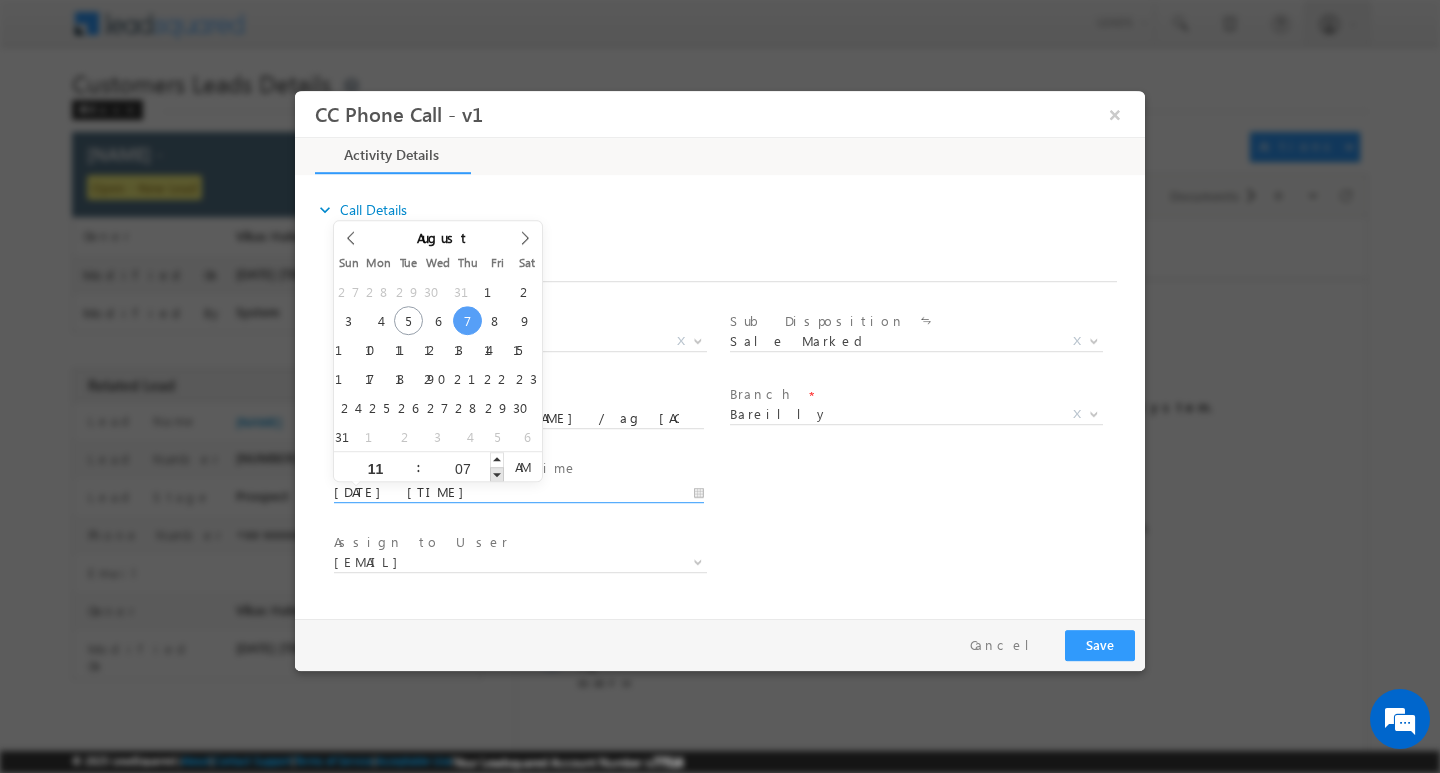 click at bounding box center (497, 473) 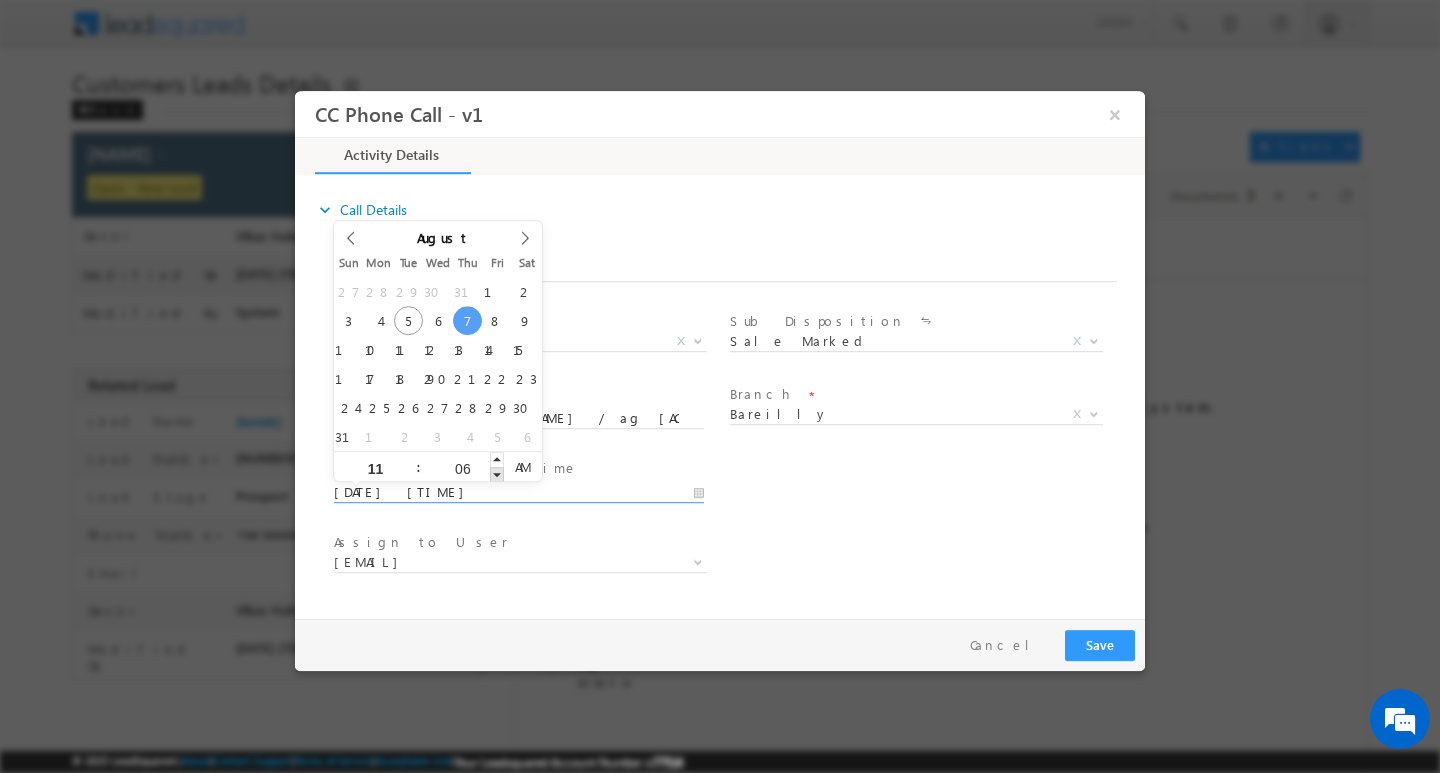 click at bounding box center (497, 473) 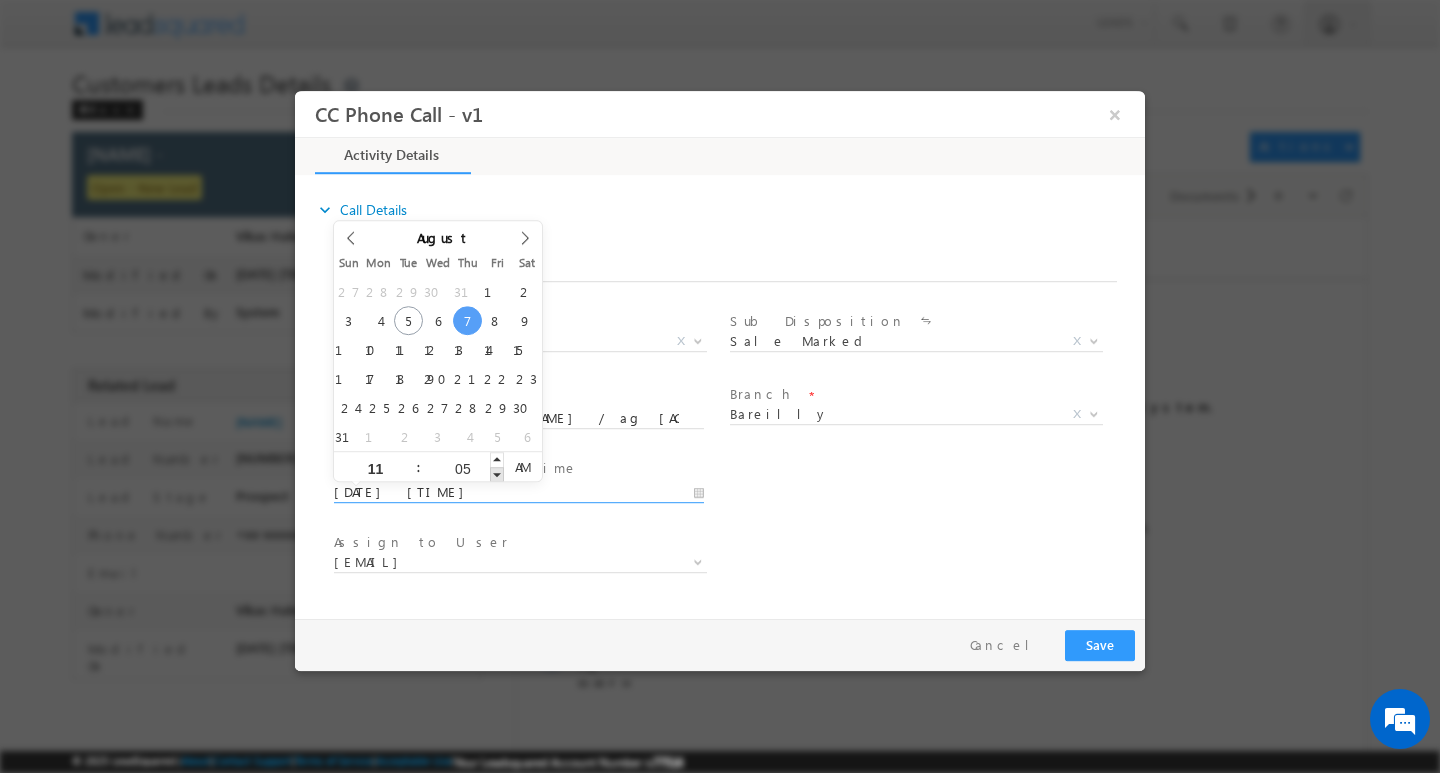 click at bounding box center (497, 473) 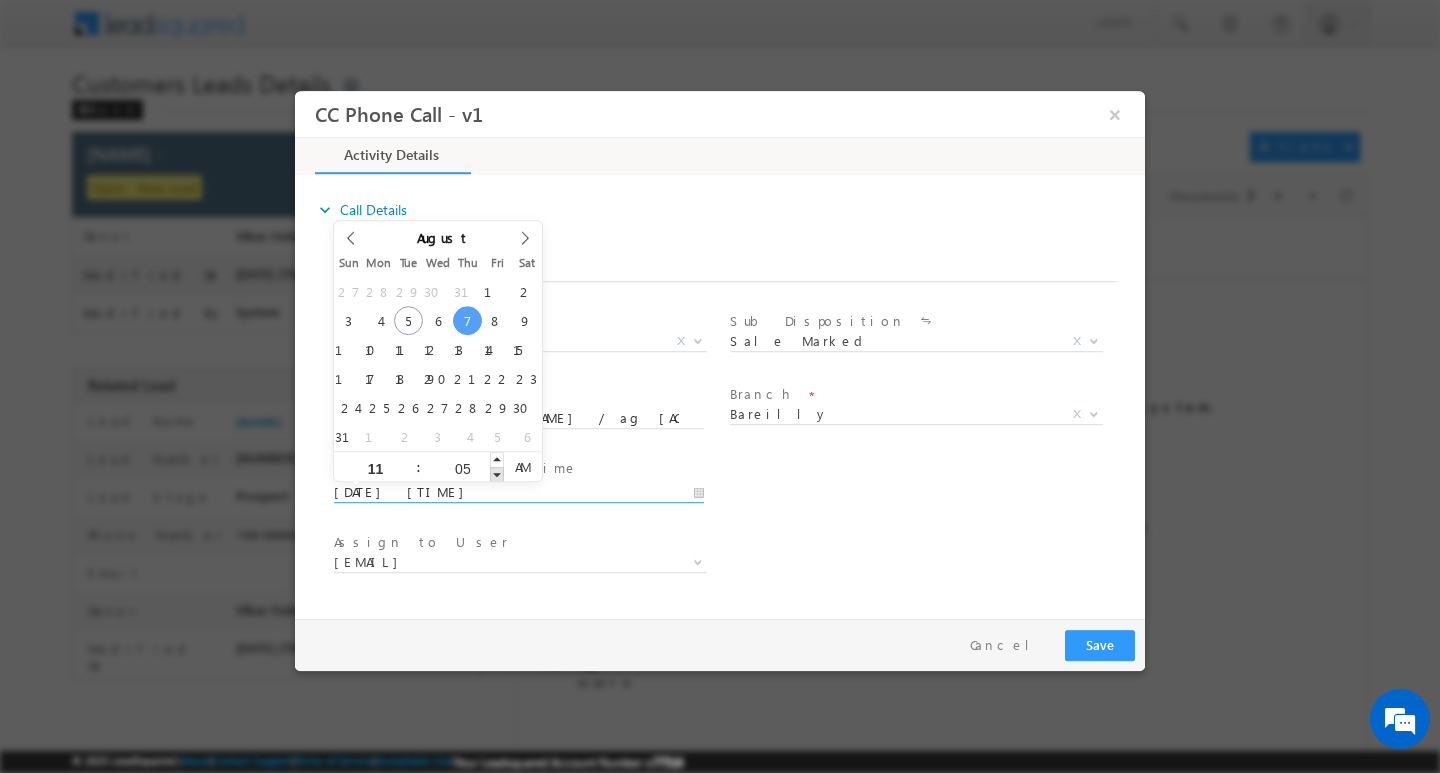 type on "[DATE] [TIME]" 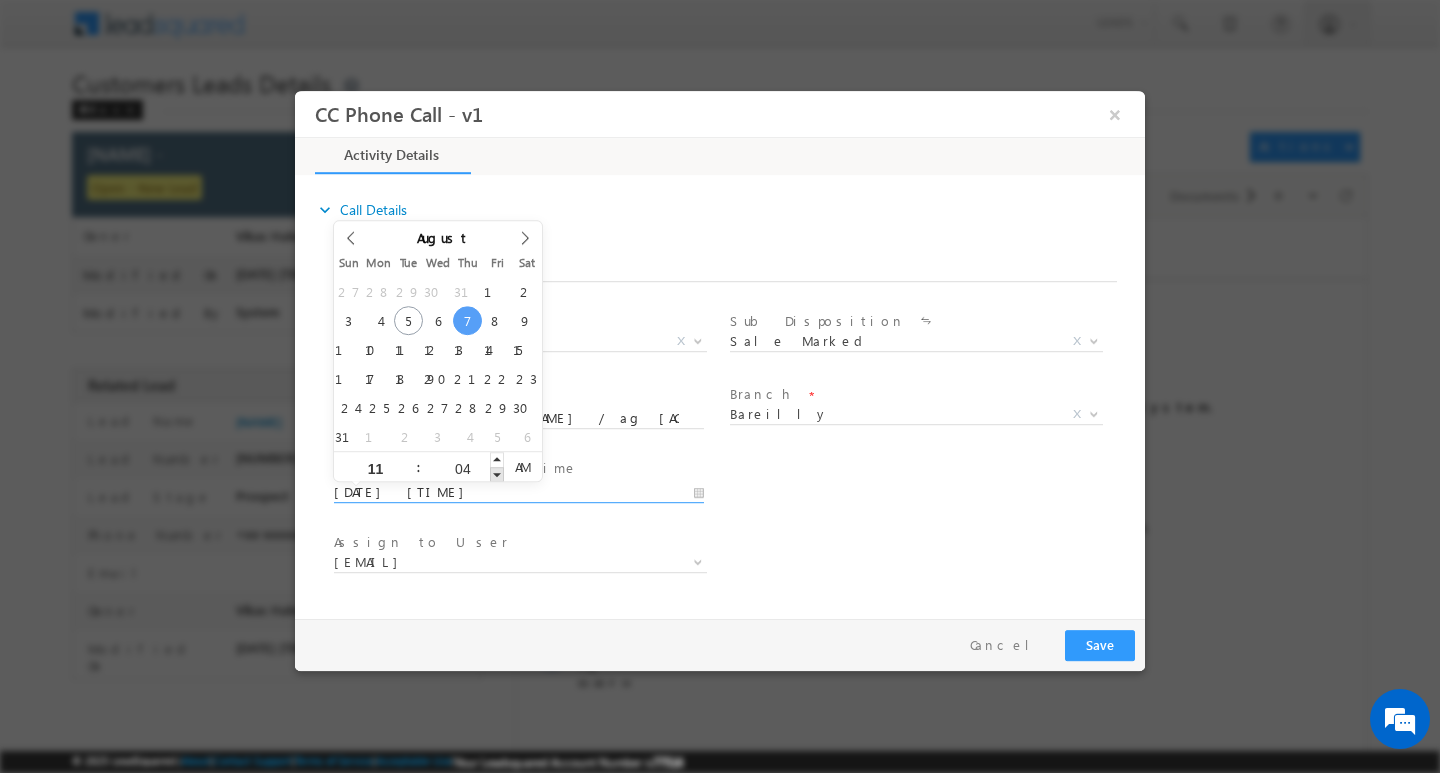 click at bounding box center [497, 473] 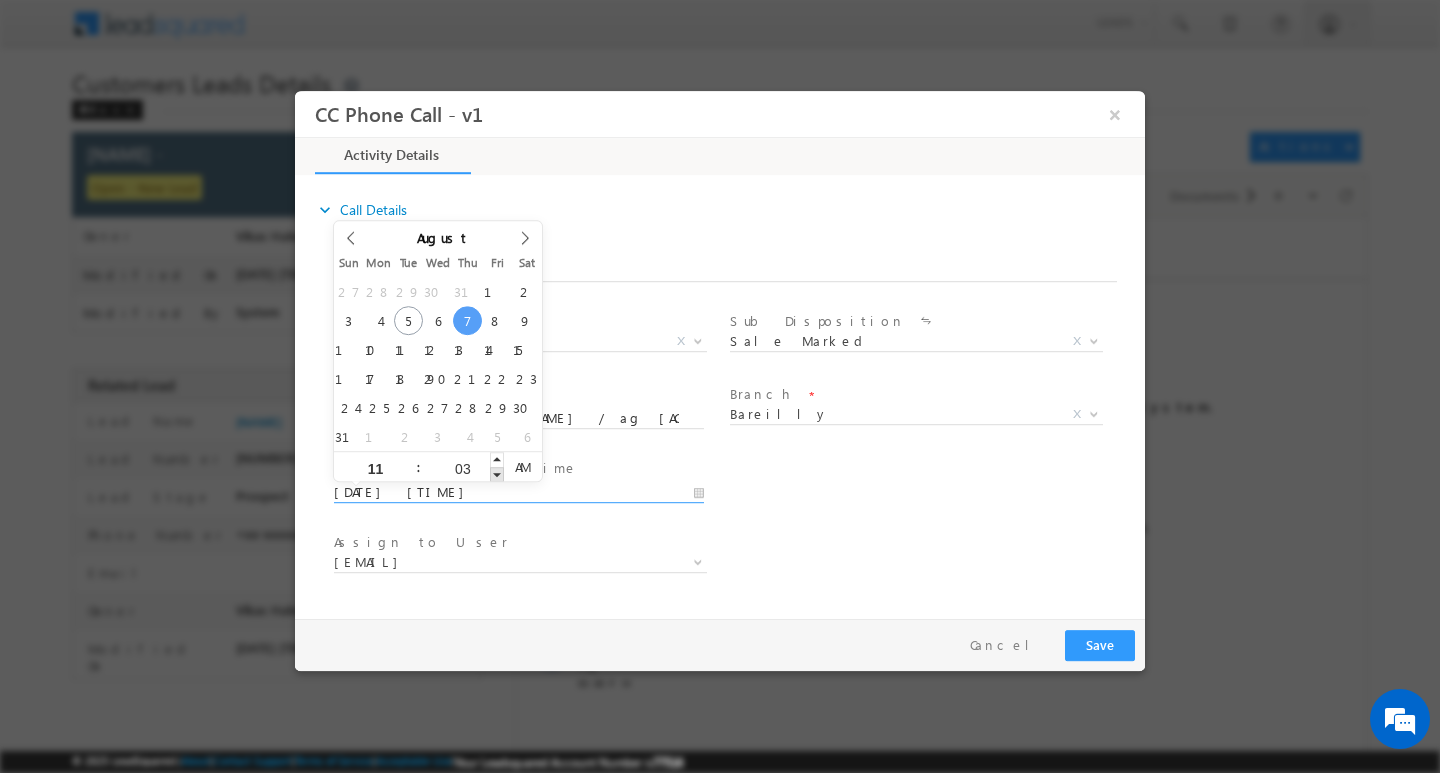 click at bounding box center [497, 473] 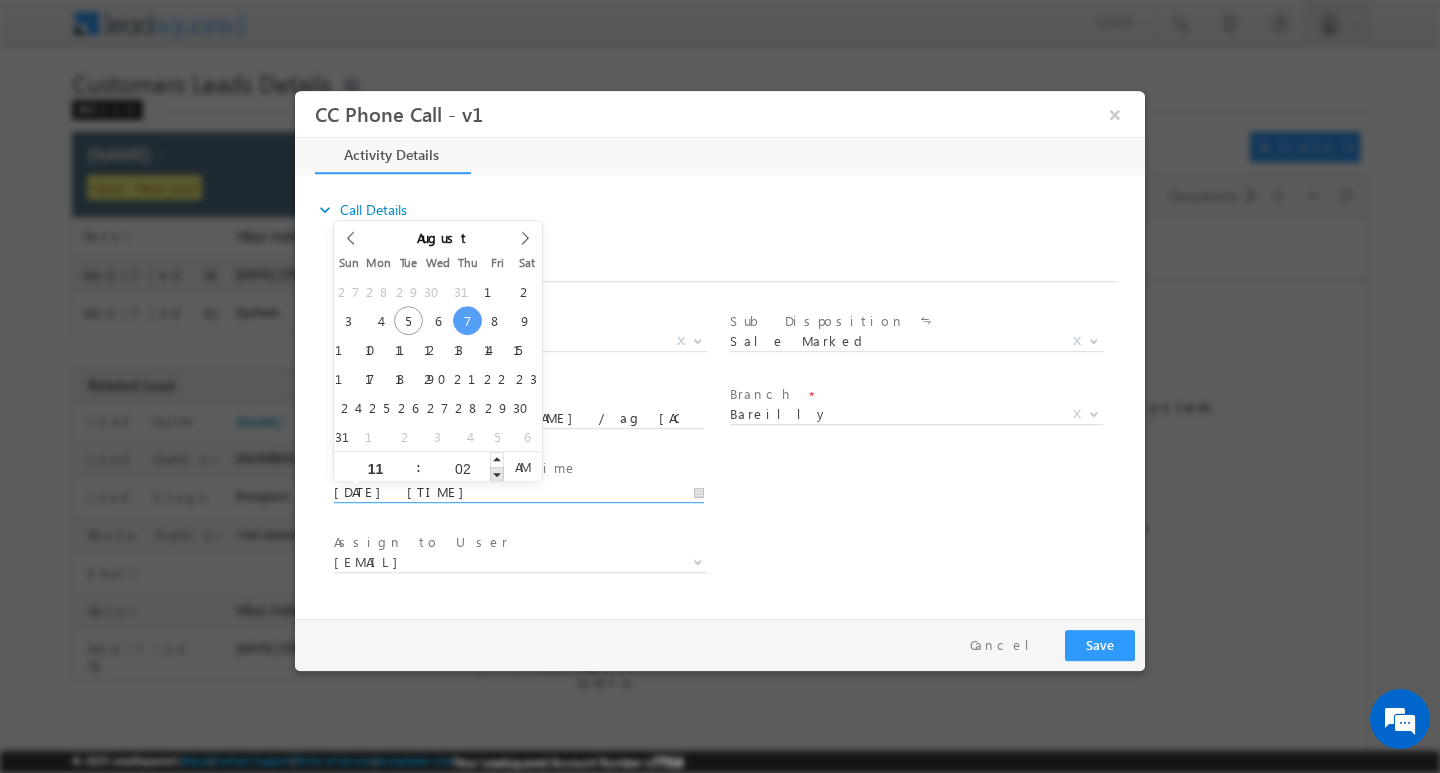 click at bounding box center (497, 473) 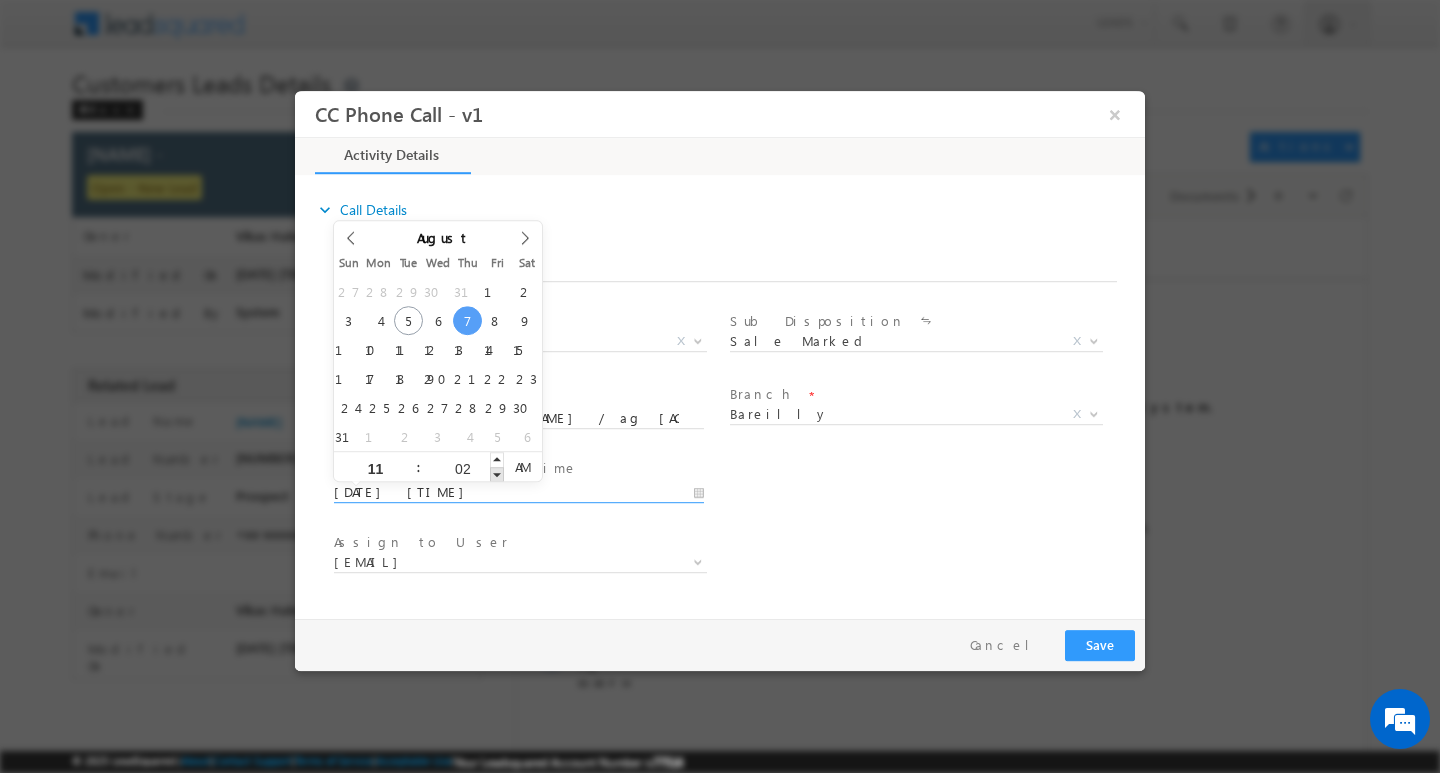 type on "[DATE] [TIME]" 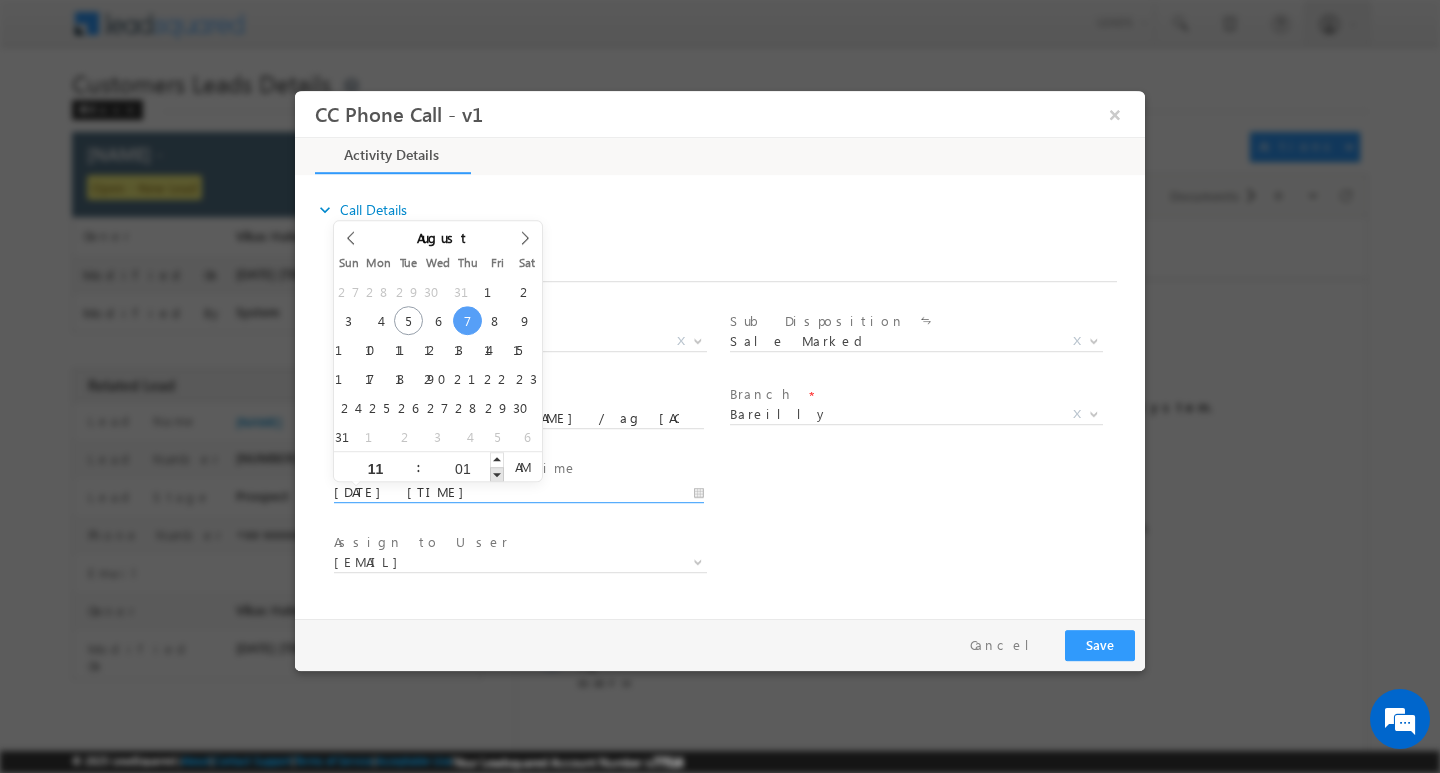 click at bounding box center (497, 473) 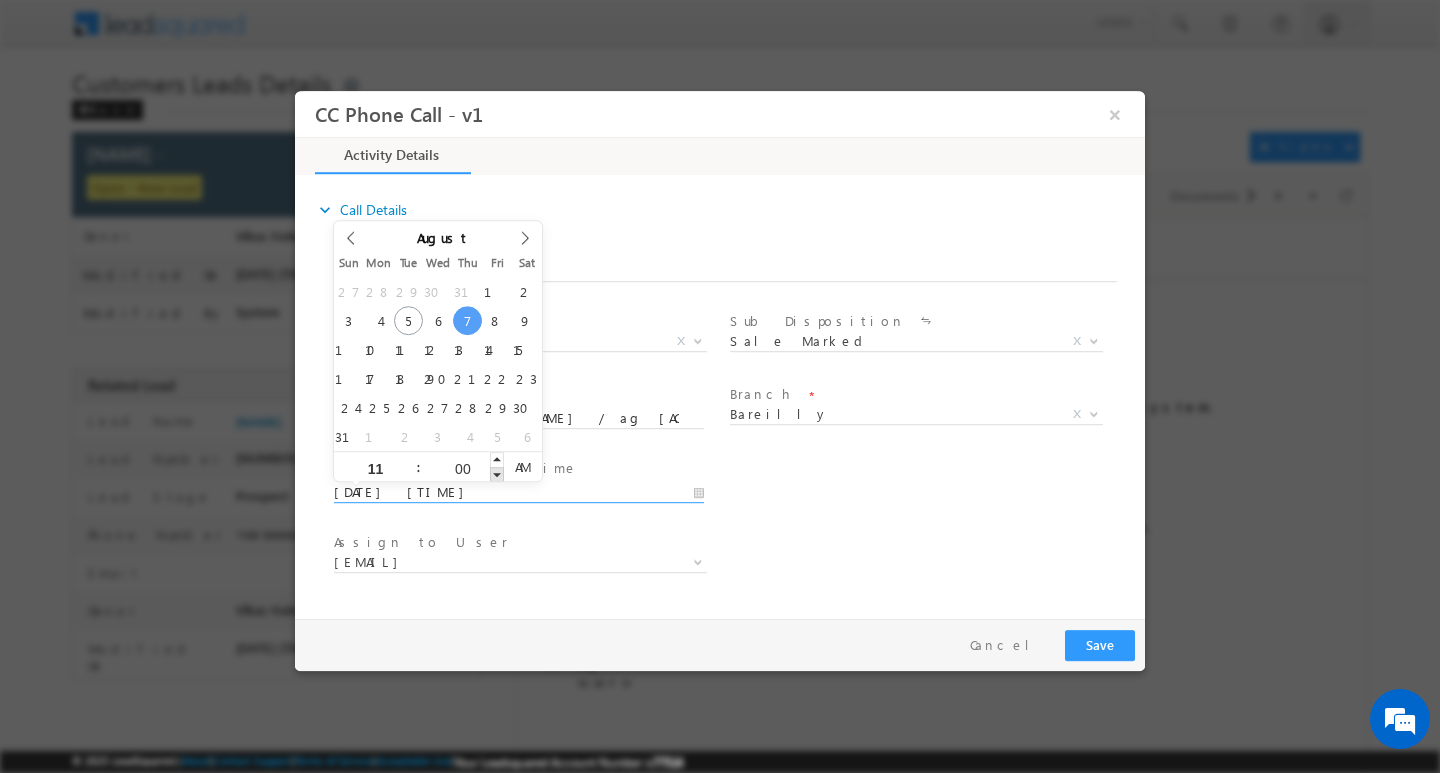 click at bounding box center [497, 473] 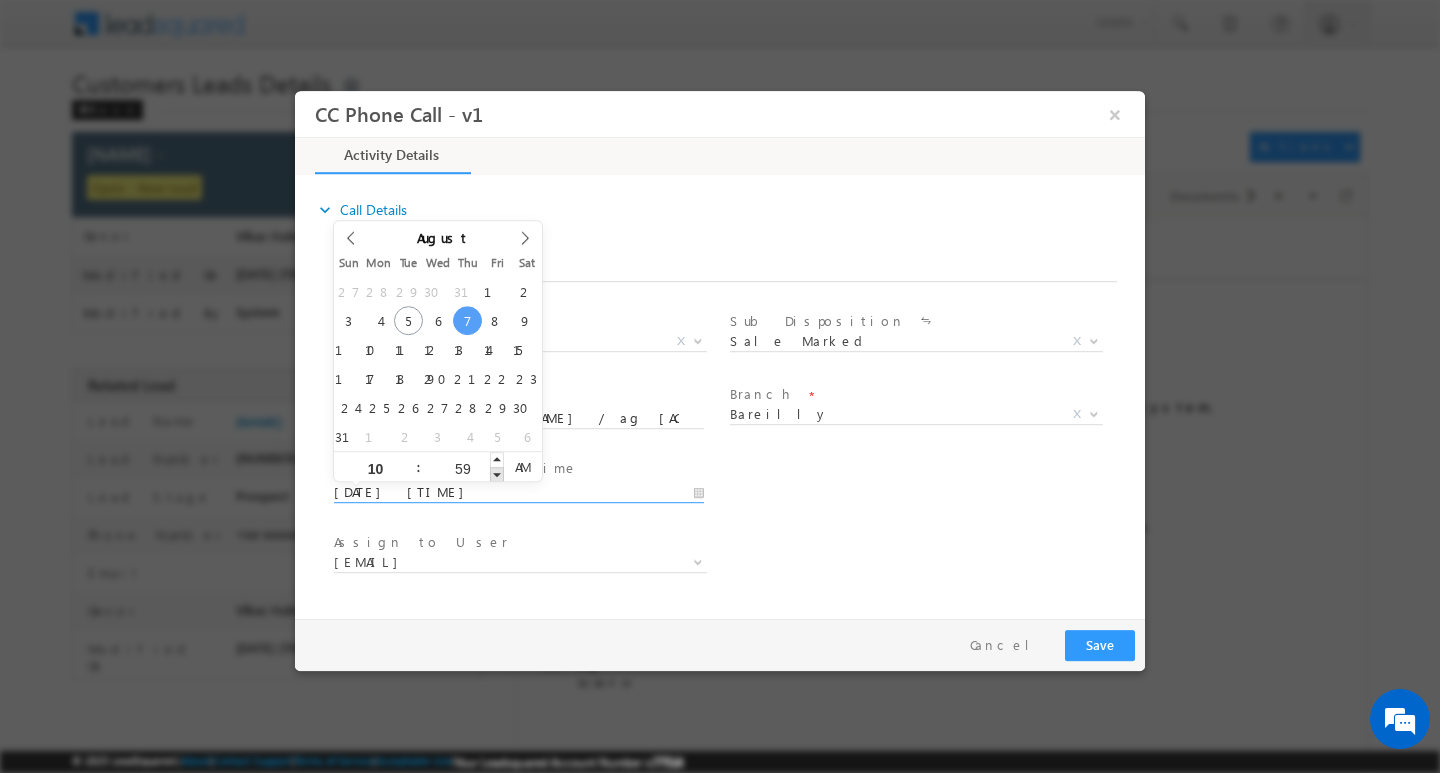 click at bounding box center [497, 473] 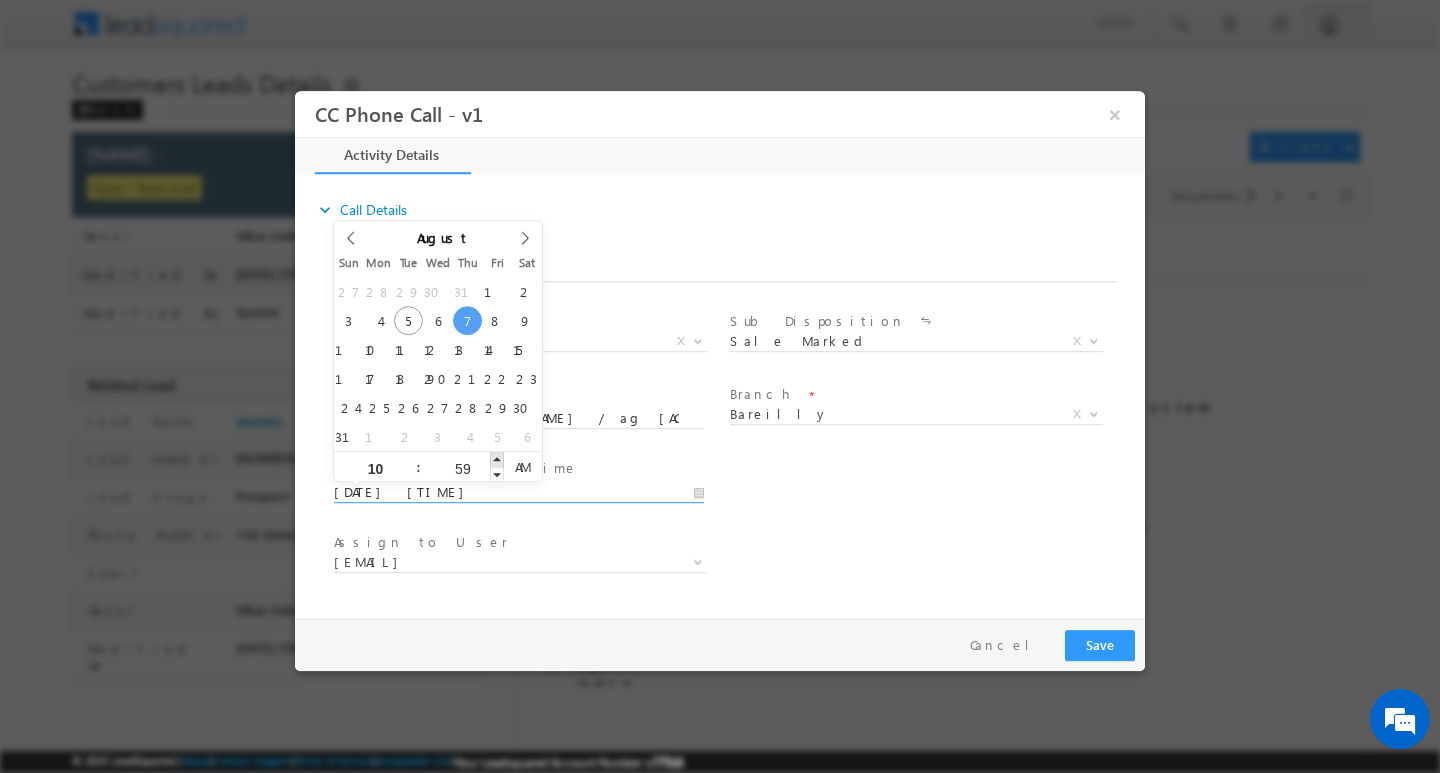 type on "[DATE] [TIME]" 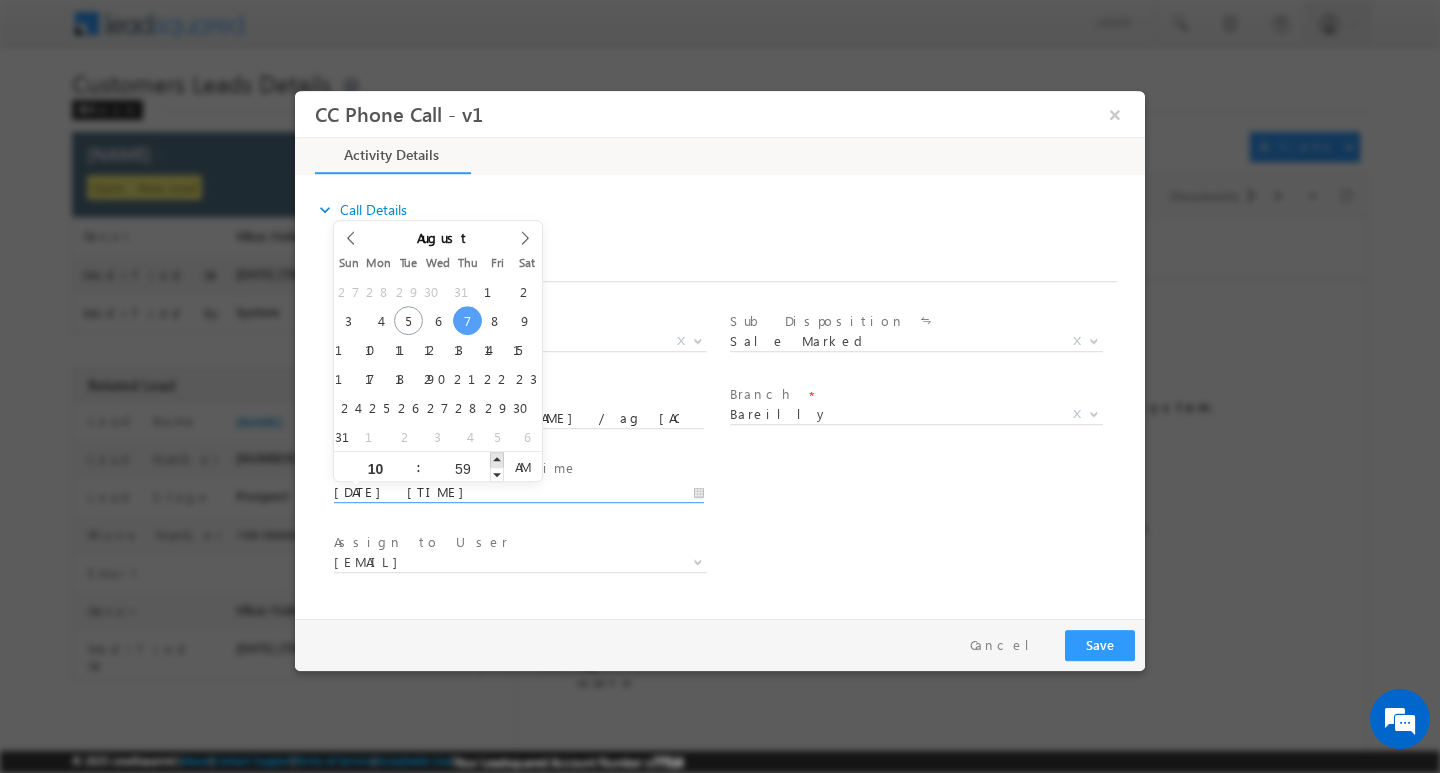 type on "11" 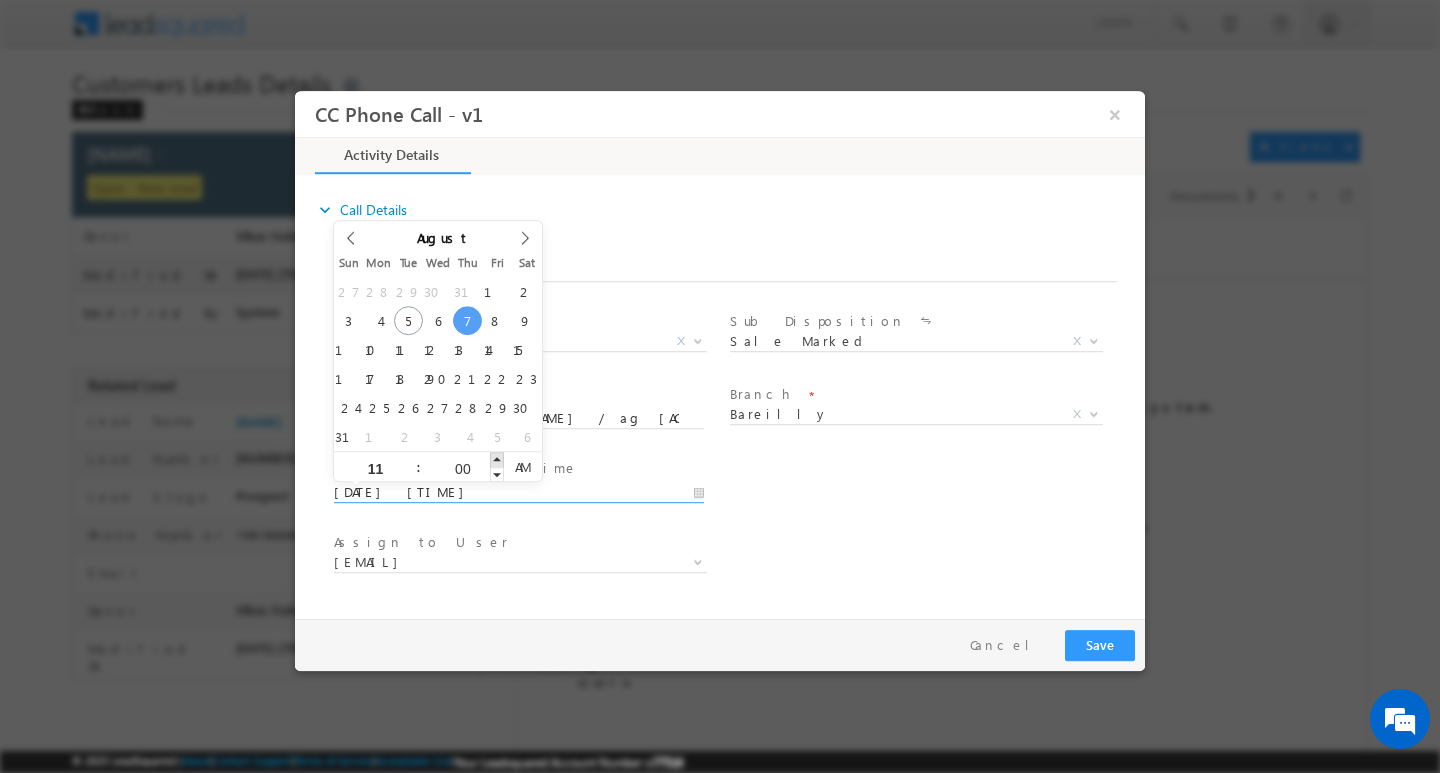 click at bounding box center [497, 458] 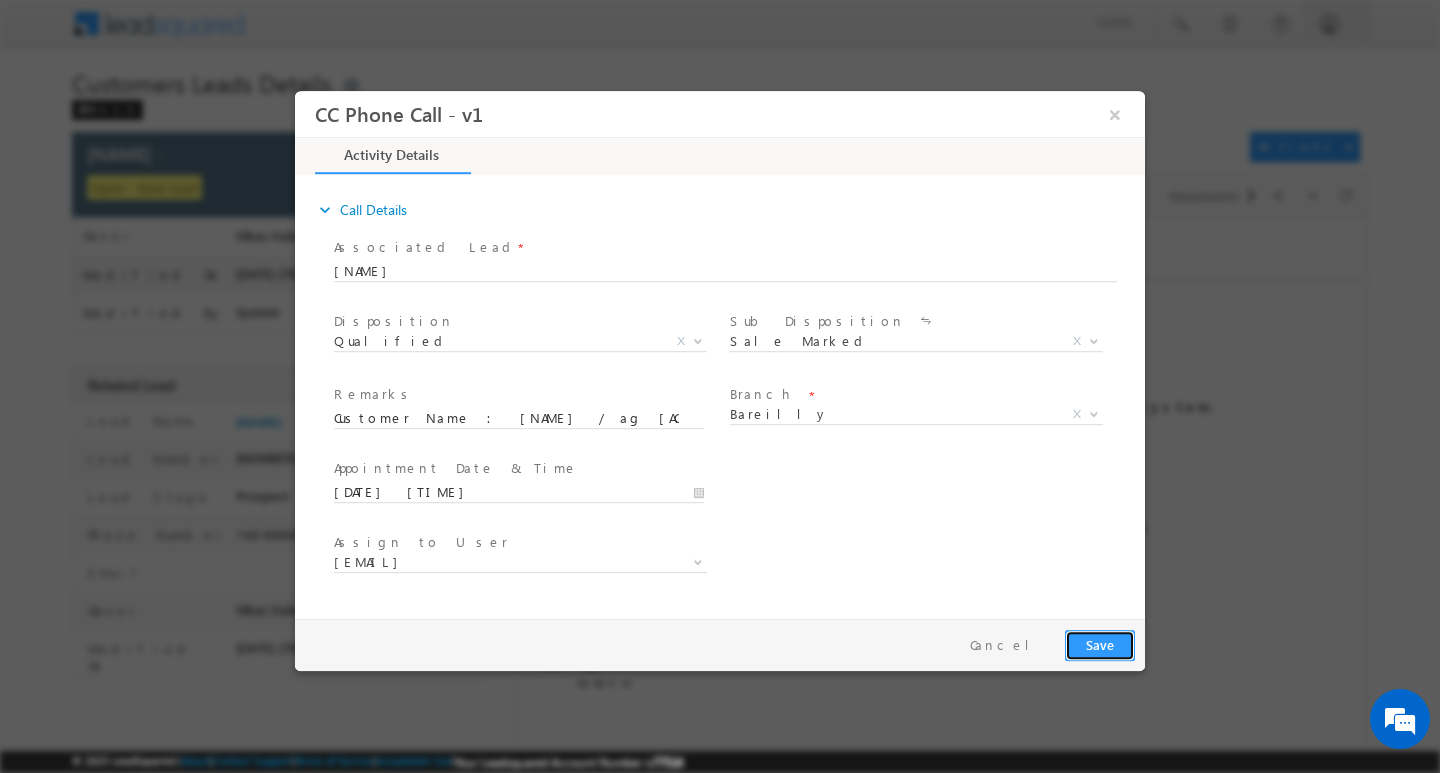 click on "Save" at bounding box center (1100, 644) 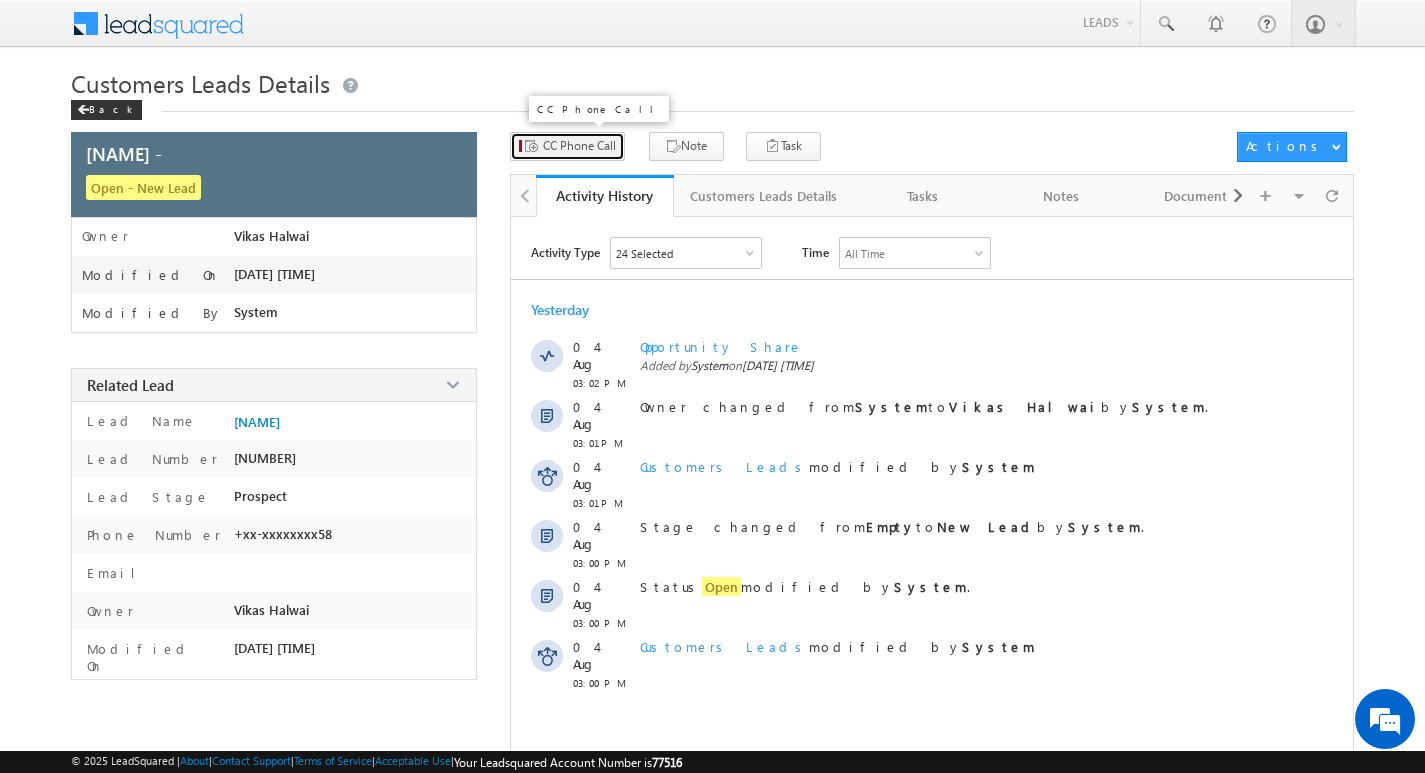 click on "CC Phone Call" at bounding box center (579, 146) 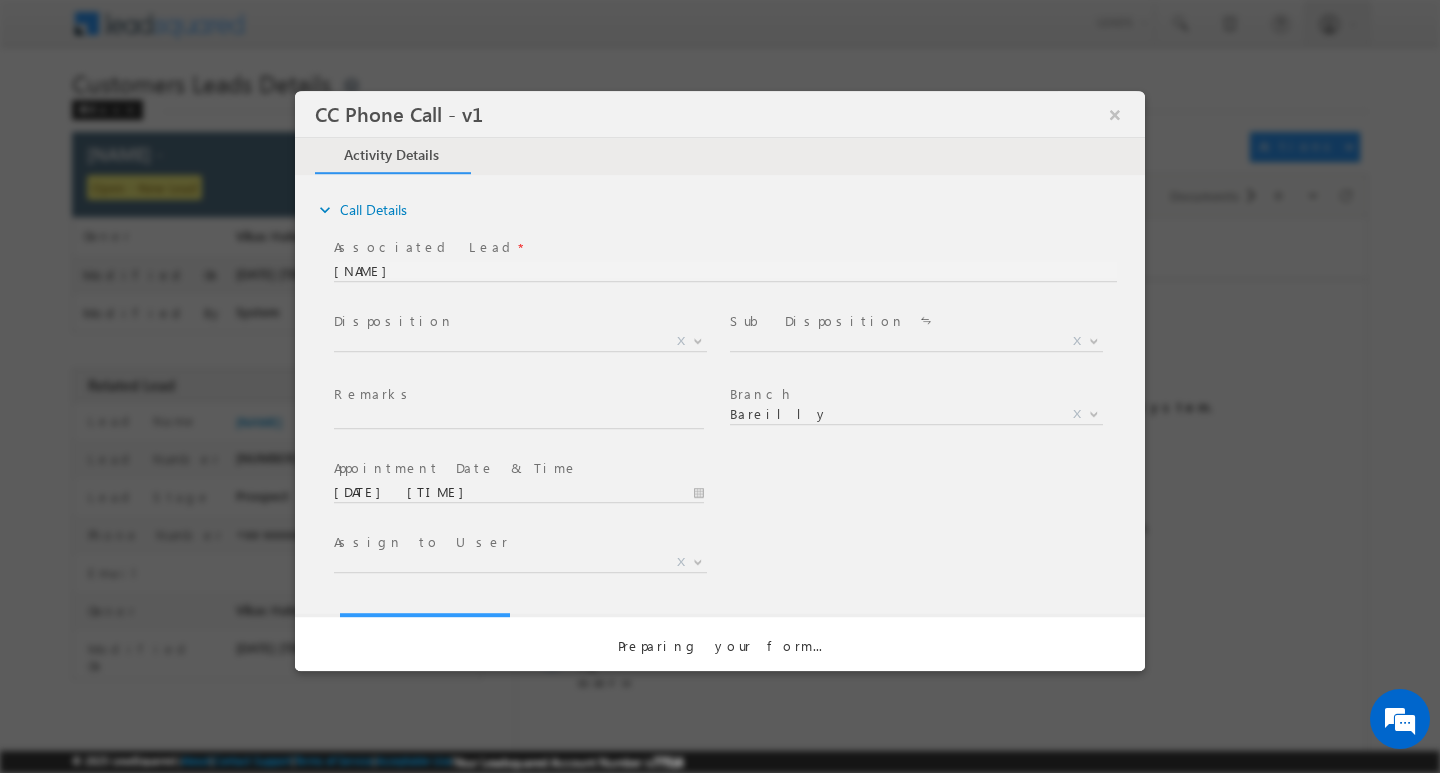 scroll, scrollTop: 0, scrollLeft: 0, axis: both 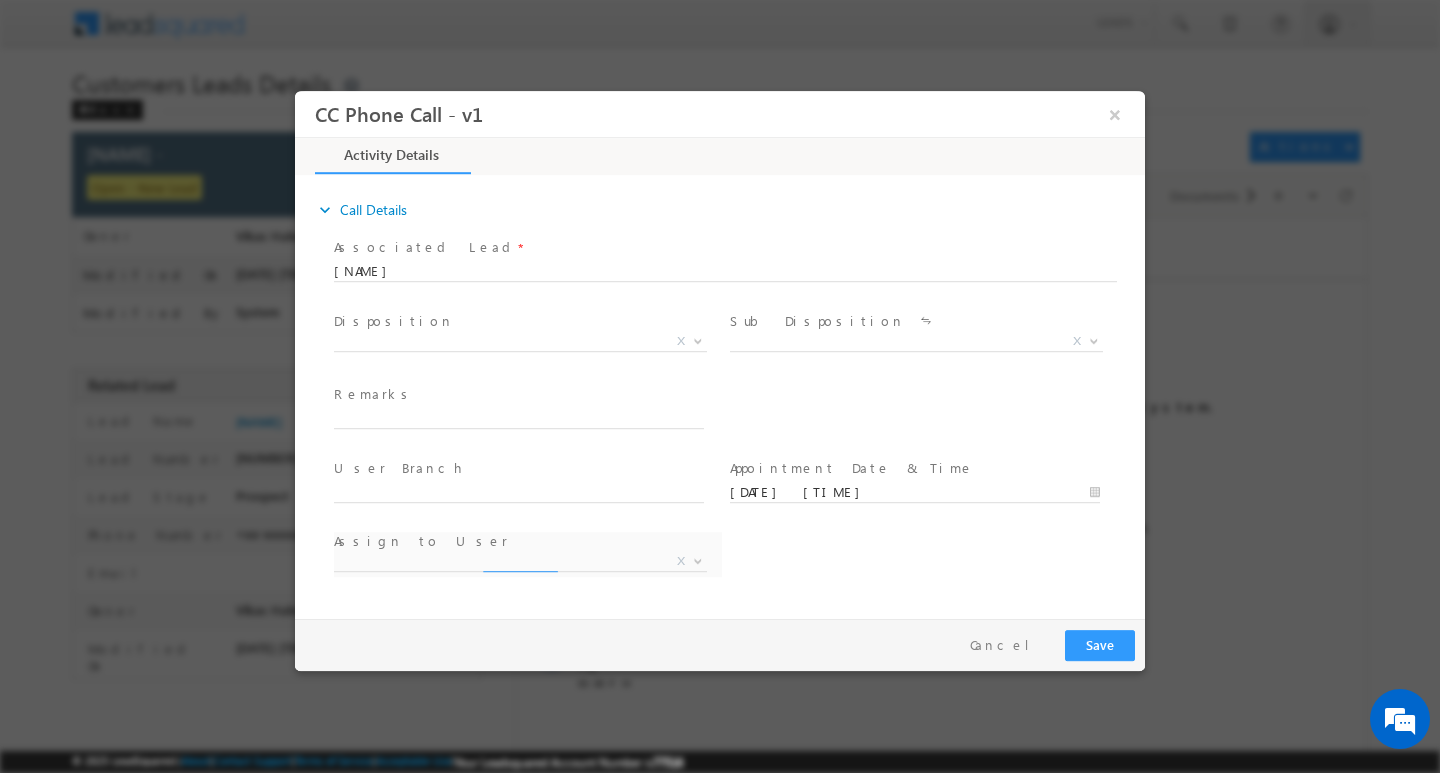 select on "[EMAIL]" 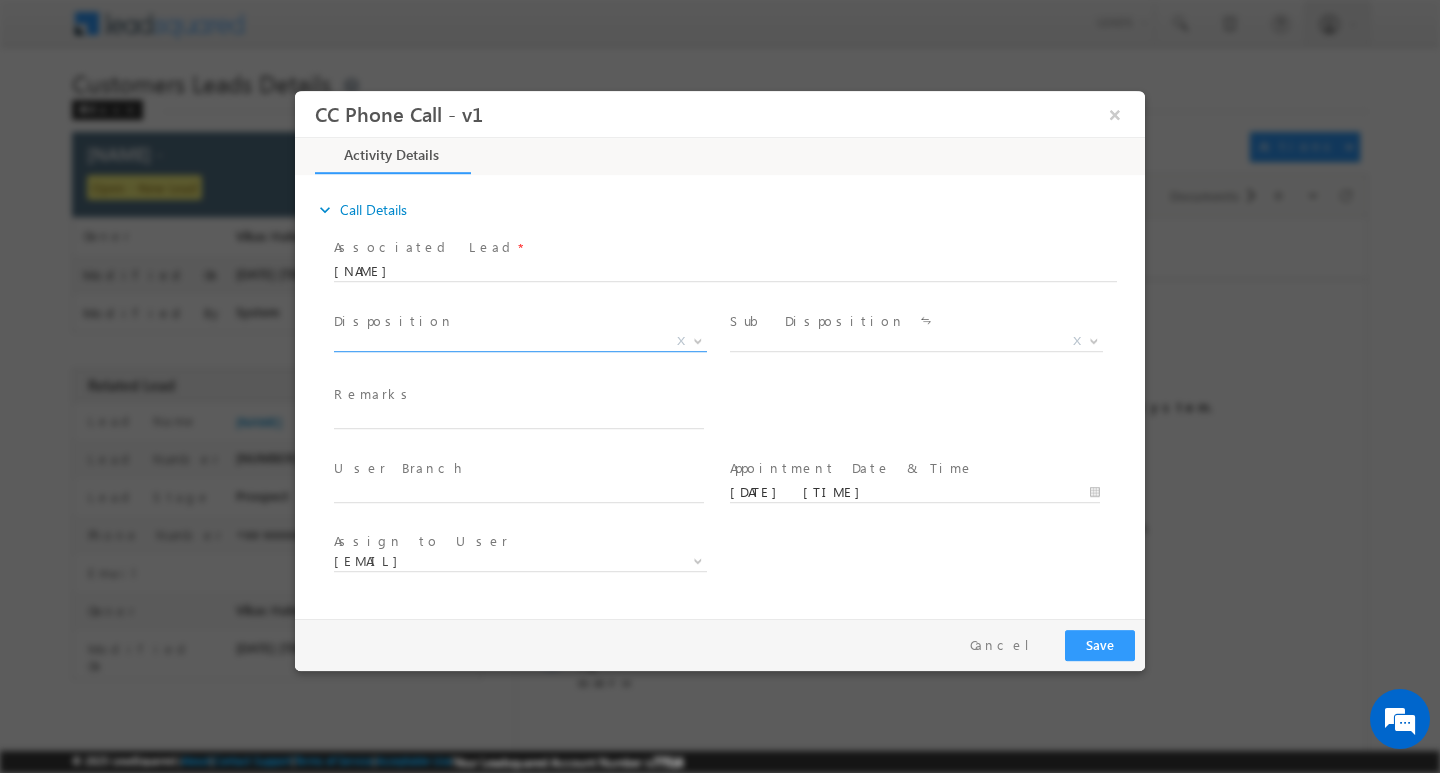 click at bounding box center (698, 339) 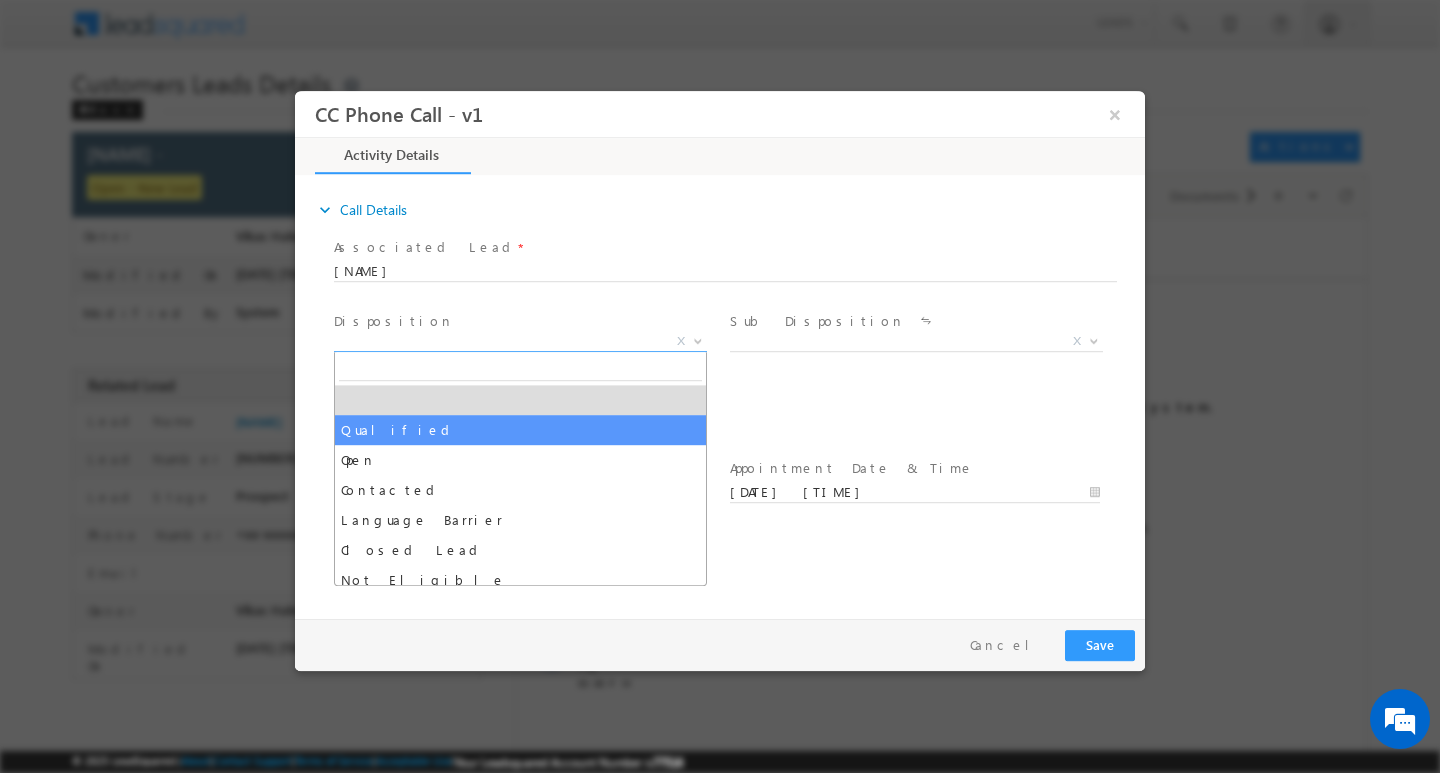 select on "Qualified" 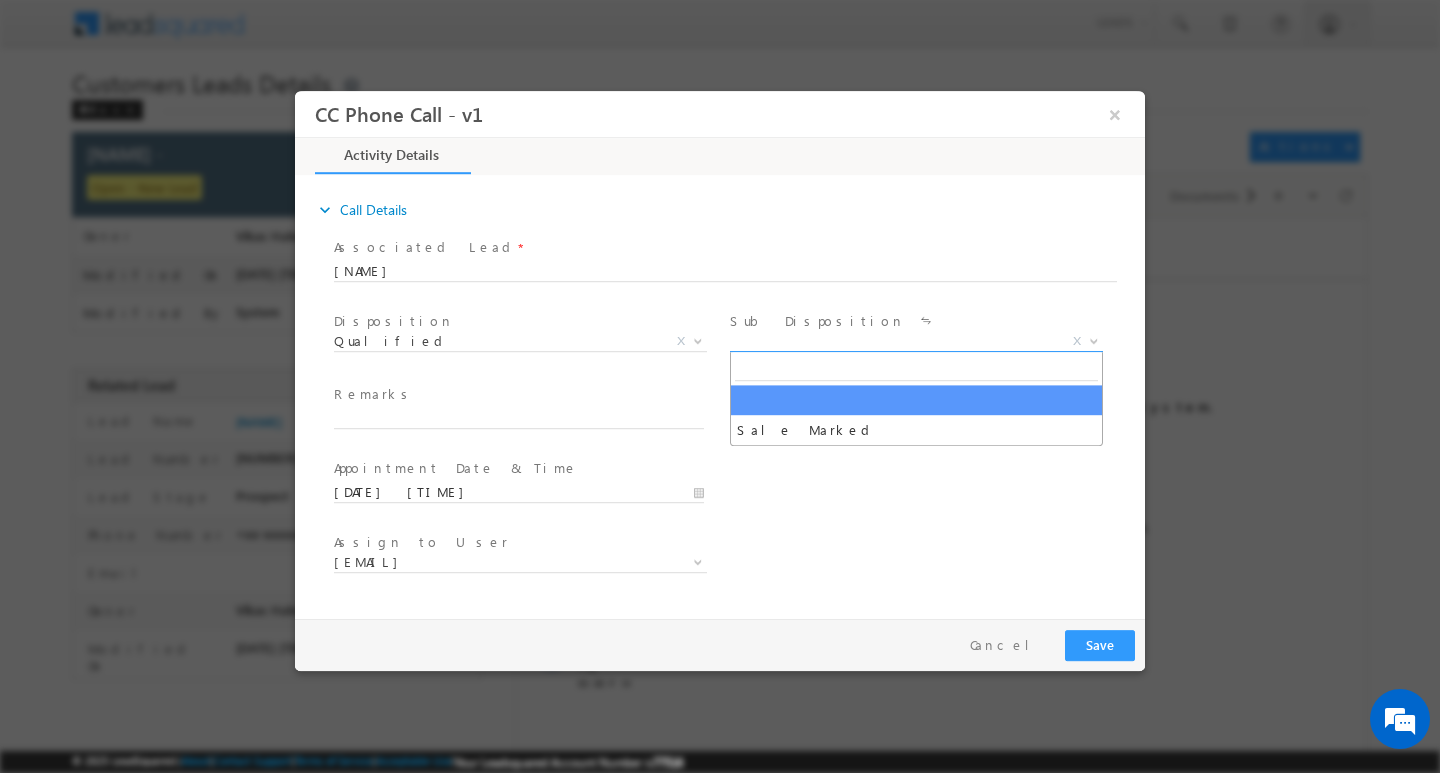 click at bounding box center (1094, 339) 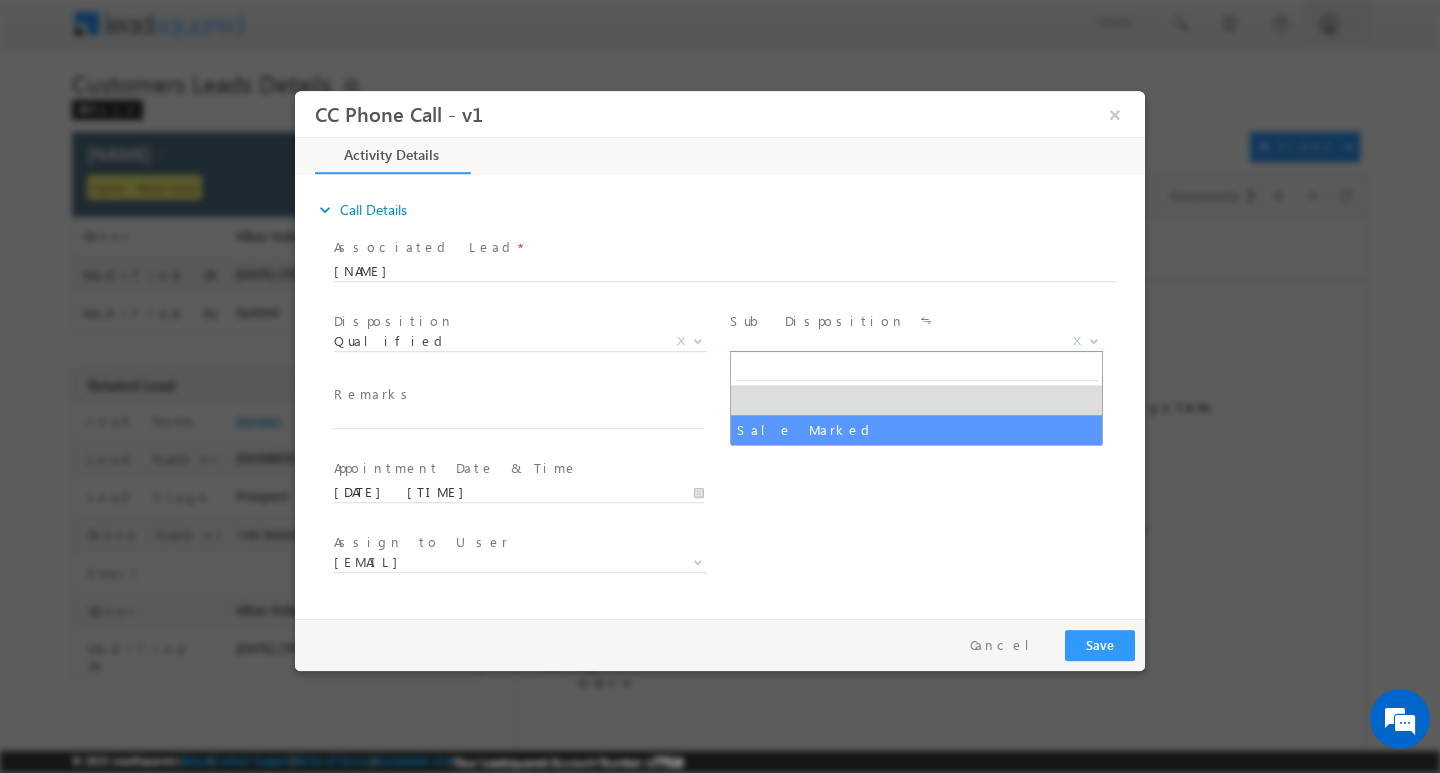 select on "Sale Marked" 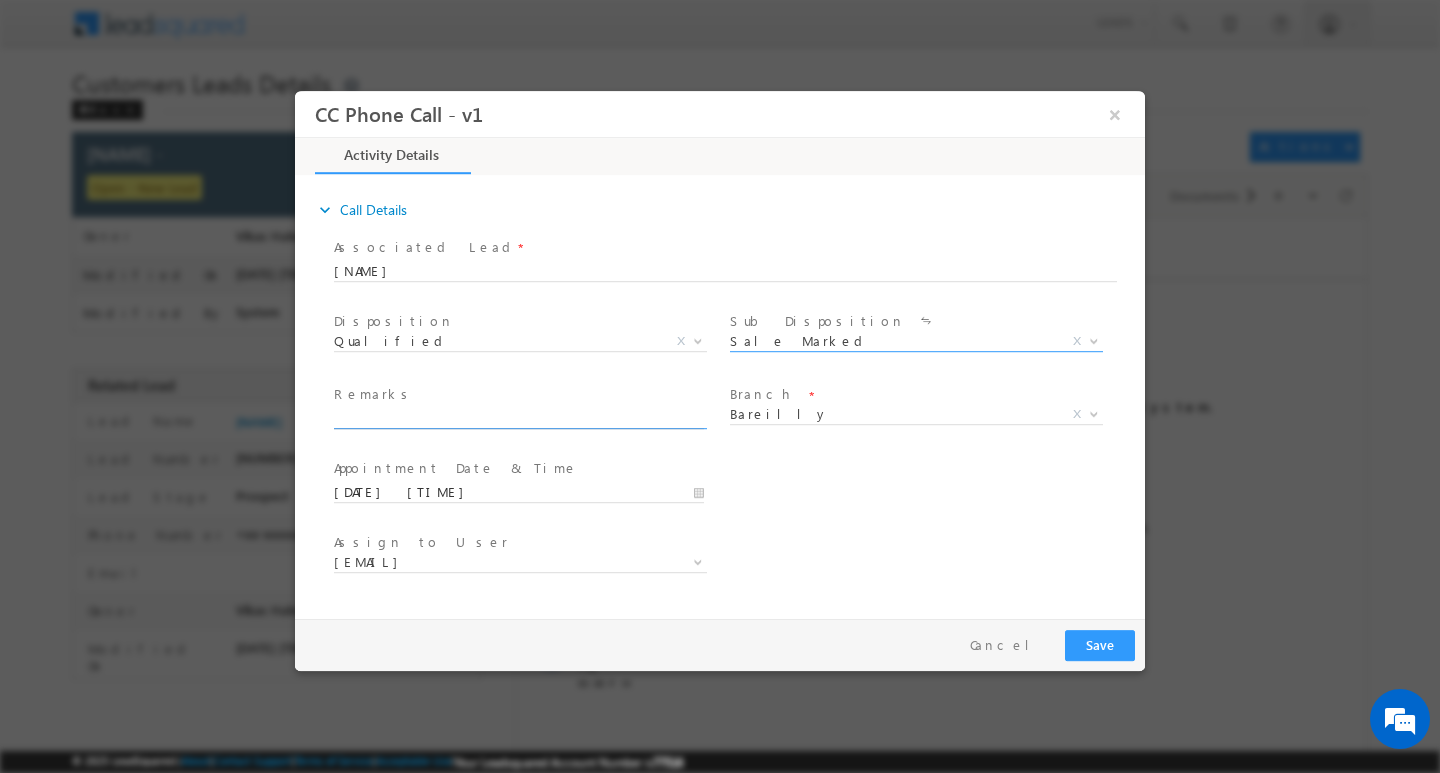 click at bounding box center [519, 418] 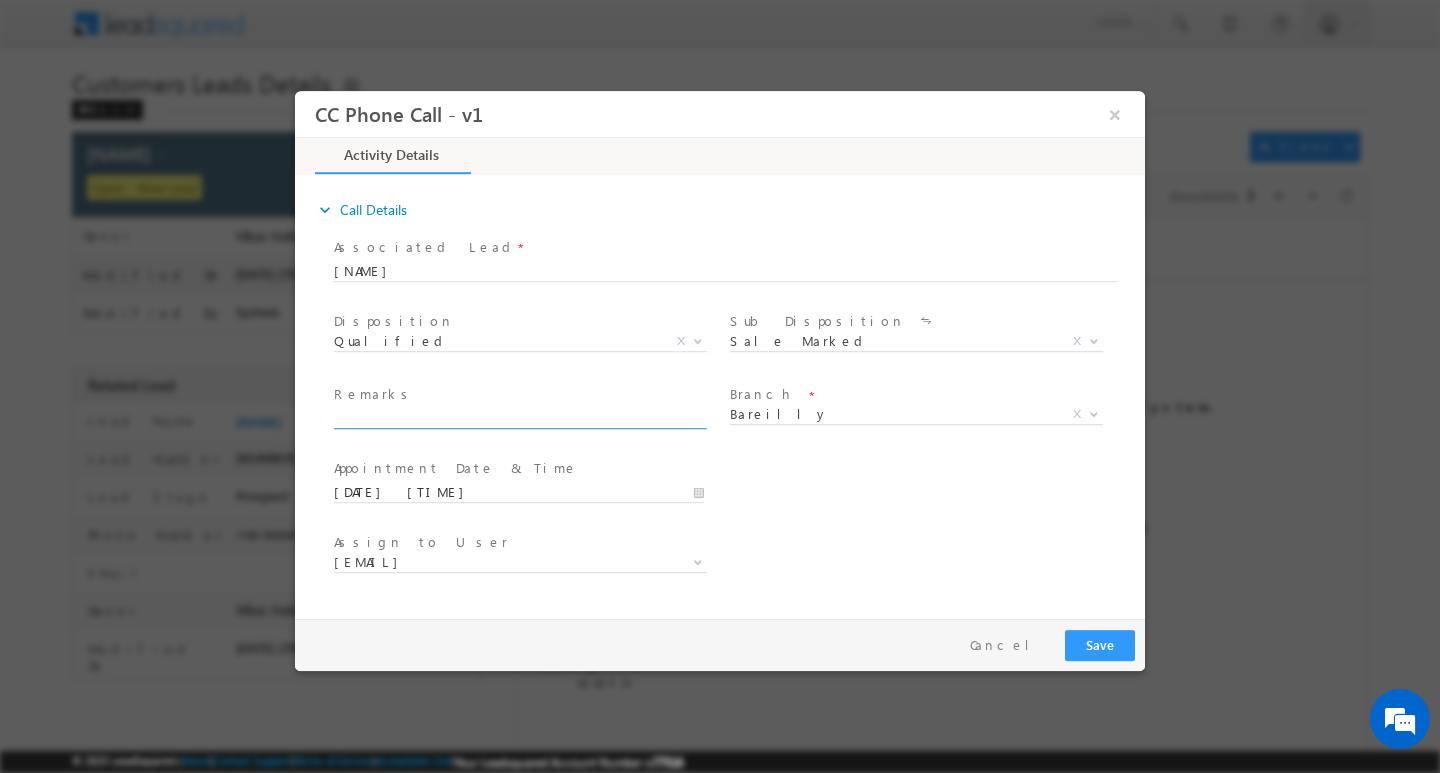 click at bounding box center (519, 418) 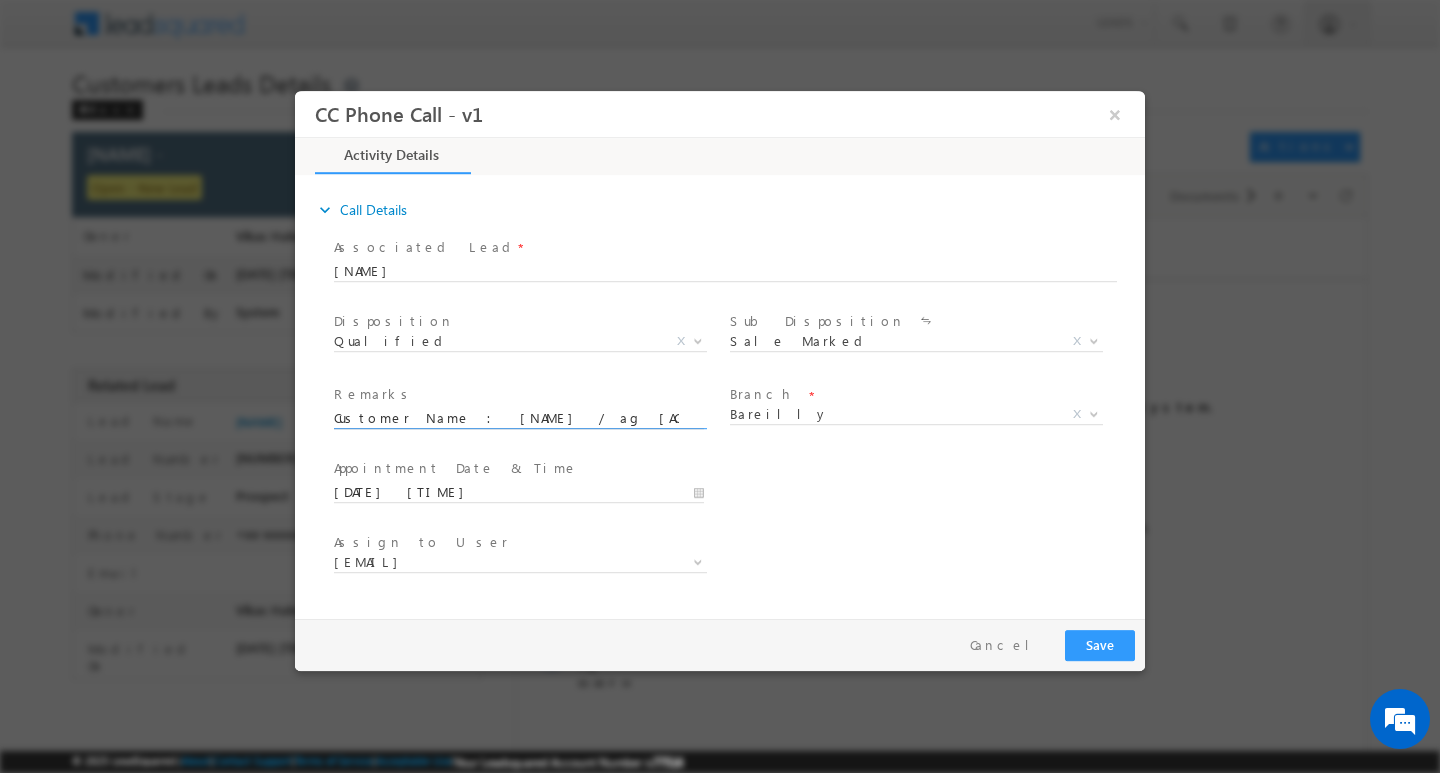 scroll, scrollTop: 0, scrollLeft: 788, axis: horizontal 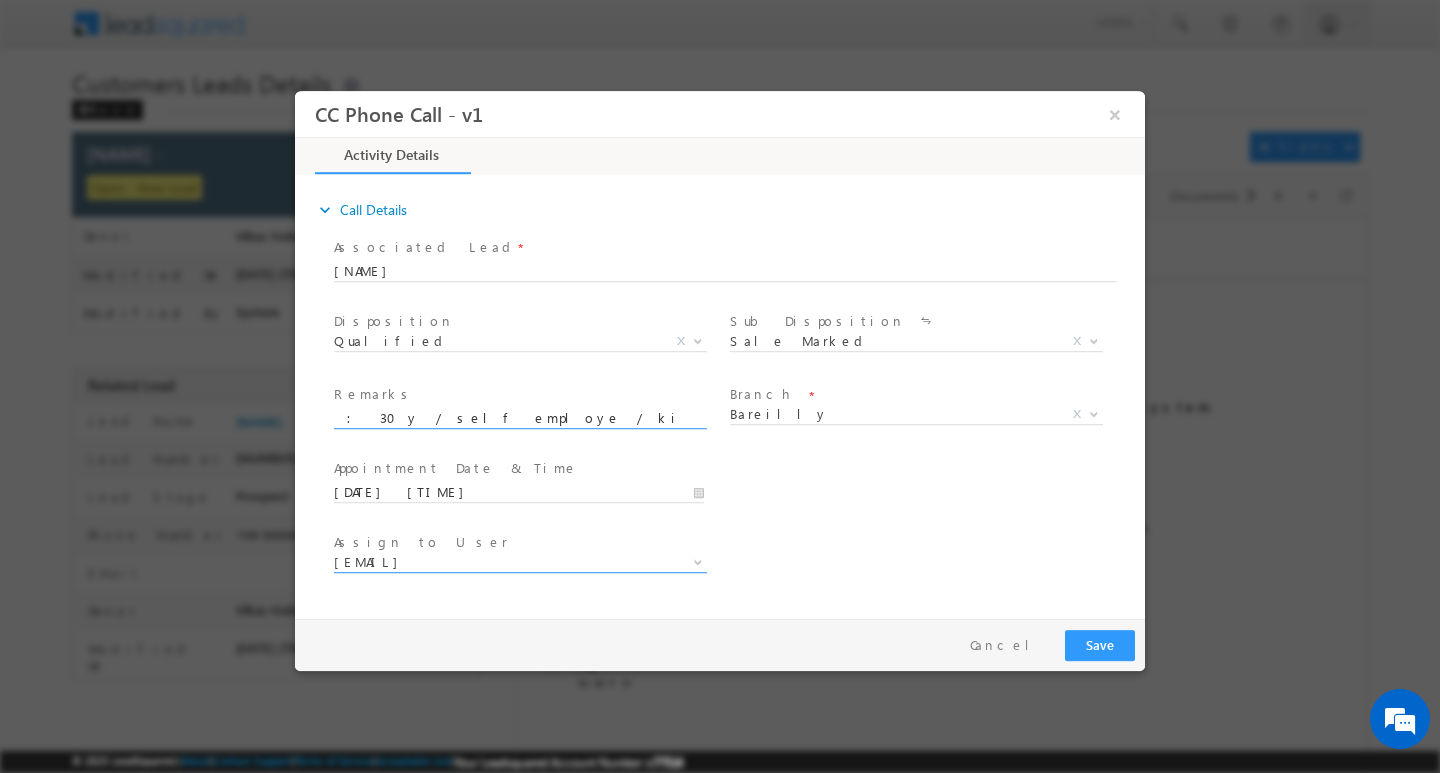 type on "Customer Name : [NAME] / ag [AGE]y/ mothe income 20/ work experiece : 30y / self employe / kiran sop / : property type : mc / loan type : construltion / loan amount 5l : add :[STREET], [CITY]" 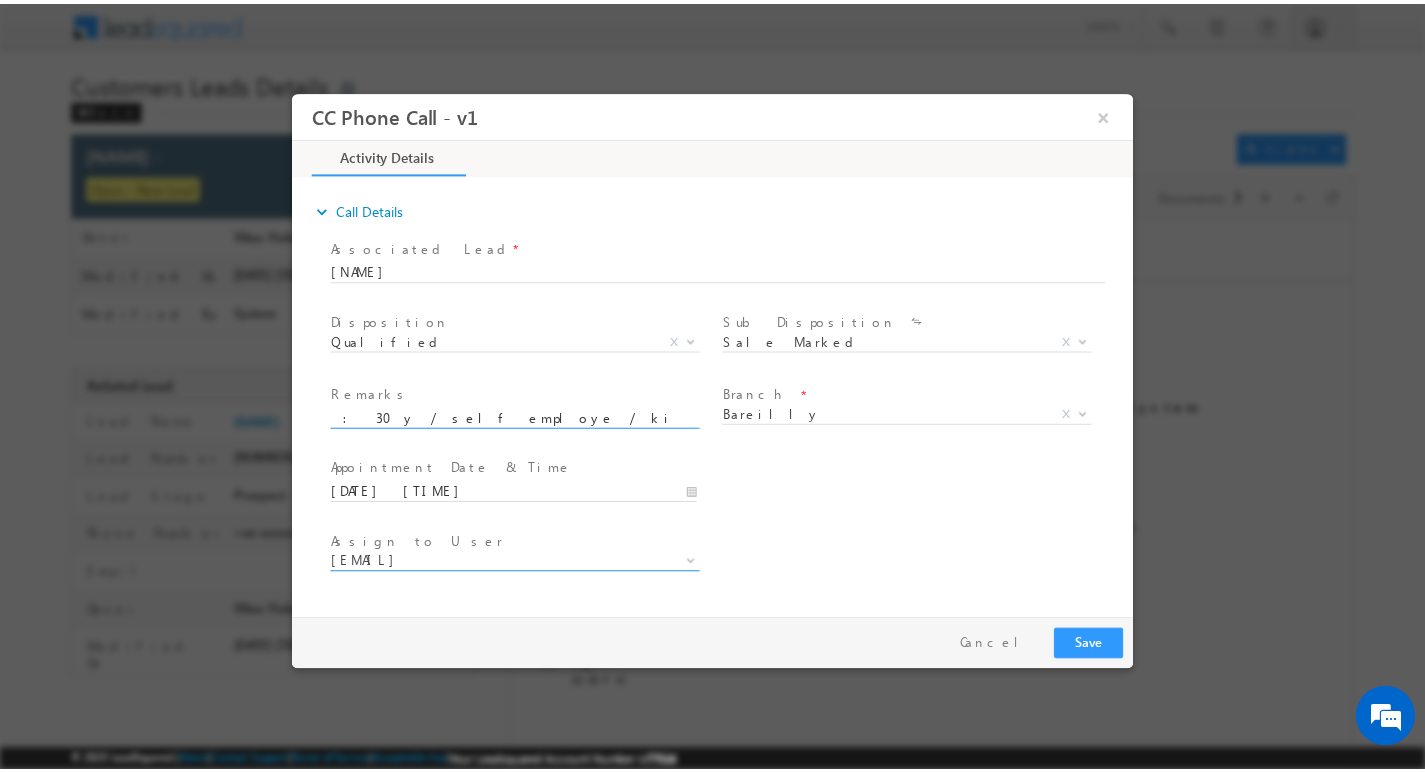 scroll, scrollTop: 0, scrollLeft: 0, axis: both 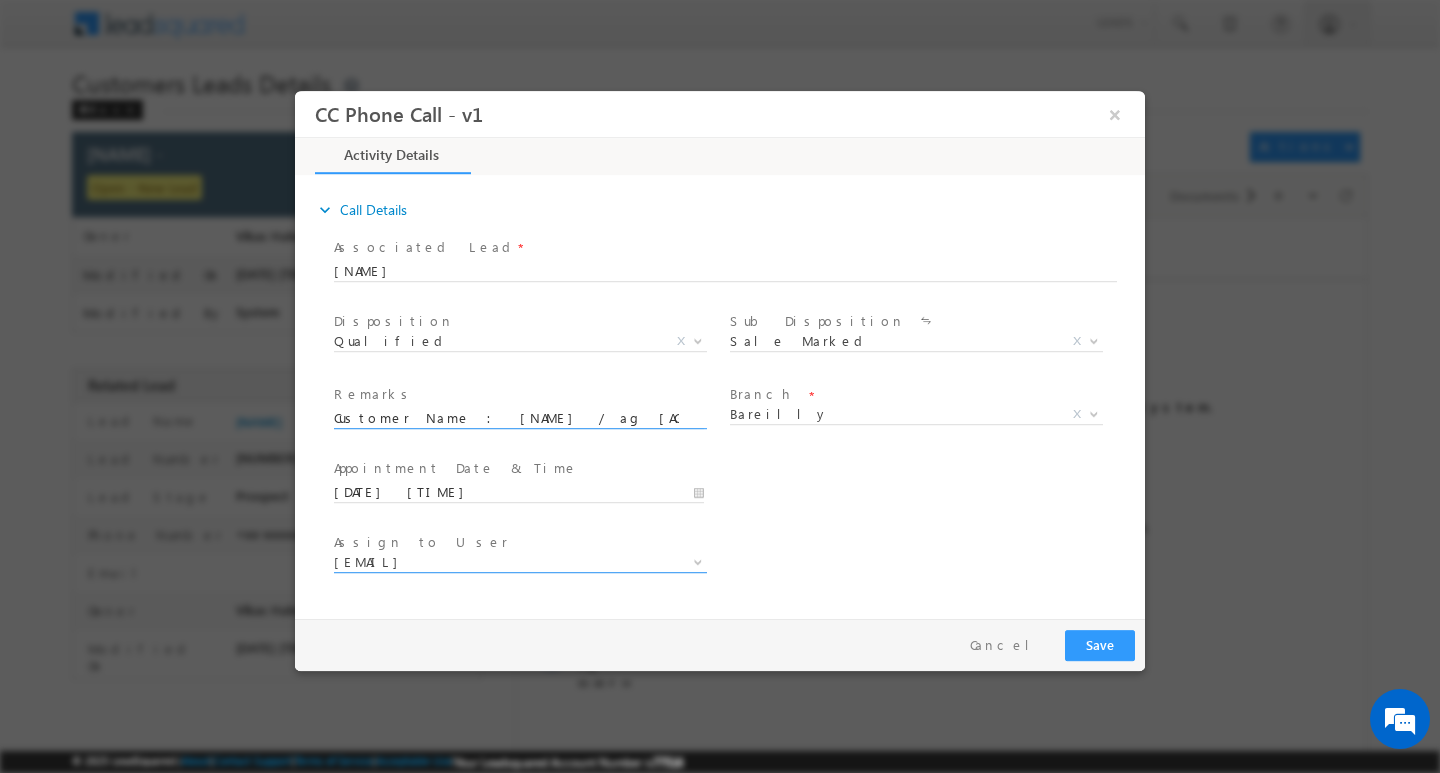 click on "[EMAIL]" at bounding box center (496, 561) 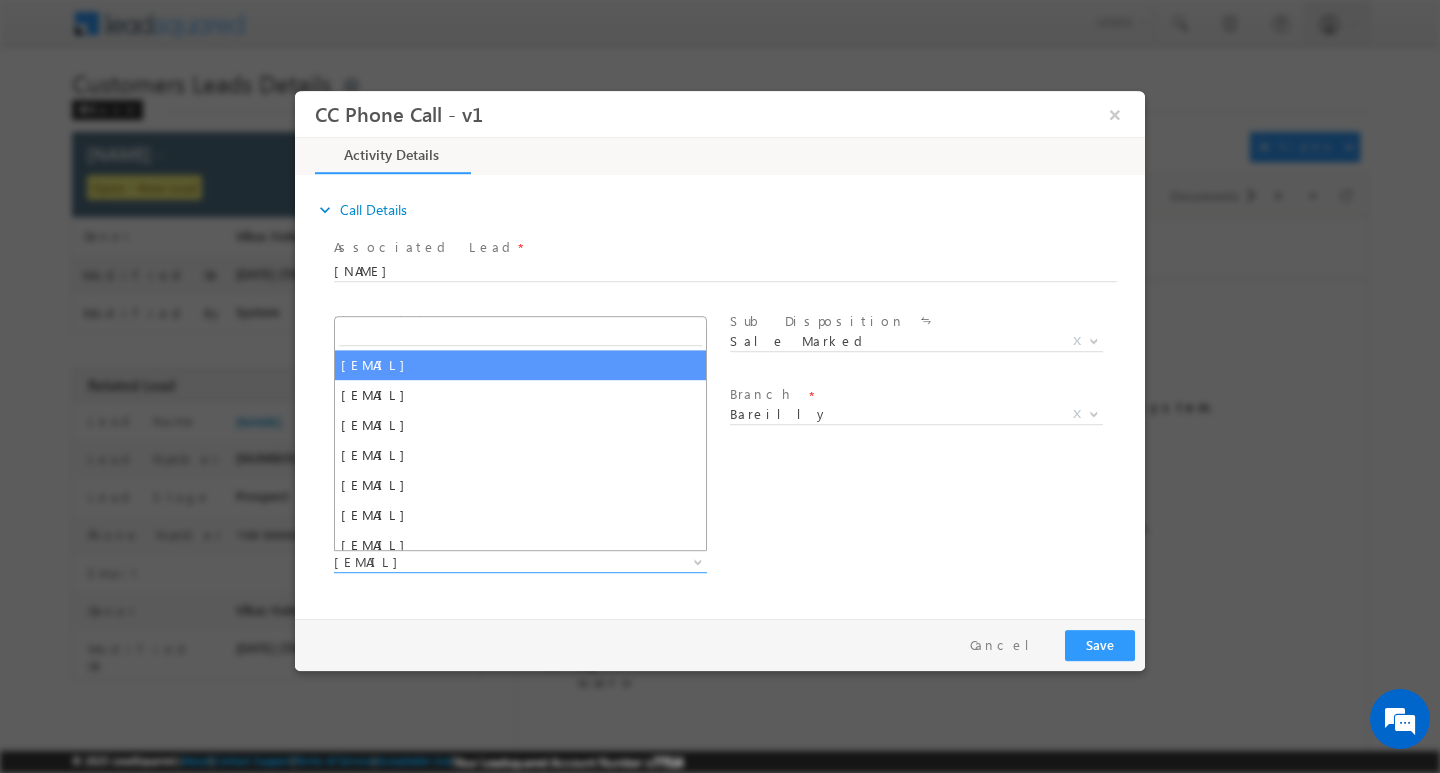 paste on "[EMAIL]" 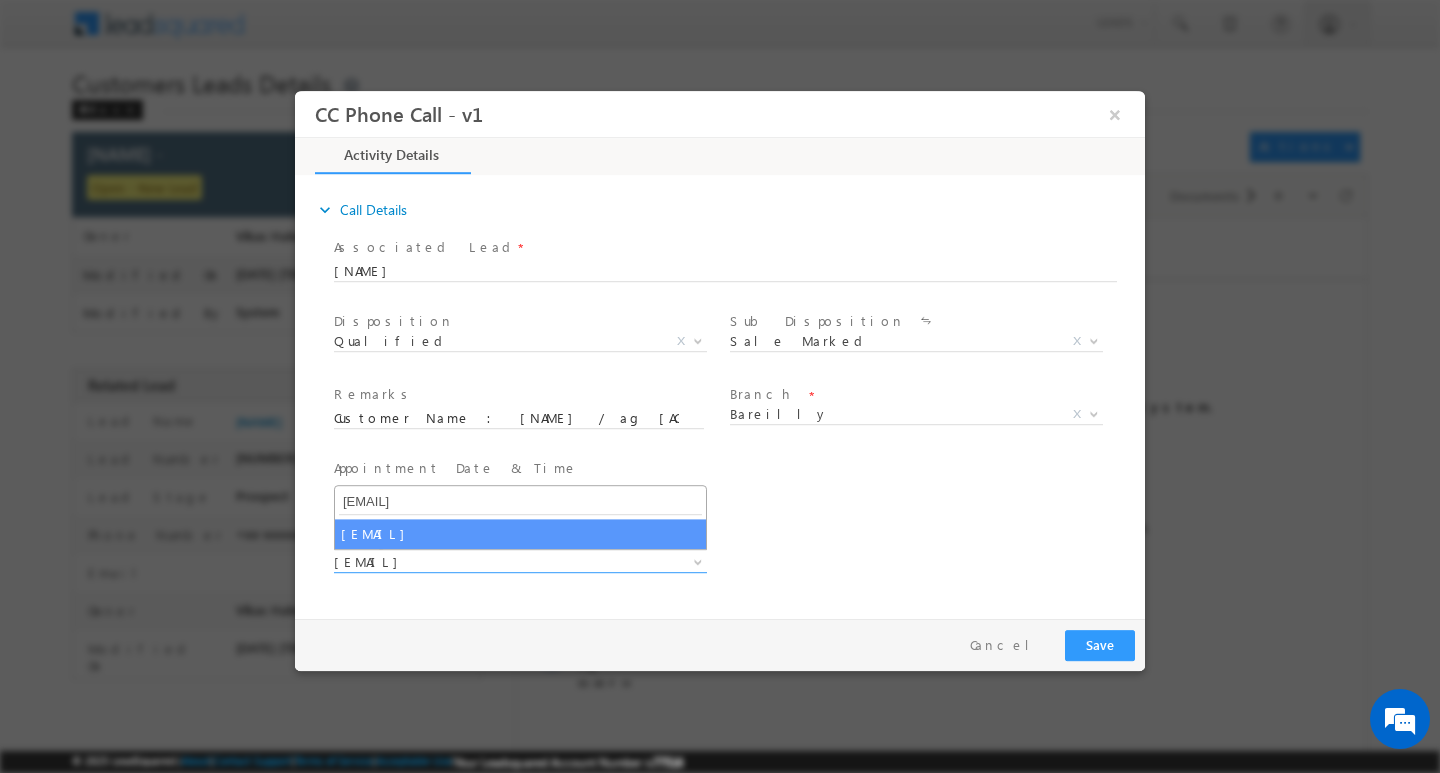 type on "[EMAIL]" 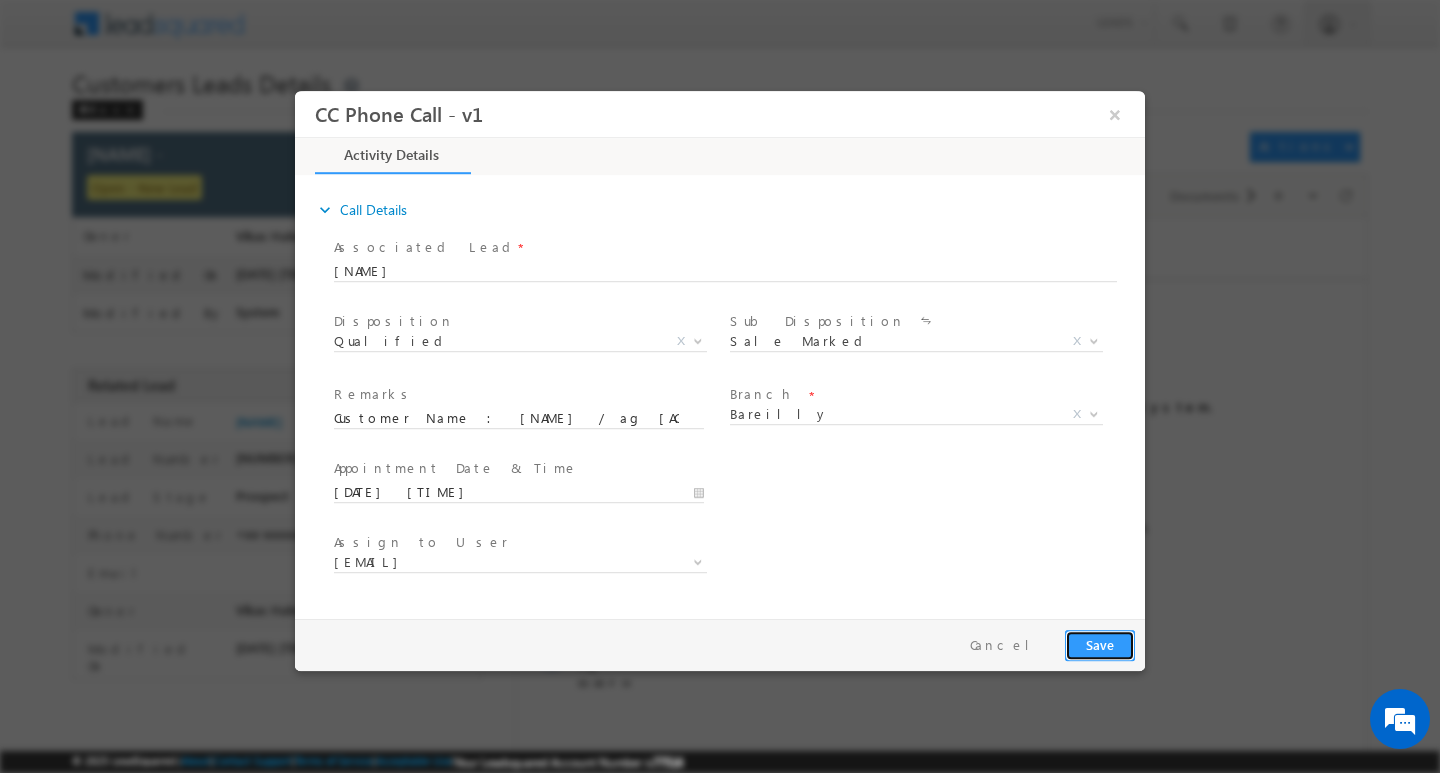 click on "Save" at bounding box center (1100, 644) 